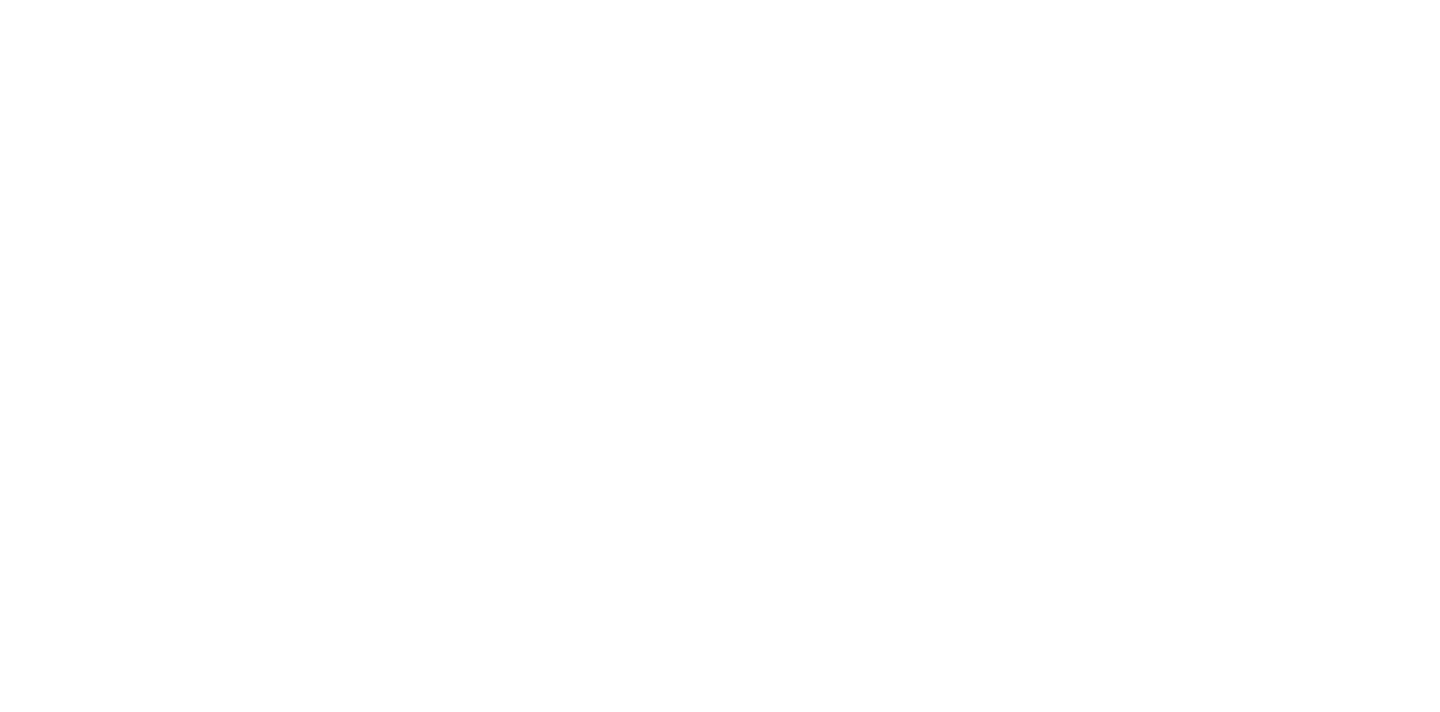 scroll, scrollTop: 0, scrollLeft: 0, axis: both 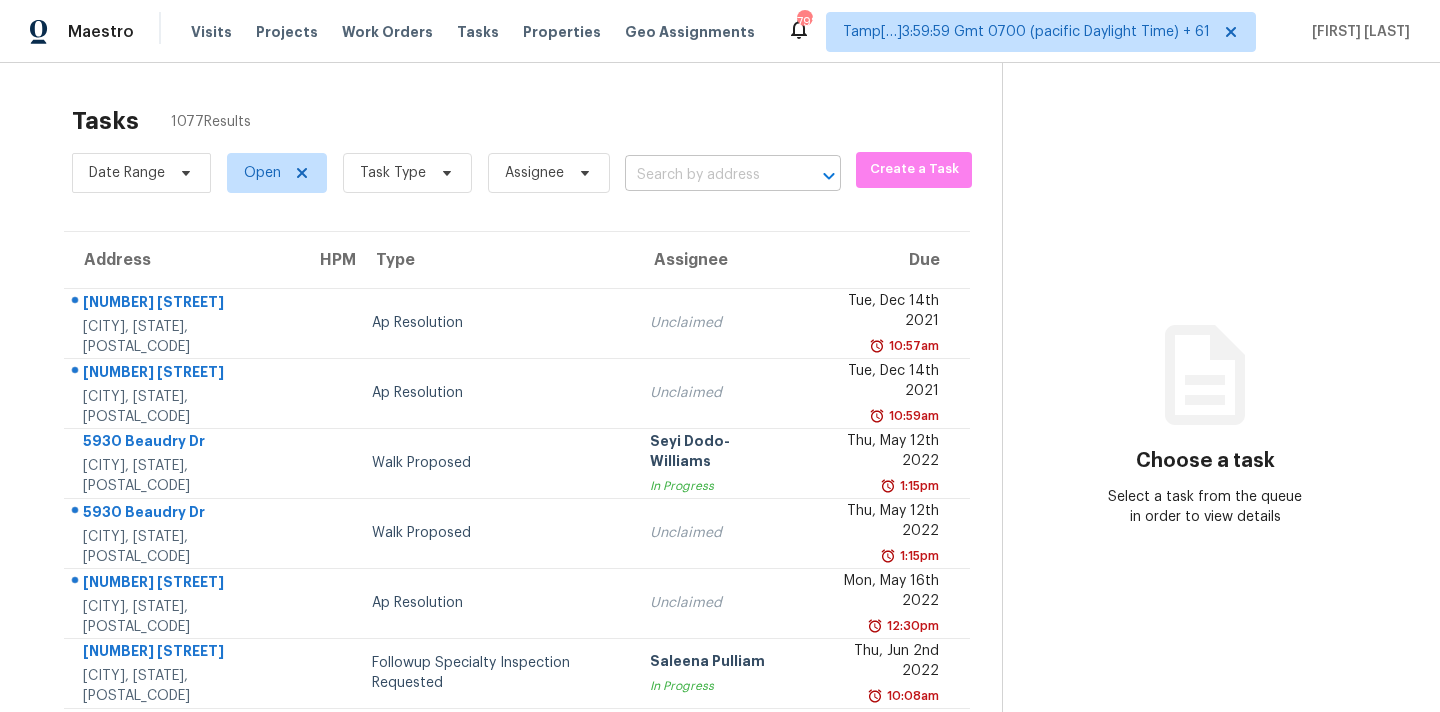 click at bounding box center (705, 175) 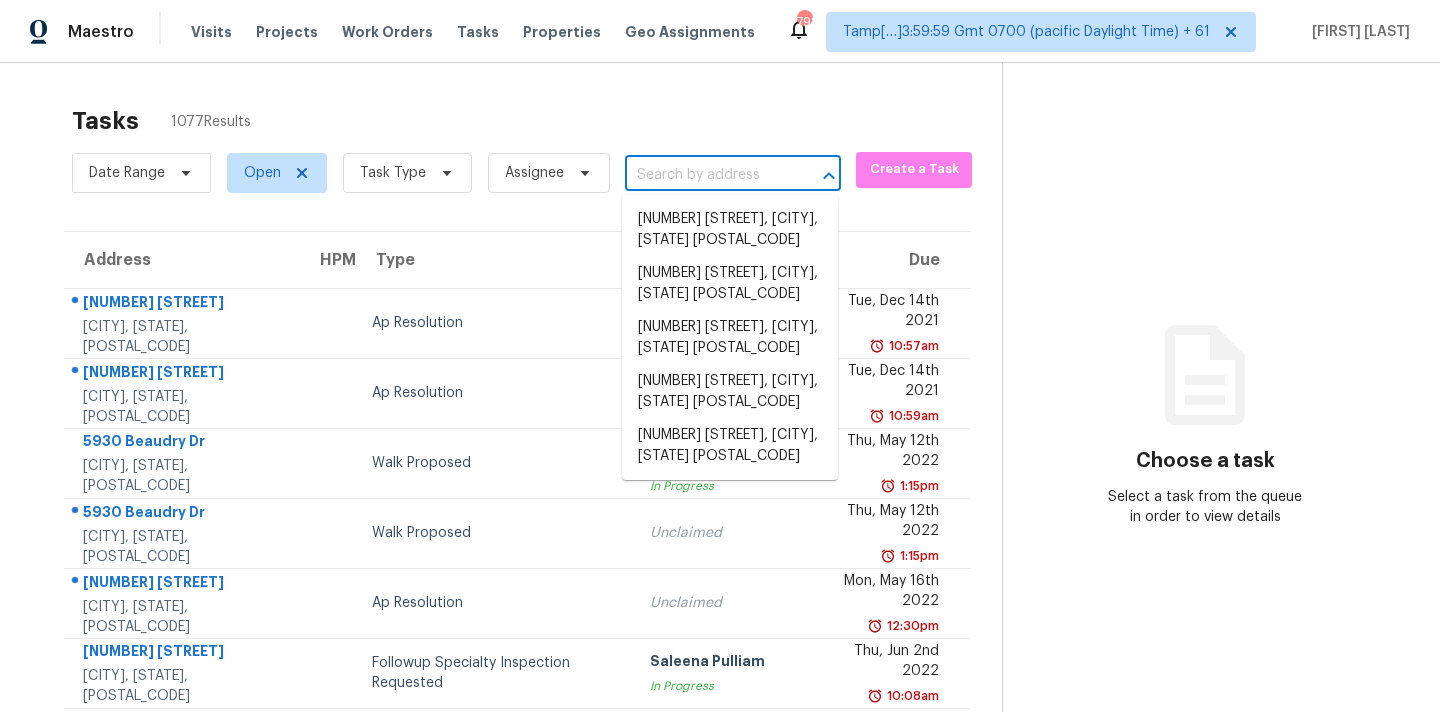 paste on "[NUMBER] [STREET] [CITY], [STATE], [POSTAL_CODE]" 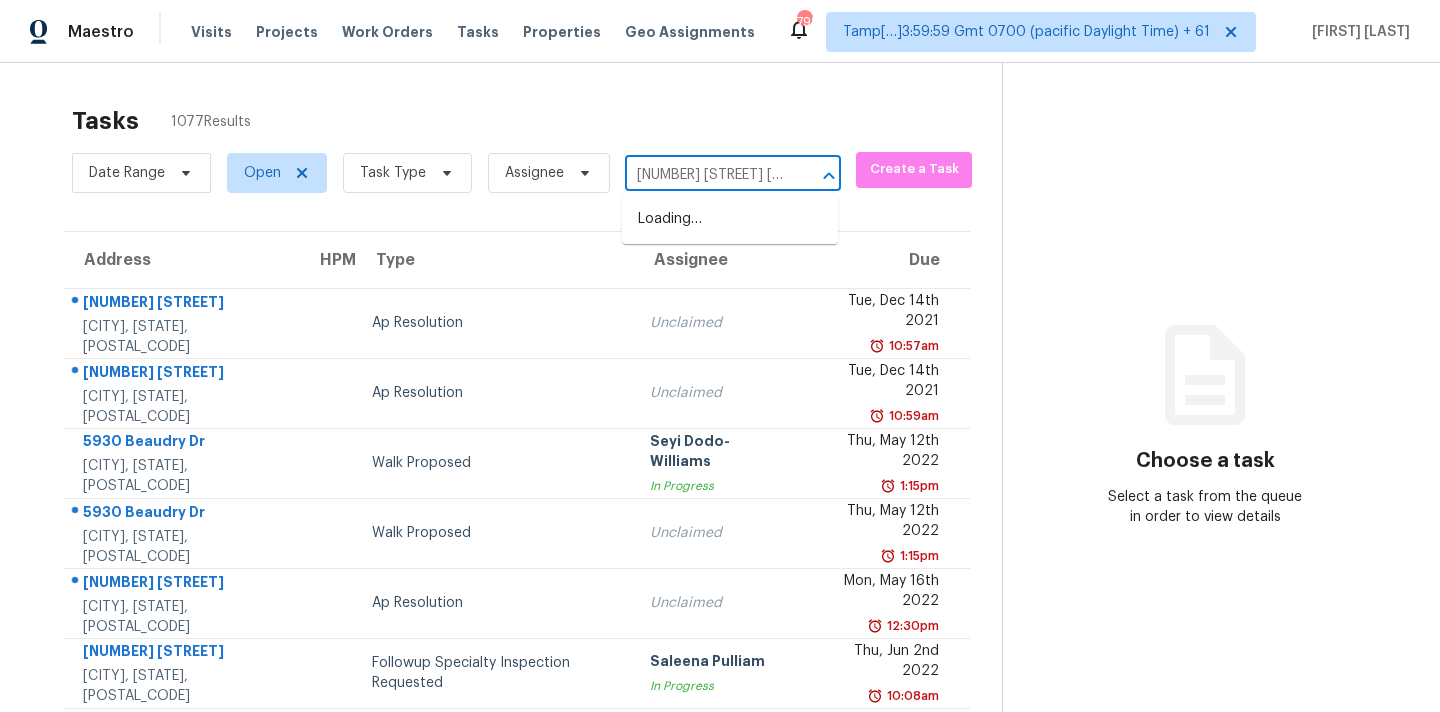 scroll, scrollTop: 0, scrollLeft: 131, axis: horizontal 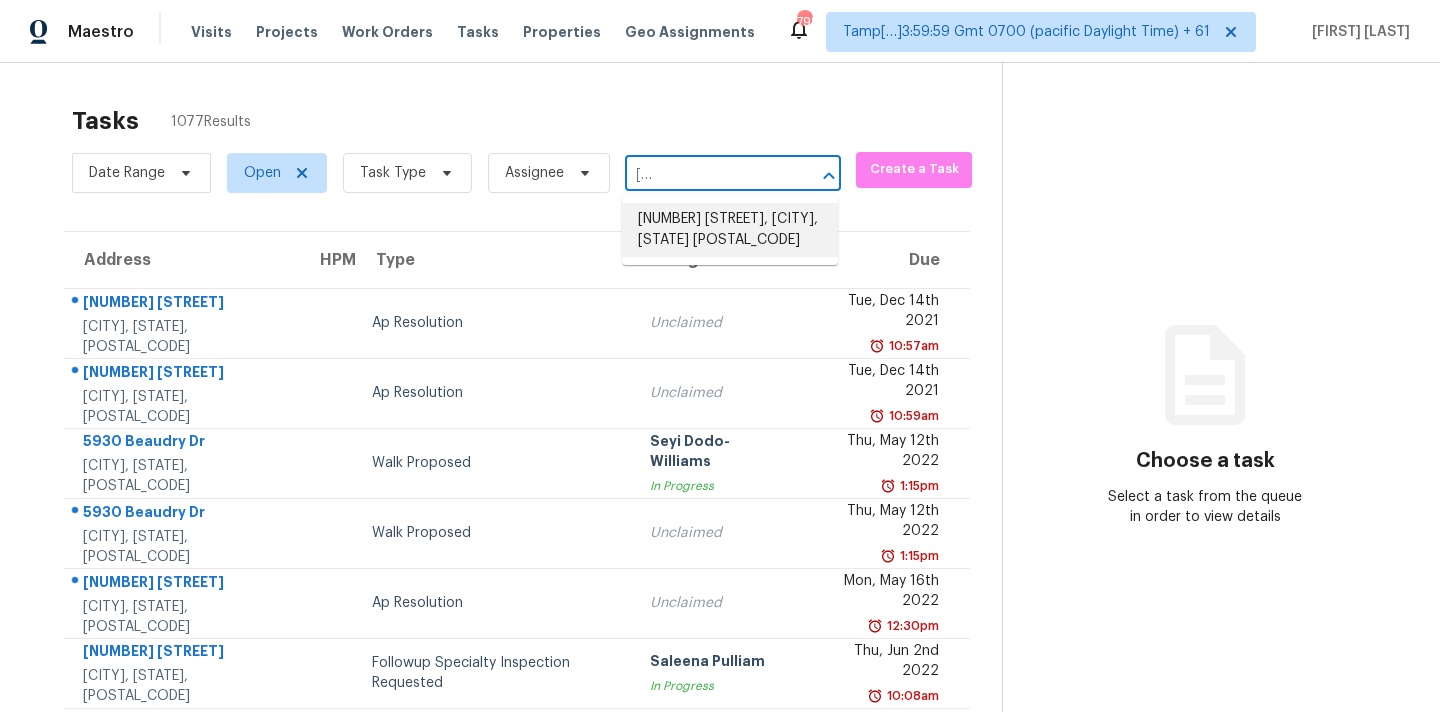 click on "[NUMBER] [STREET], [CITY], [STATE] [POSTAL_CODE]" at bounding box center [730, 230] 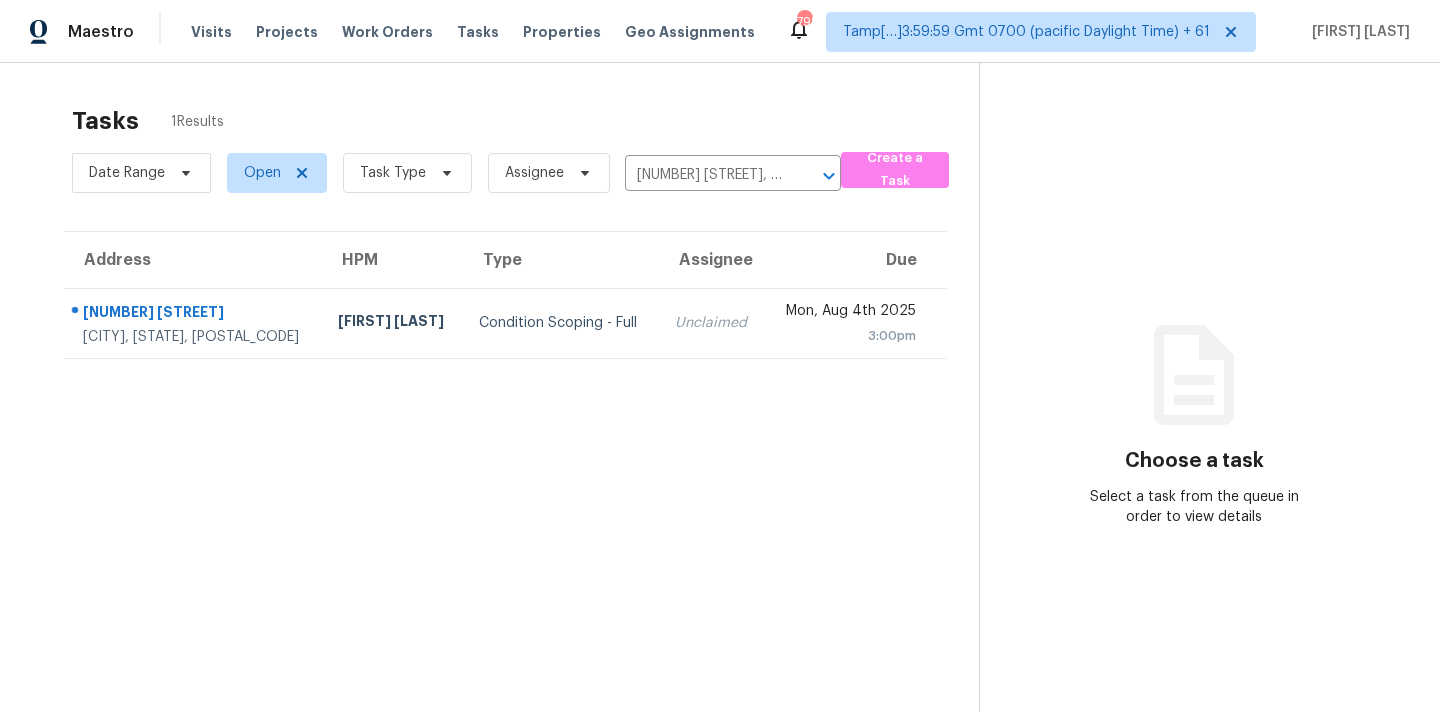 click on "Unclaimed" at bounding box center (712, 323) 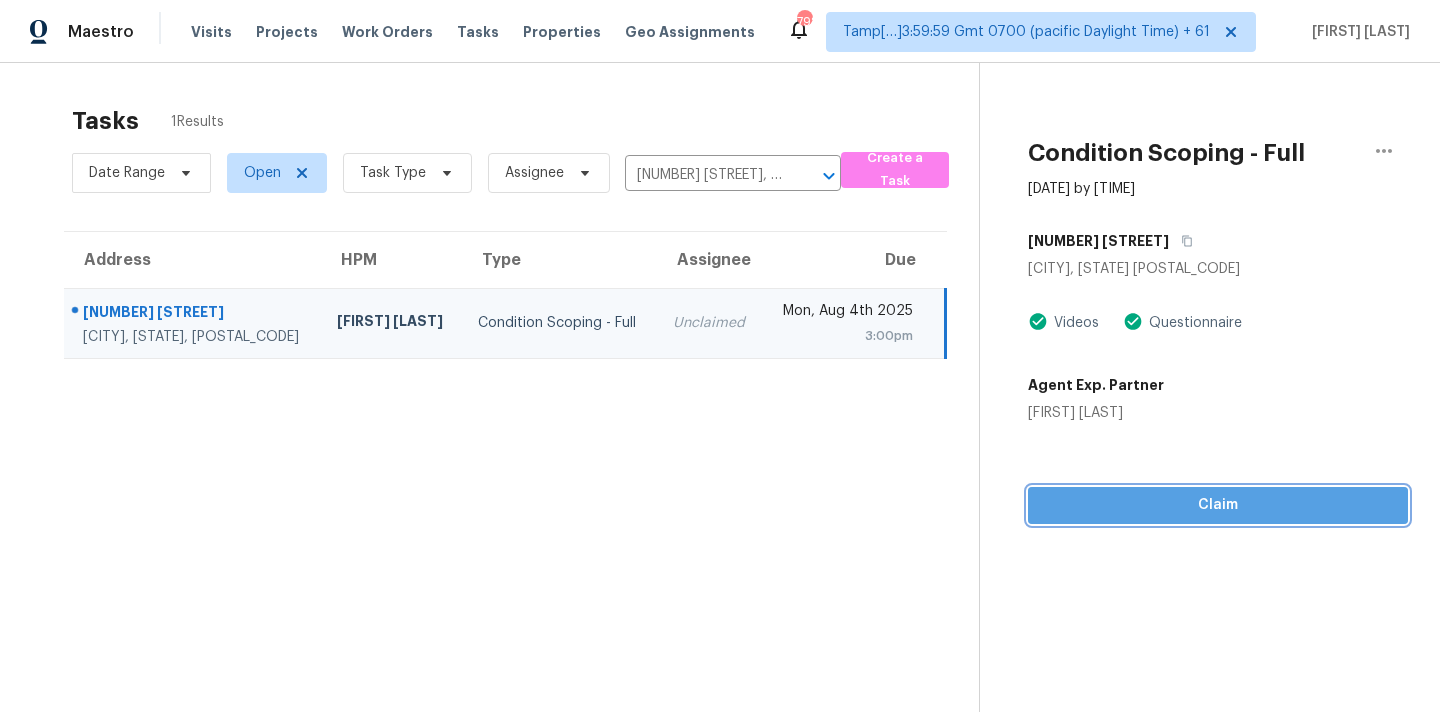 click on "Claim" at bounding box center (1218, 505) 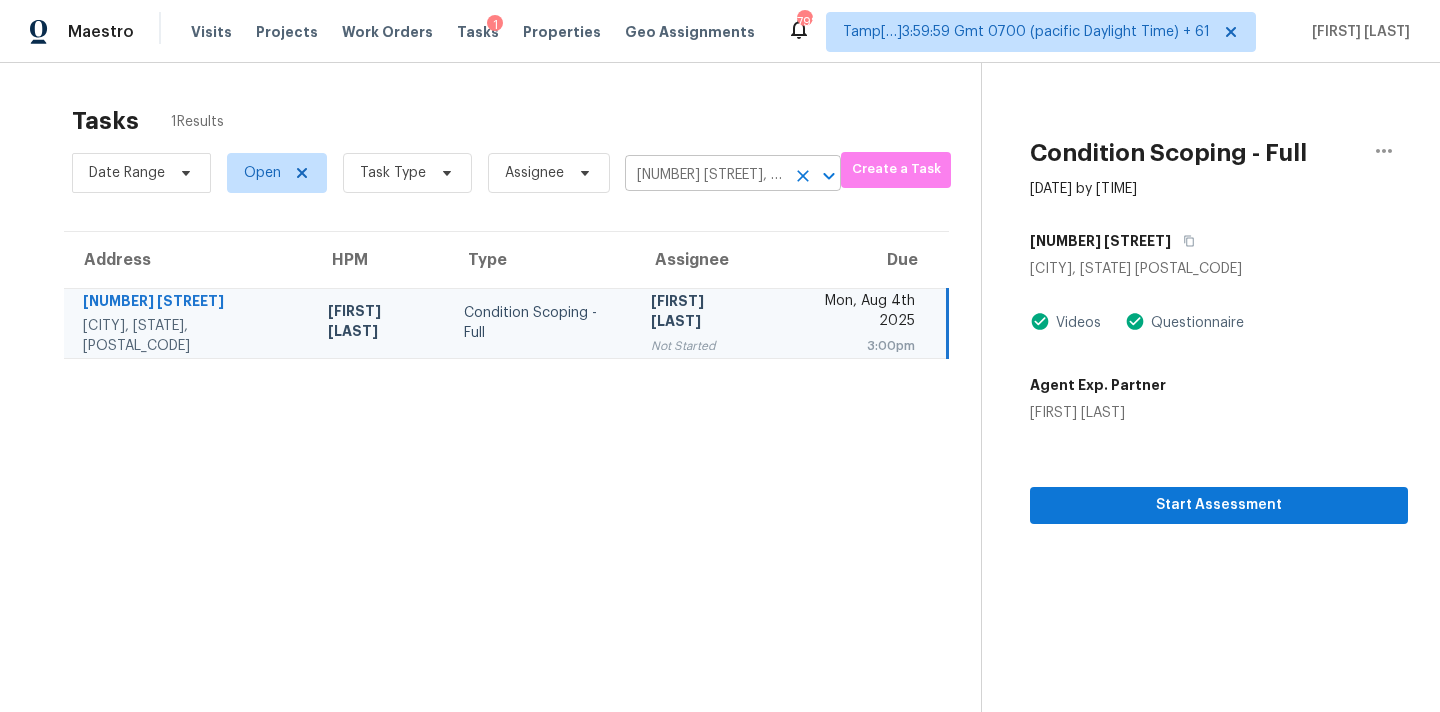 click on "[NUMBER] [STREET], [CITY], [STATE] [POSTAL_CODE]" at bounding box center (705, 175) 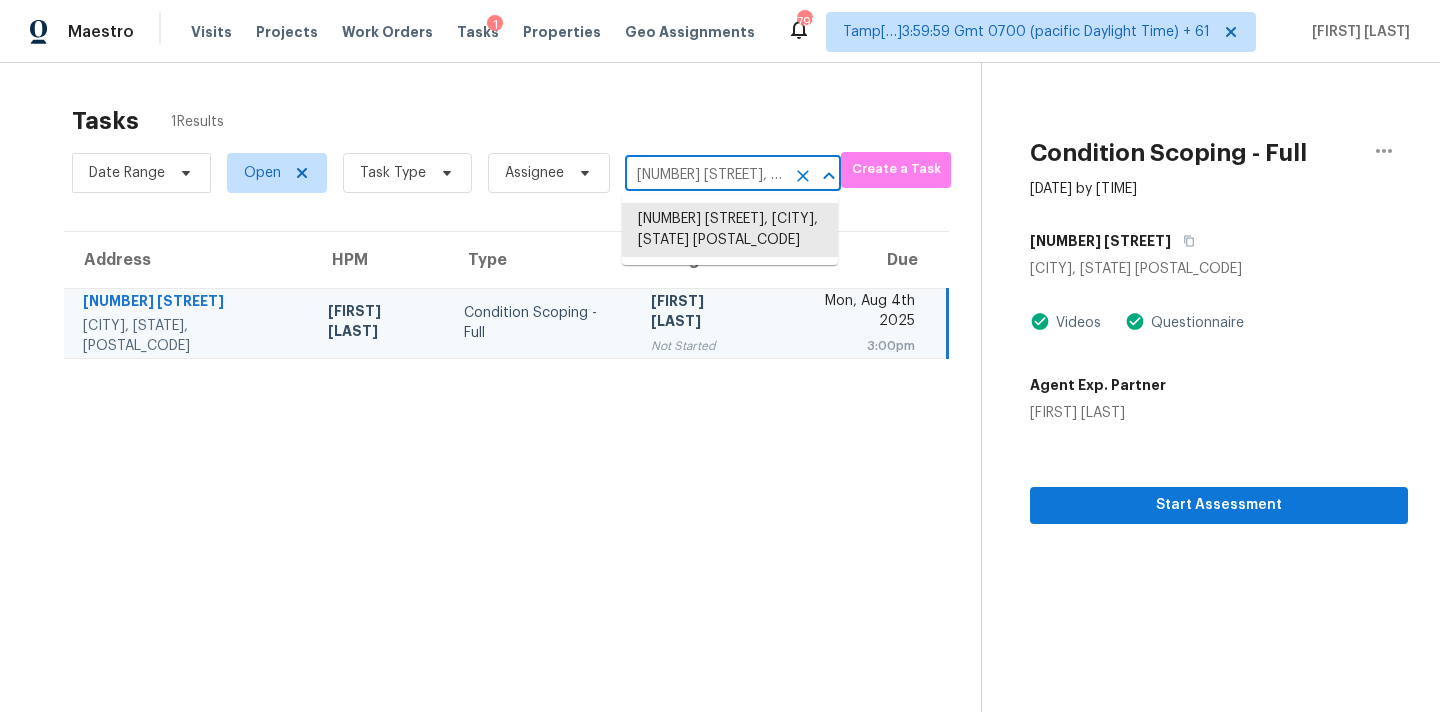 paste on "[NUMBER] [STREET] [CITY], [STATE], [POSTAL_CODE]" 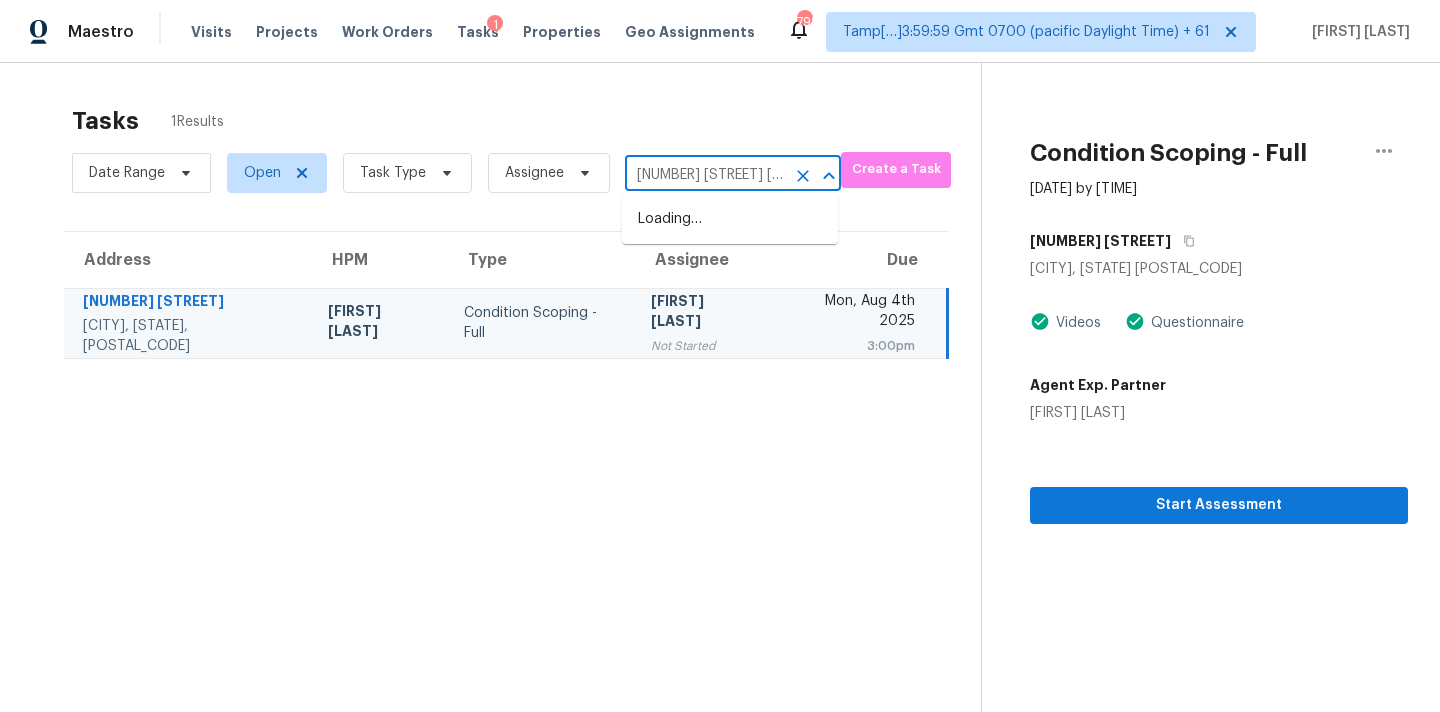 scroll, scrollTop: 0, scrollLeft: 73, axis: horizontal 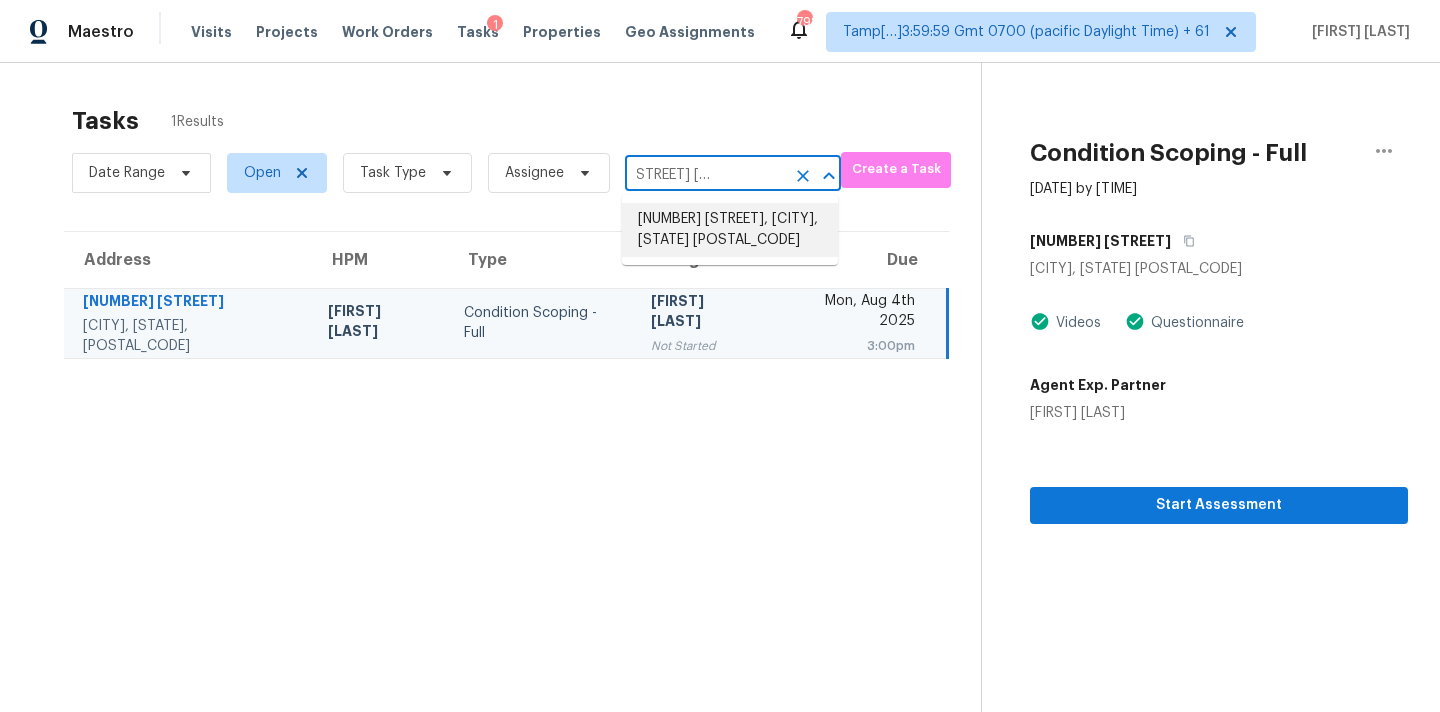 click on "[NUMBER] [STREET], [CITY], [STATE] [POSTAL_CODE]" at bounding box center [730, 230] 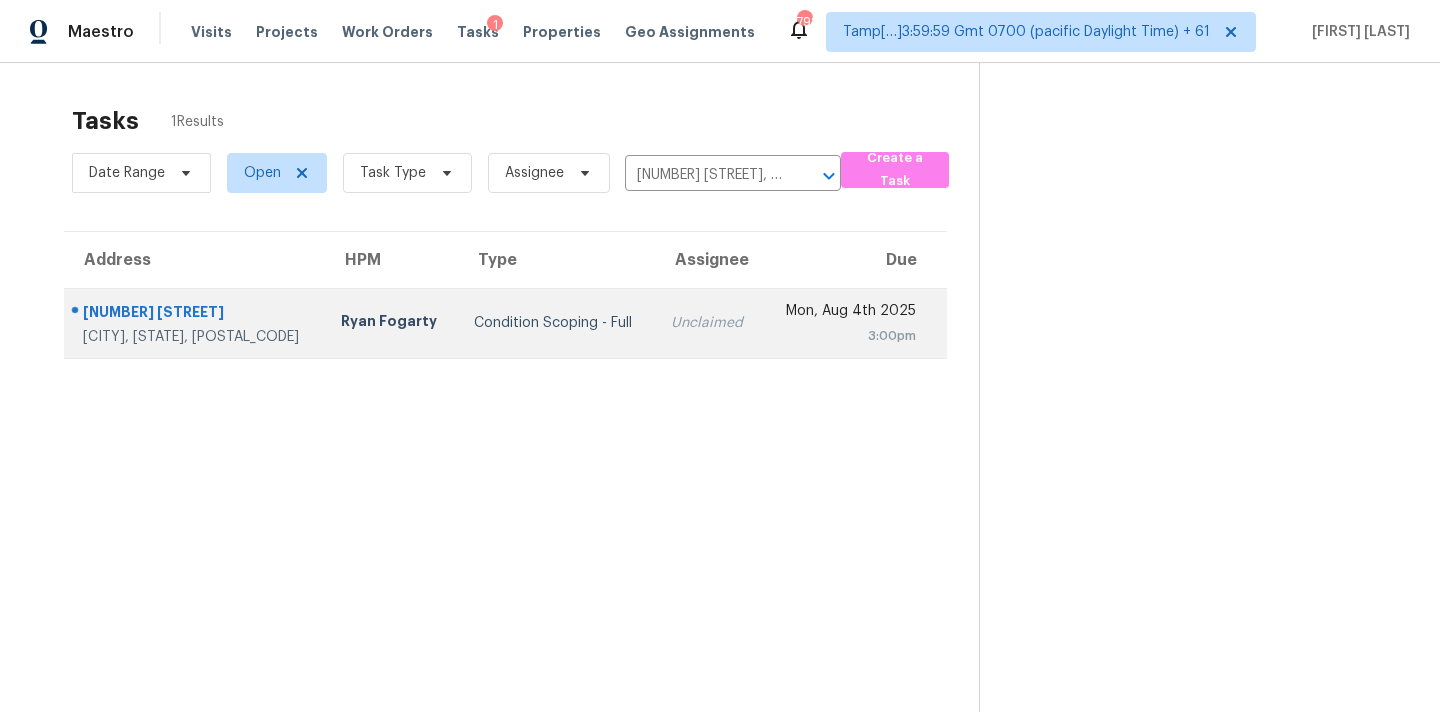 click on "Unclaimed" at bounding box center [709, 323] 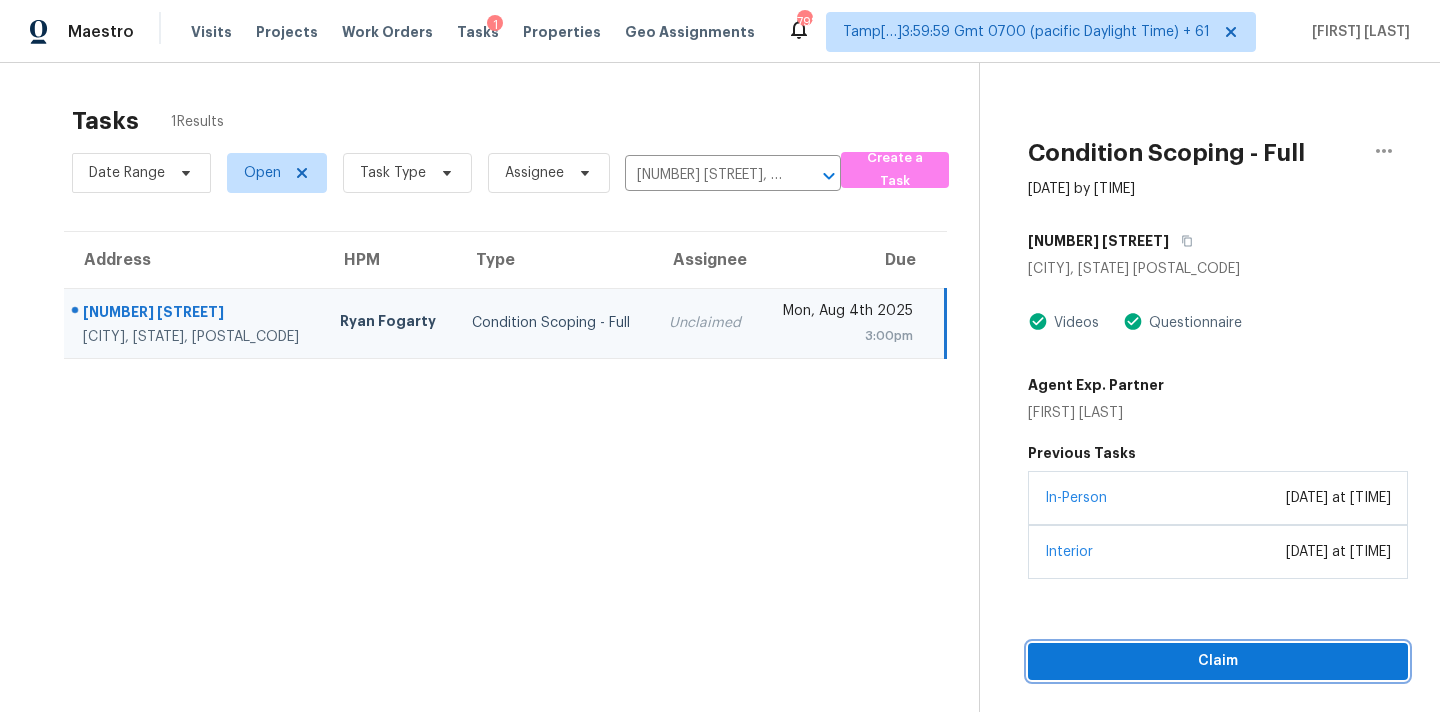 click on "Claim" at bounding box center [1218, 661] 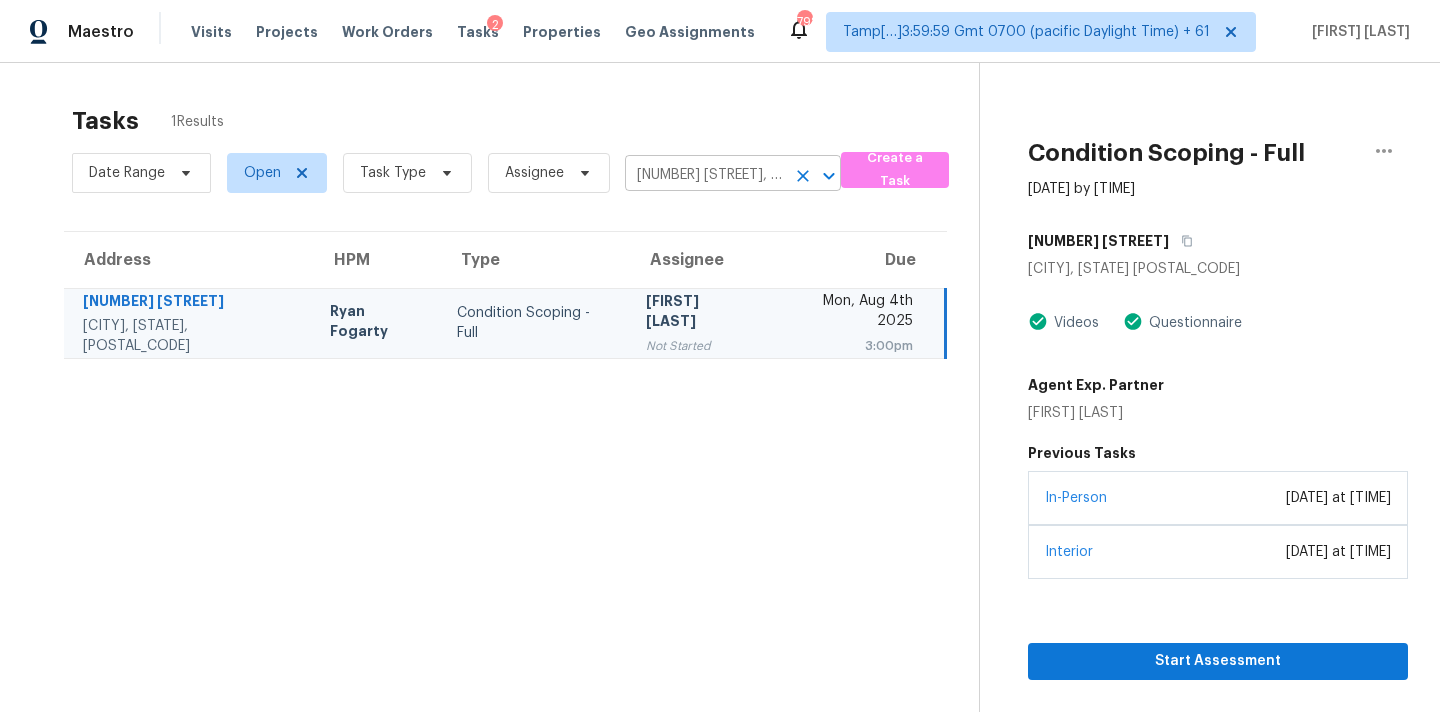 click on "[NUMBER] [STREET], [CITY], [STATE] [POSTAL_CODE]" at bounding box center (705, 175) 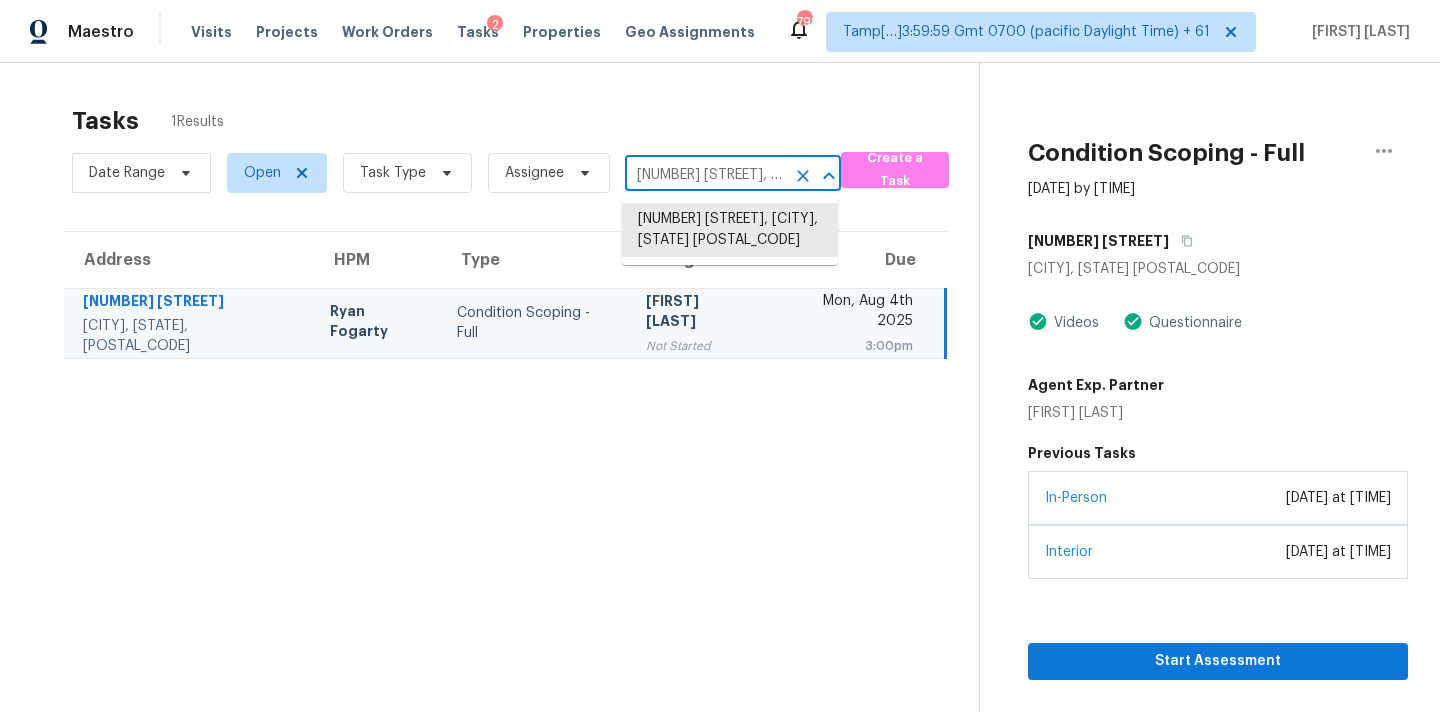 paste on "[NUMBER] [STREET], [CITY], [STATE], [POSTAL_CODE]" 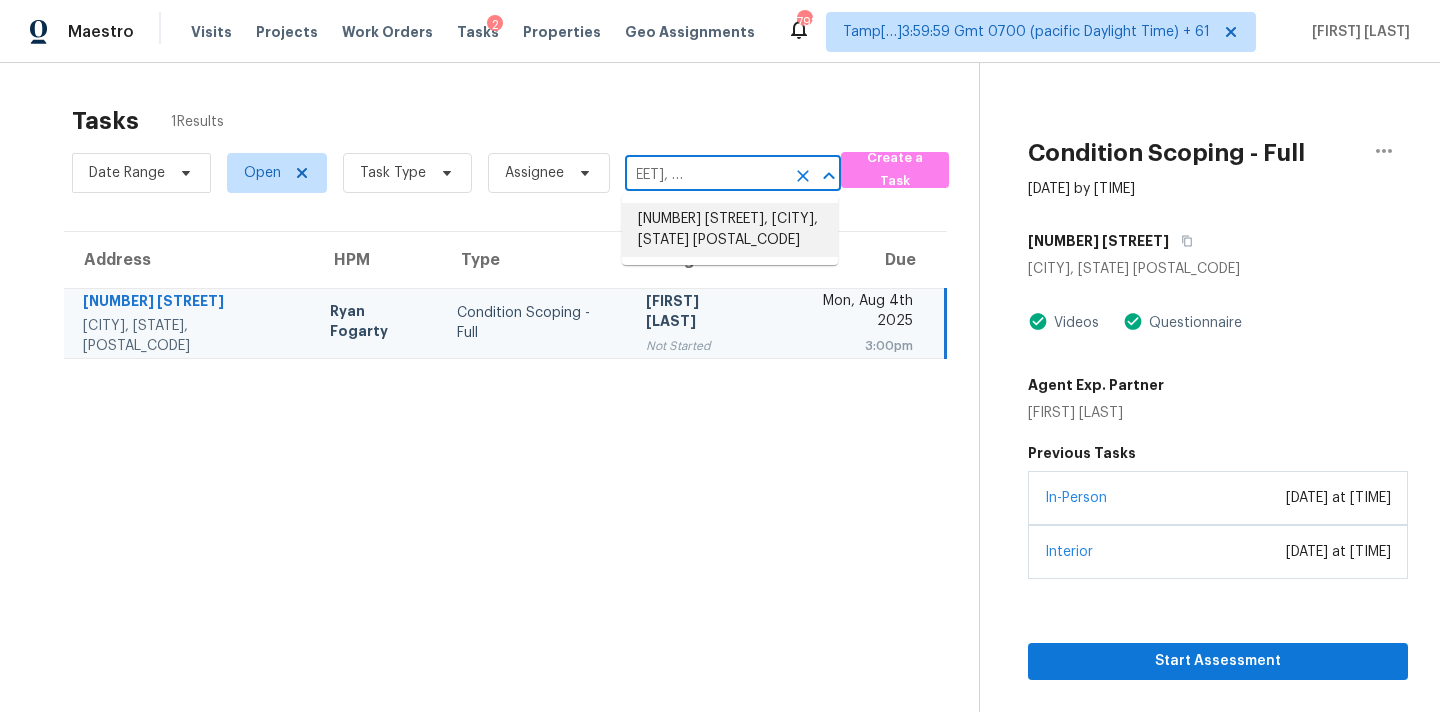 click on "[NUMBER] [STREET], [CITY], [STATE] [POSTAL_CODE]" at bounding box center (730, 230) 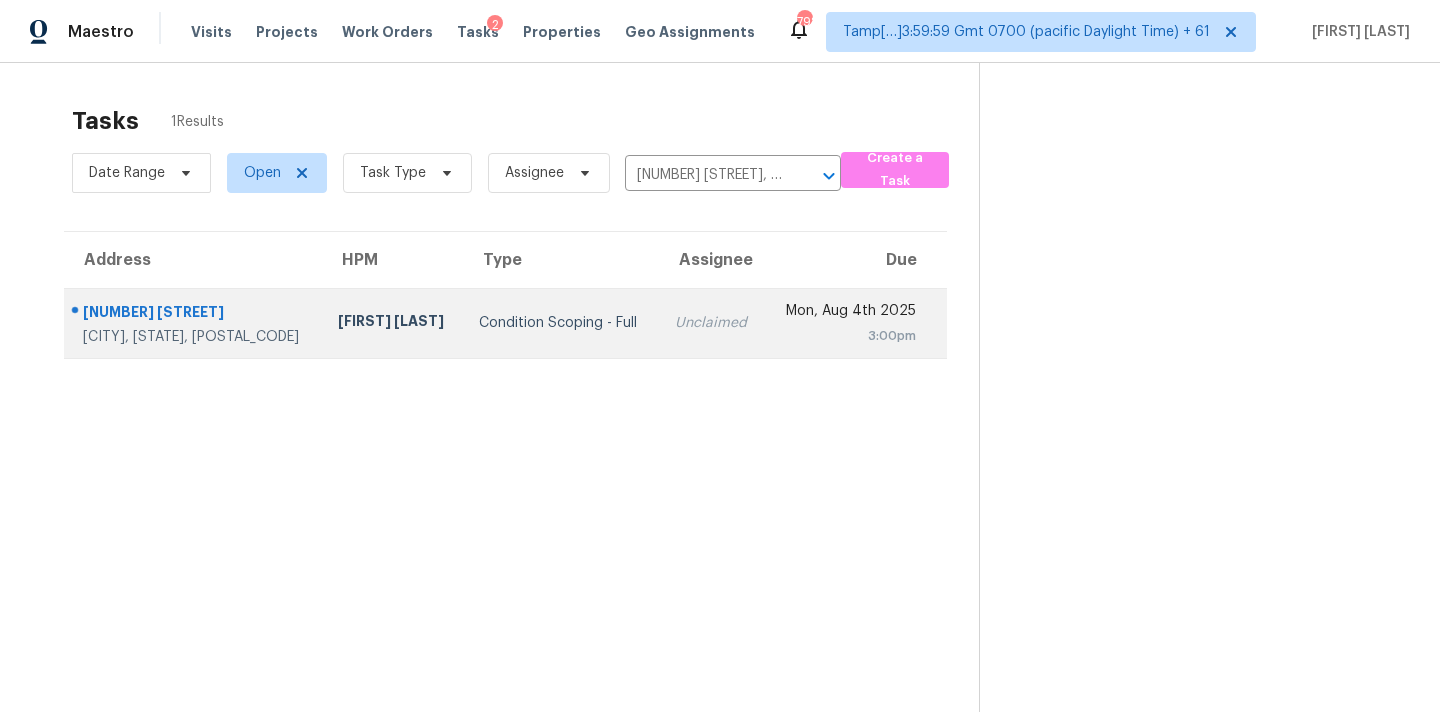 click on "Unclaimed" at bounding box center [712, 323] 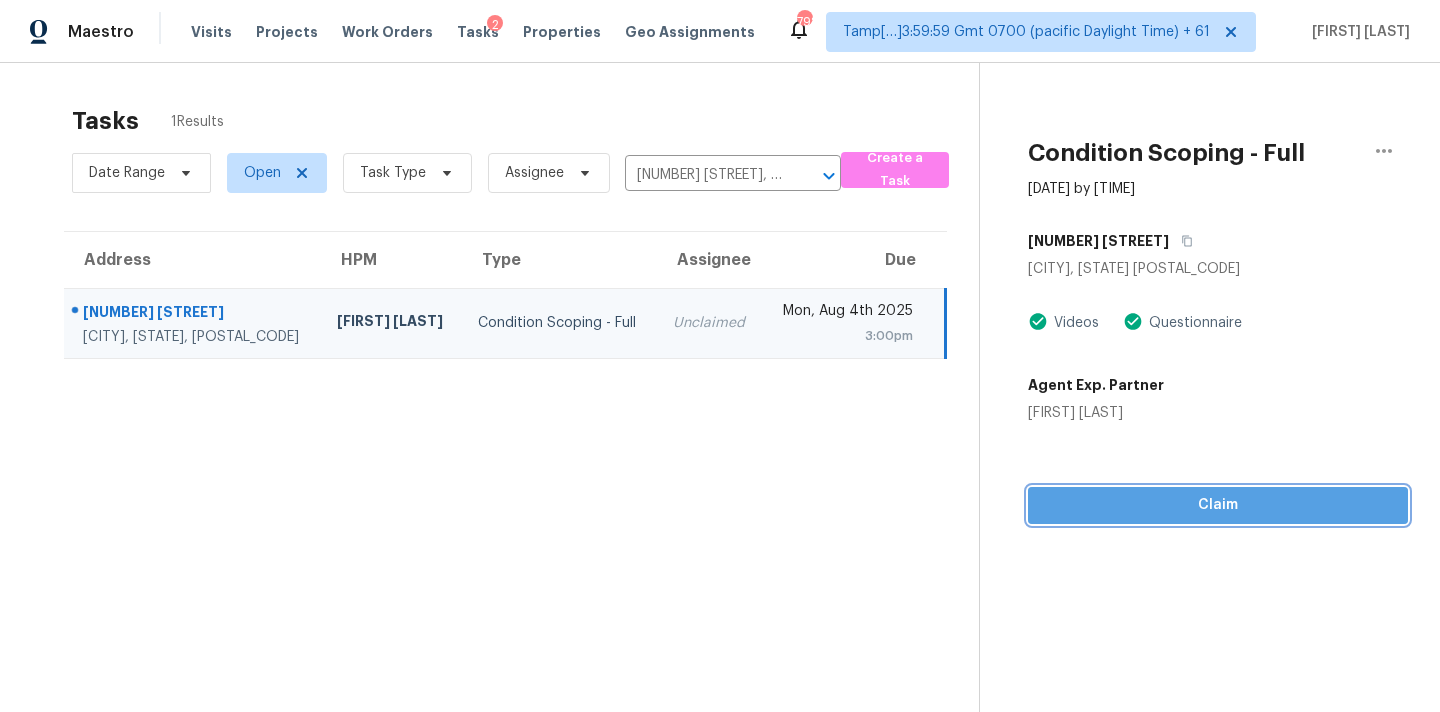 click on "Claim" at bounding box center (1218, 505) 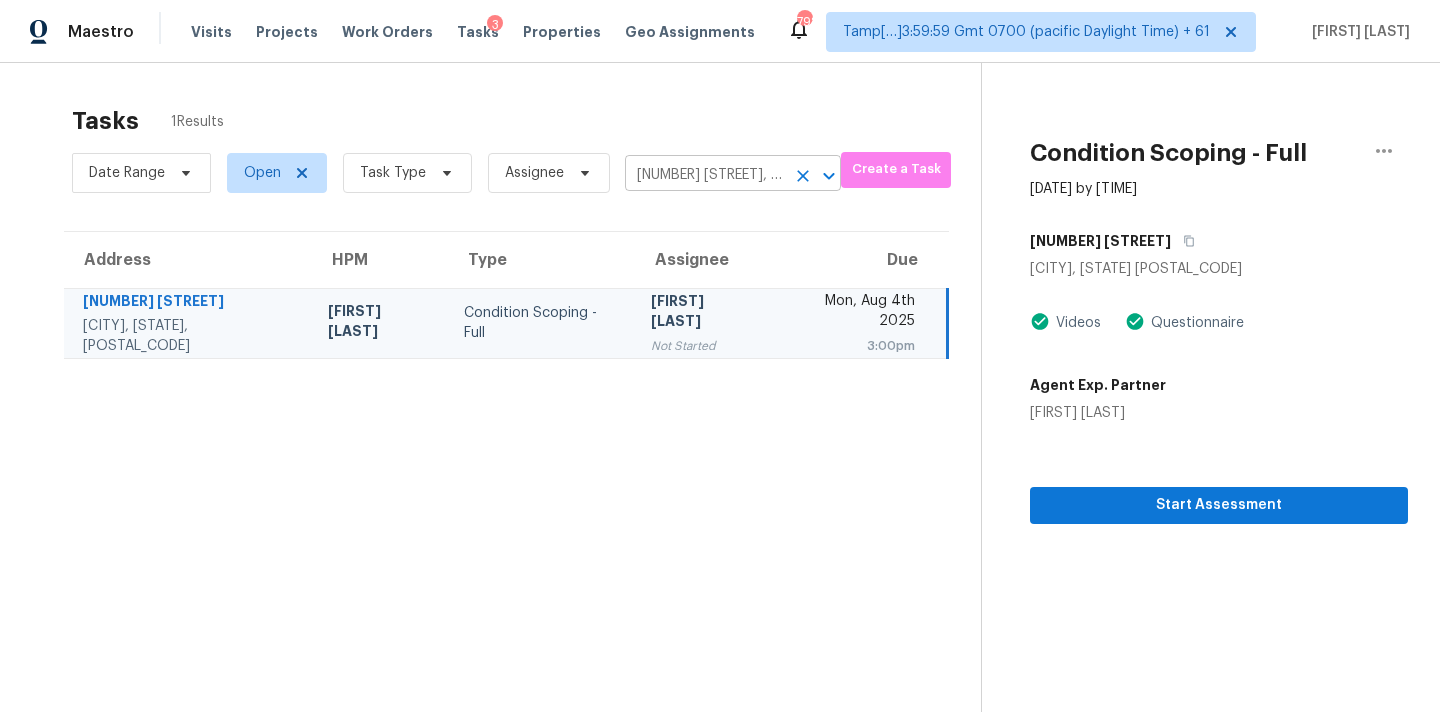 click on "[NUMBER] [STREET], [CITY], [STATE] [POSTAL_CODE]" at bounding box center [705, 175] 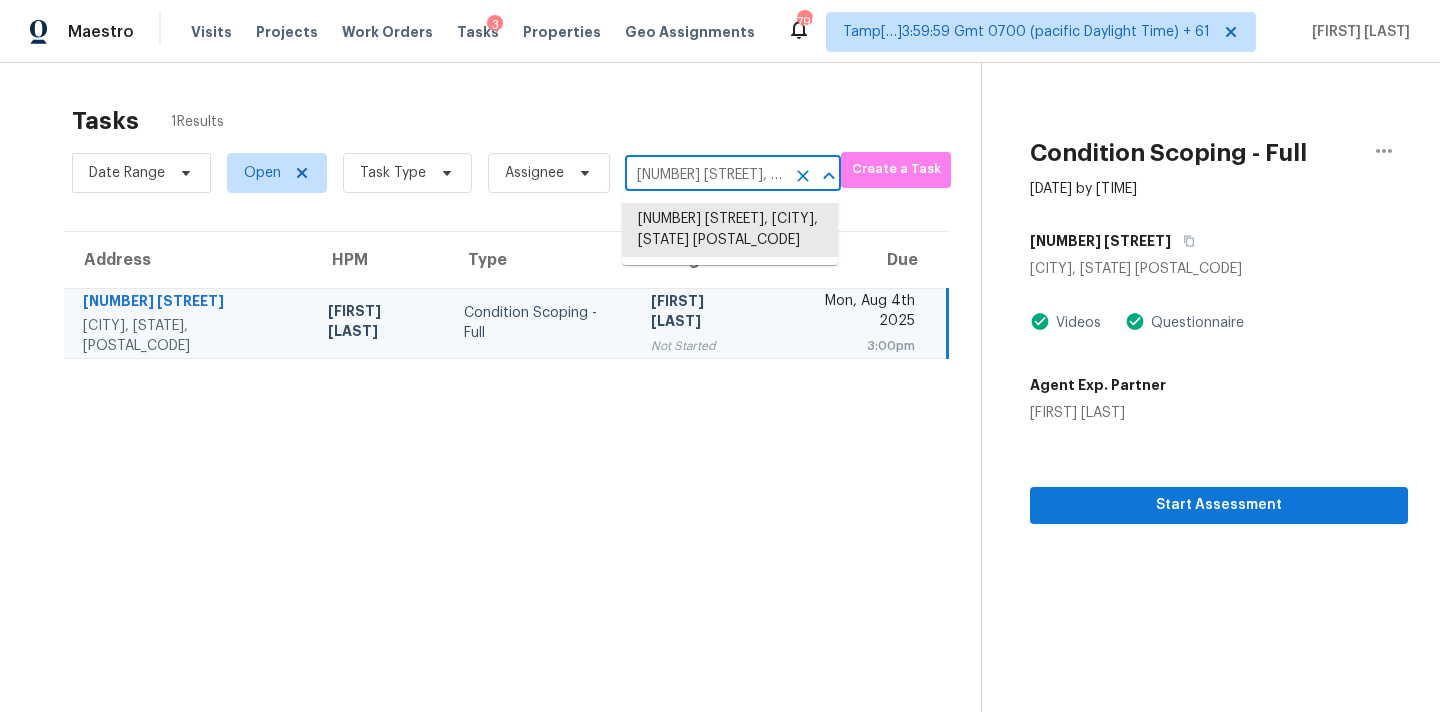 paste on "[NUMBER] [STREET], [CITY], [STATE] [POSTAL_CODE]" 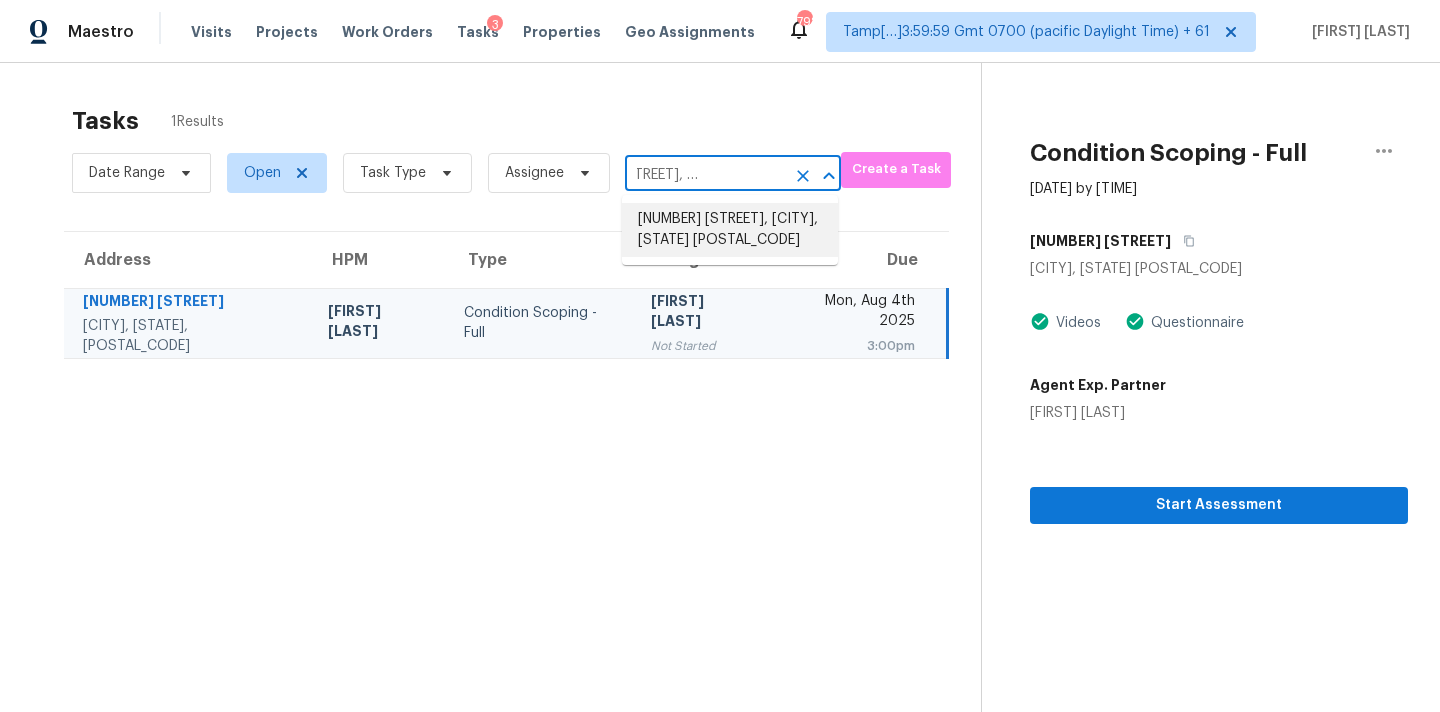 click on "[NUMBER] [STREET], [CITY], [STATE] [POSTAL_CODE]" at bounding box center (730, 230) 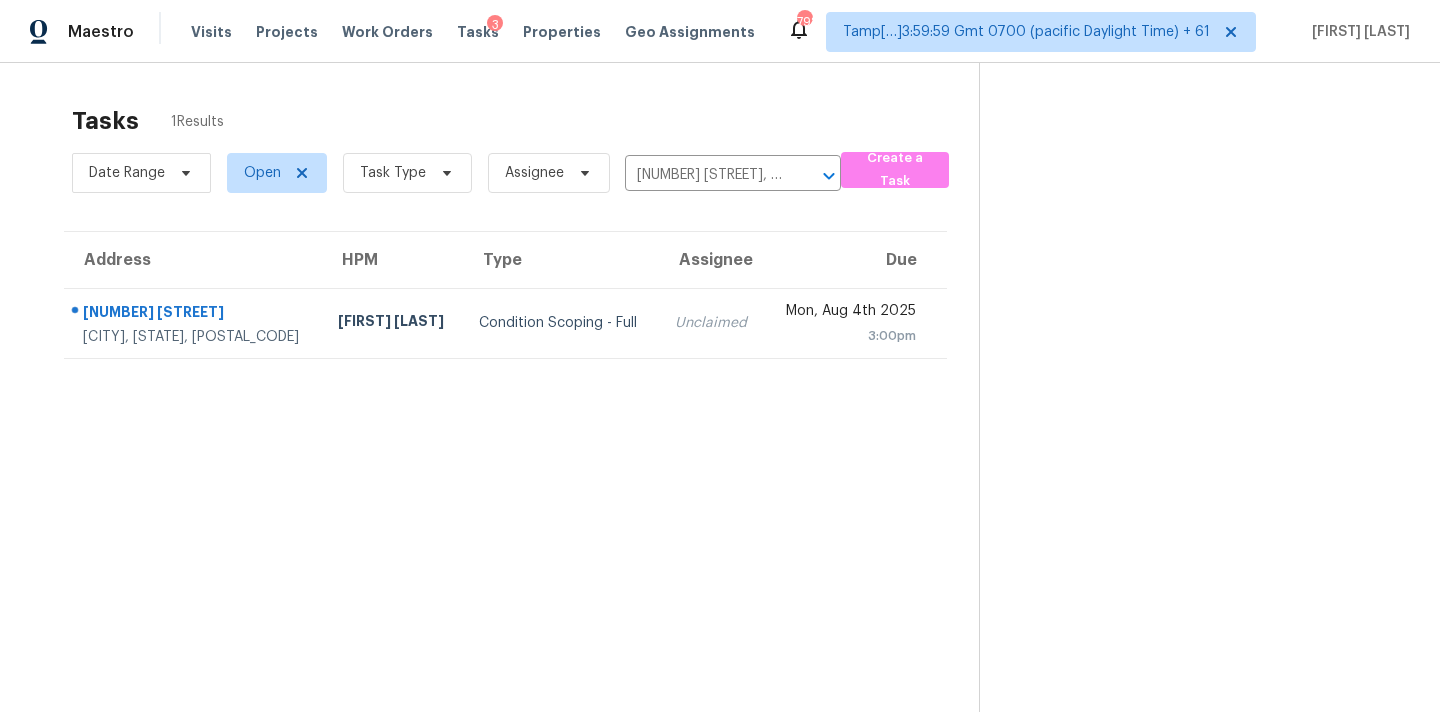 click on "Unclaimed" at bounding box center (712, 323) 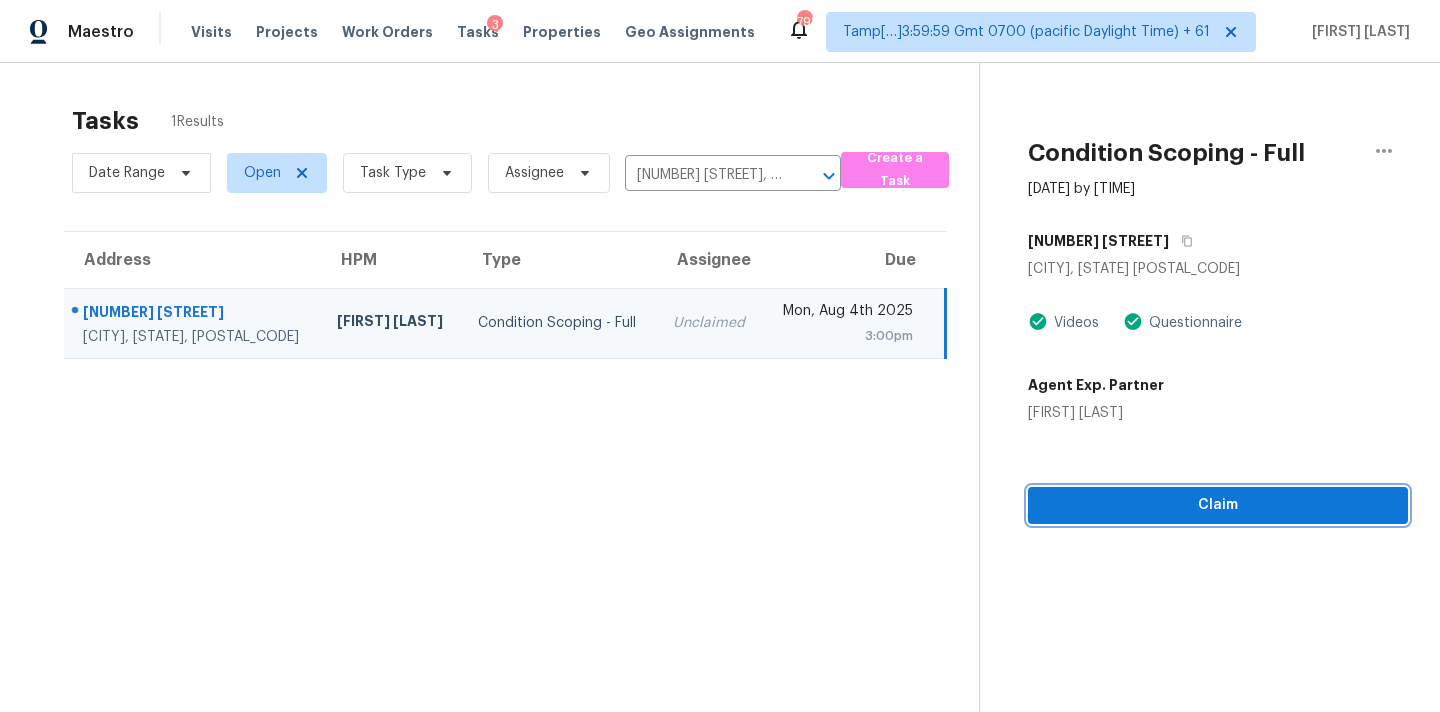 click on "Claim" at bounding box center [1218, 505] 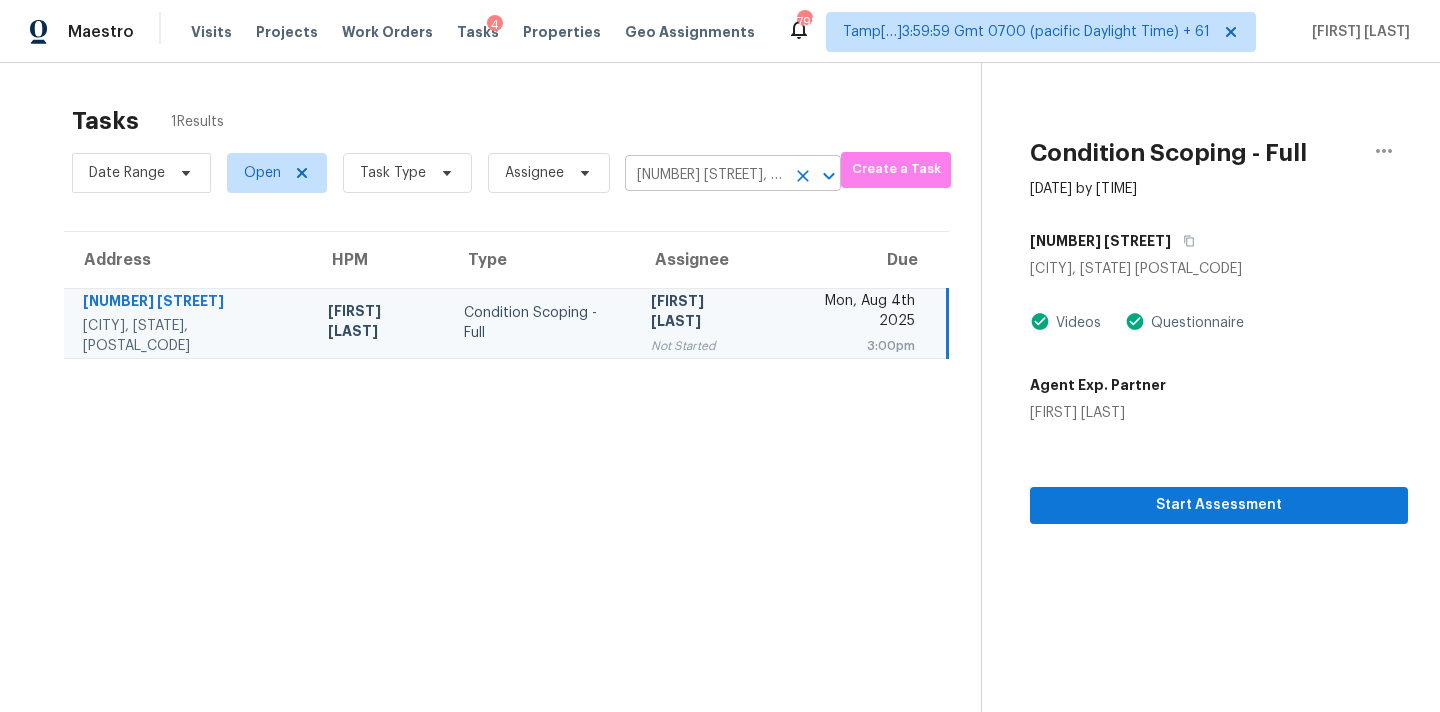 click on "[NUMBER] [STREET], [CITY], [STATE] [POSTAL_CODE]" at bounding box center (705, 175) 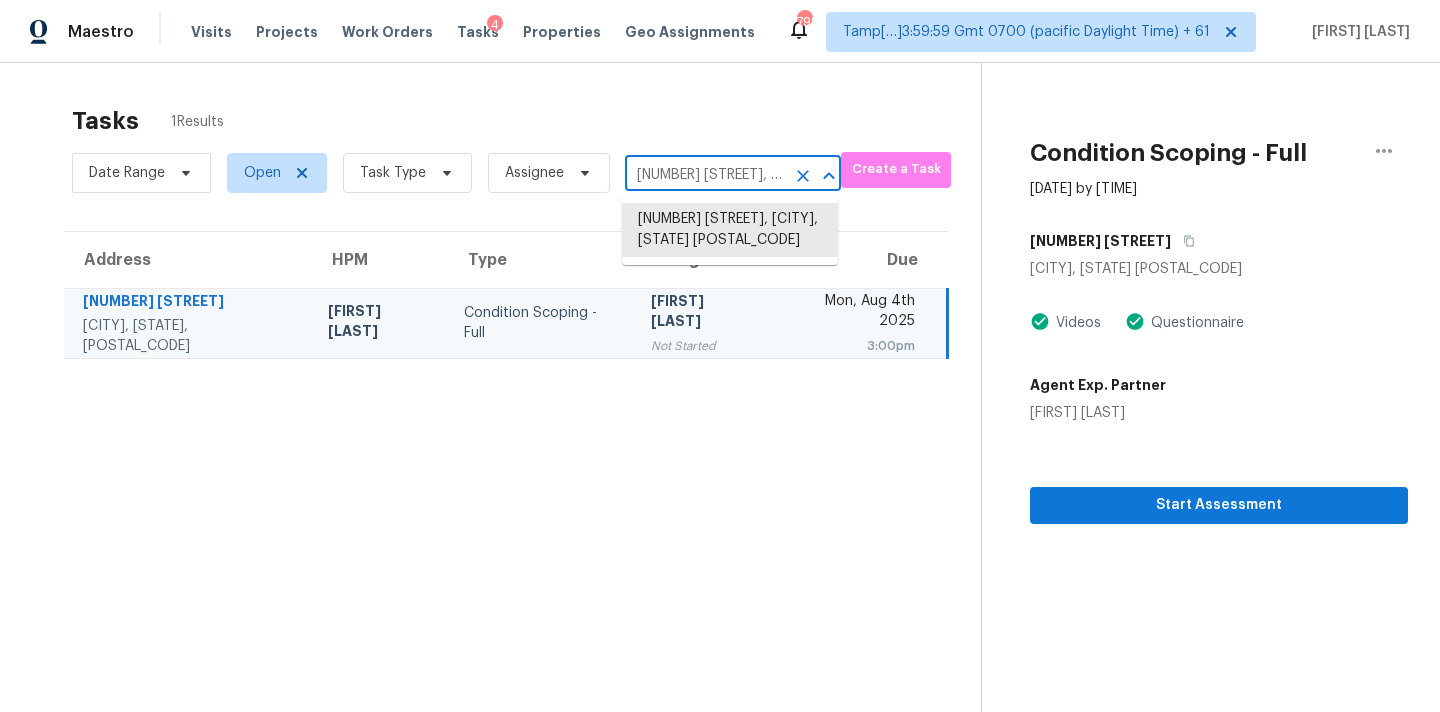 paste on "[NUMBER] [STREET], [CITY], [STATE] [POSTAL_CODE]" 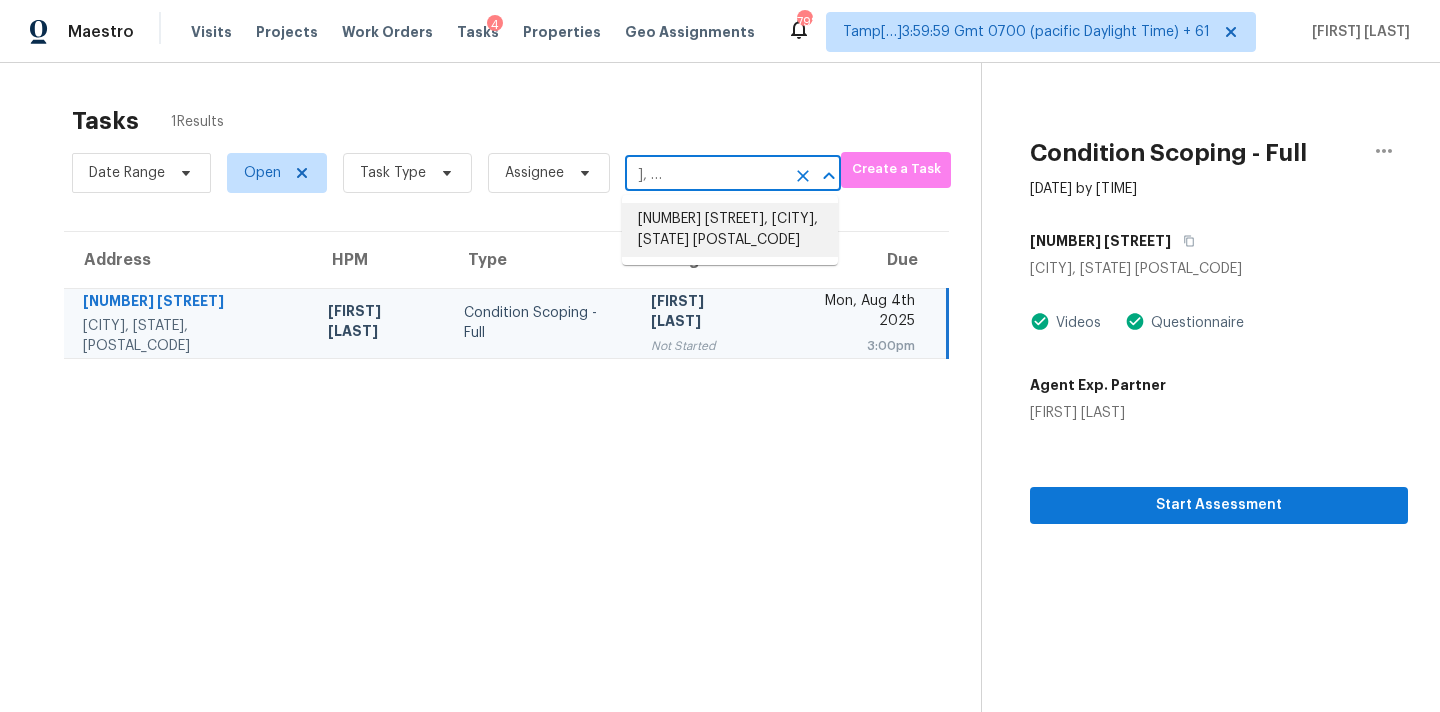 click on "[NUMBER] [STREET], [CITY], [STATE] [POSTAL_CODE]" at bounding box center (730, 230) 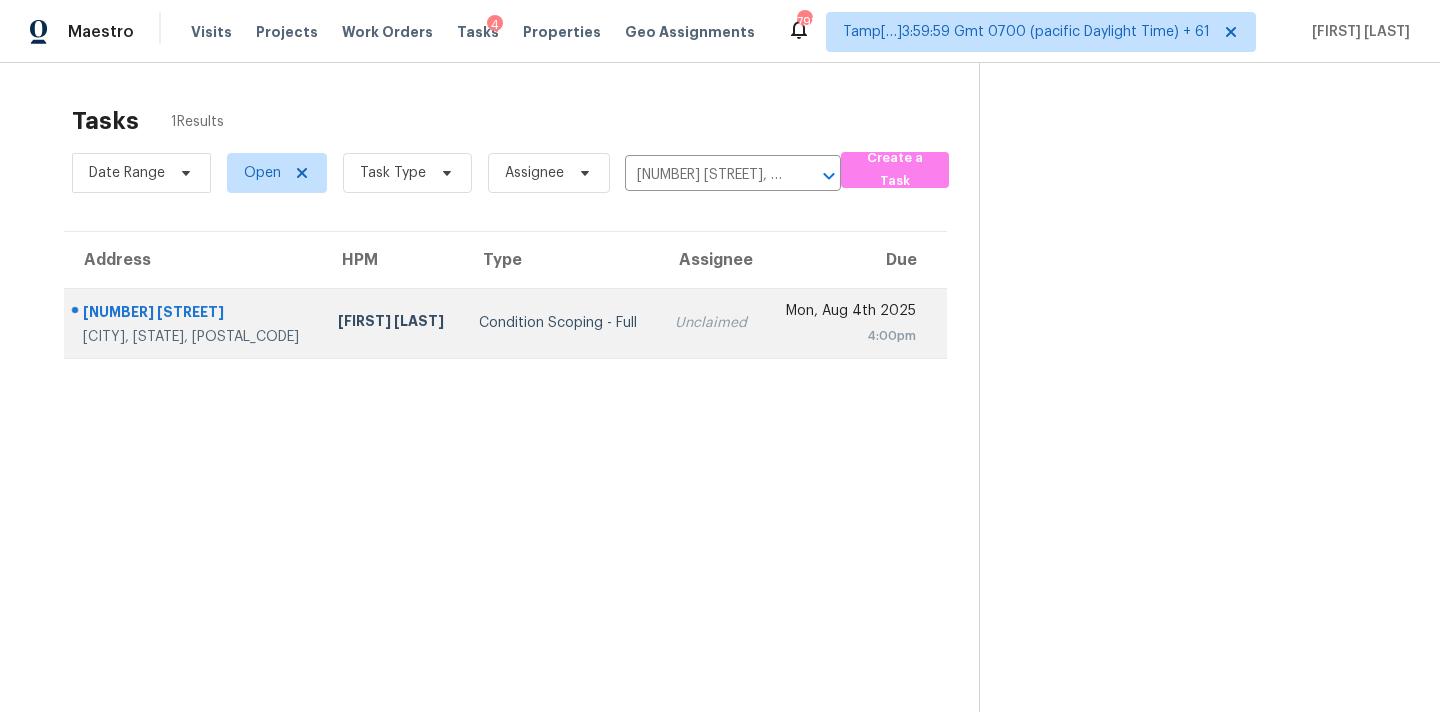 click on "Unclaimed" at bounding box center (712, 323) 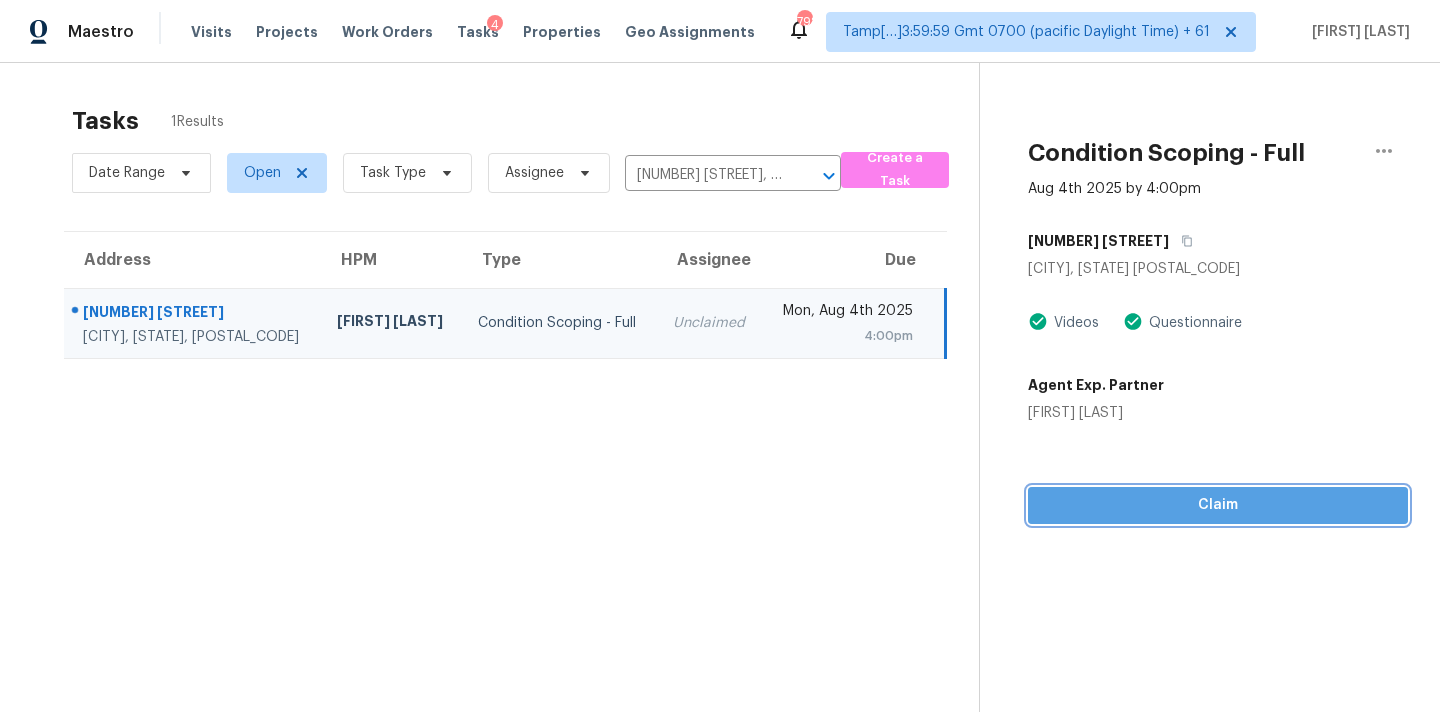 click on "Claim" at bounding box center [1218, 505] 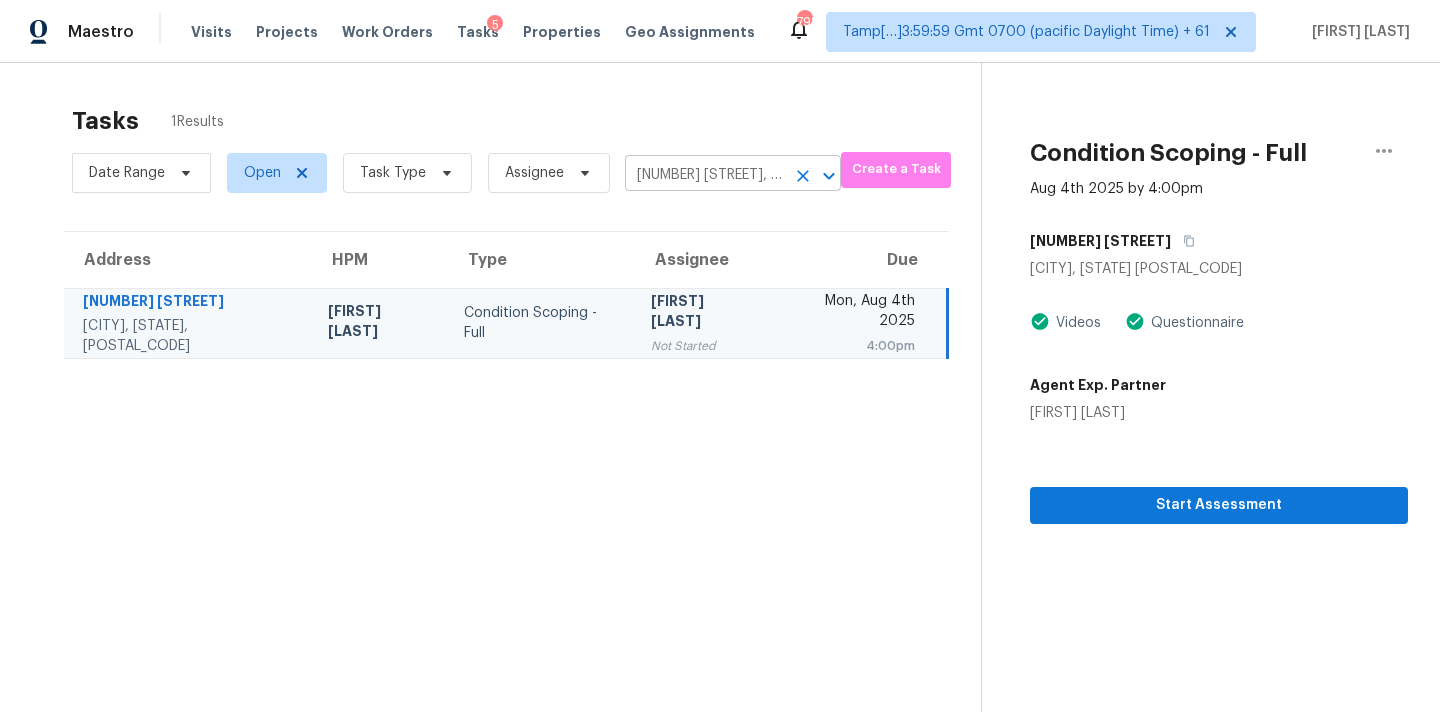 click on "[NUMBER] [STREET], [CITY], [STATE] [POSTAL_CODE]" at bounding box center [705, 175] 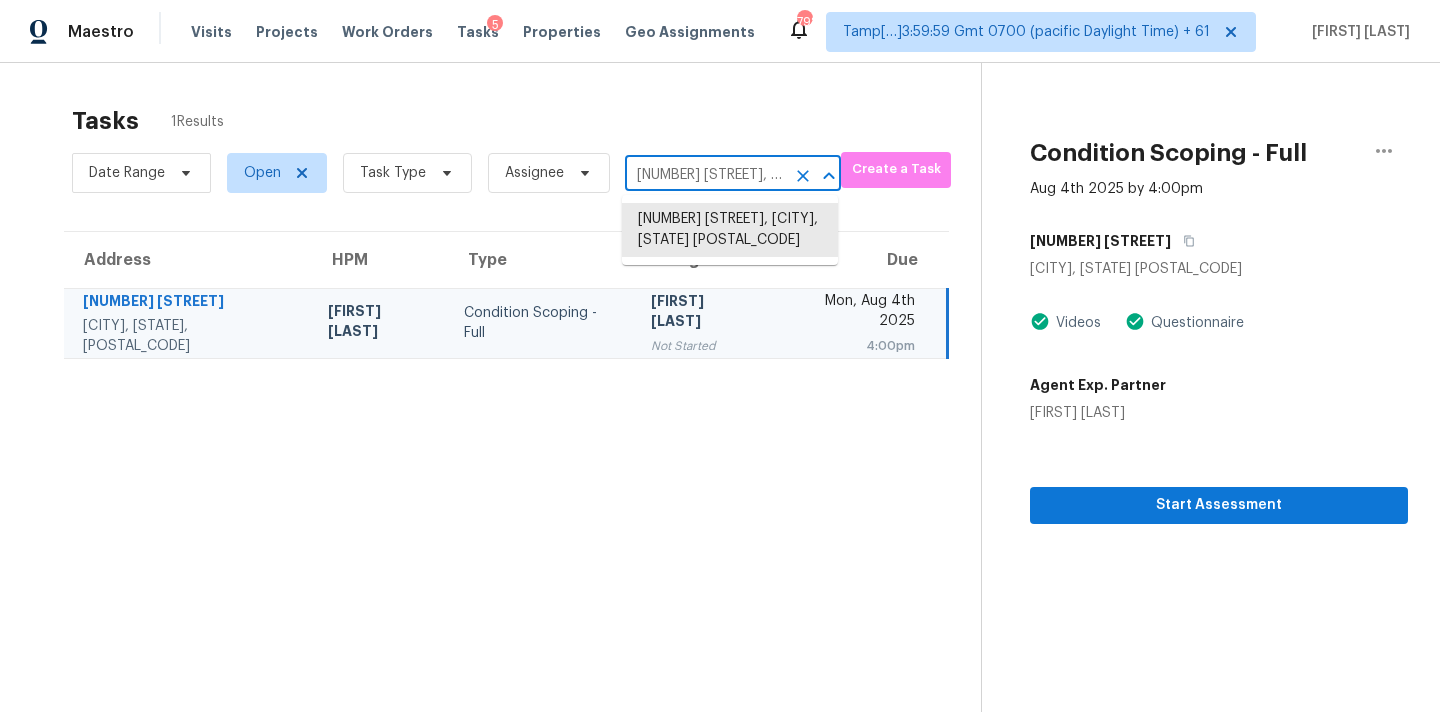 paste on "[NUMBER] [STREET], [CITY], [STATE] [POSTAL_CODE]" 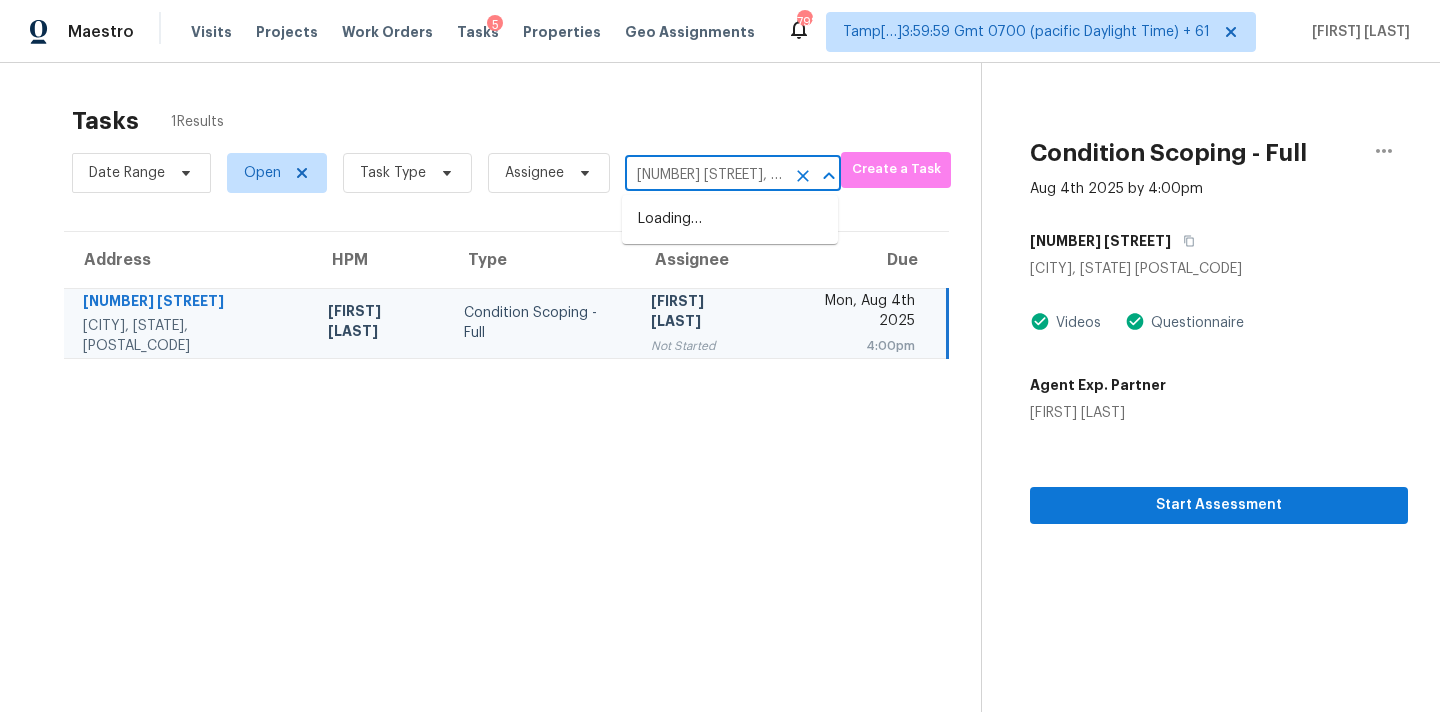 scroll, scrollTop: 0, scrollLeft: 61, axis: horizontal 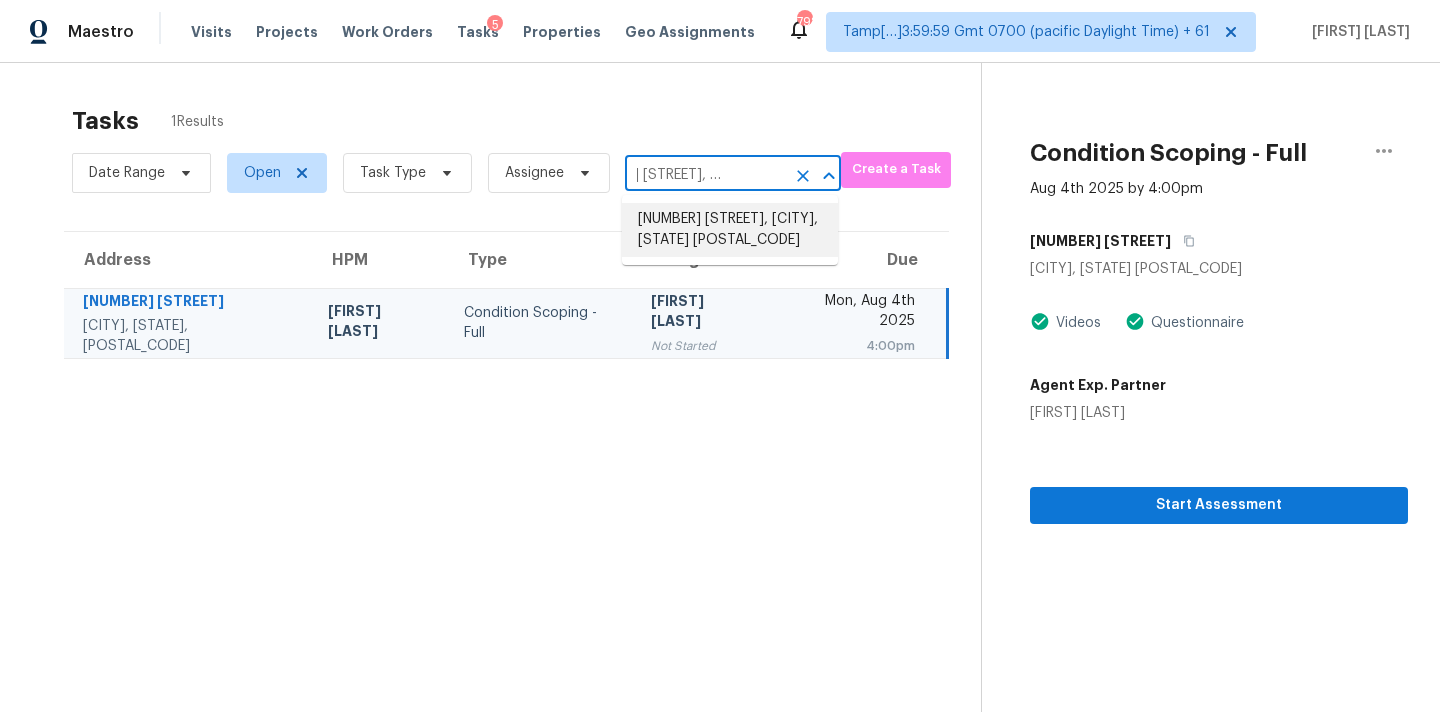 click on "[NUMBER] [STREET], [CITY], [STATE] [POSTAL_CODE]" at bounding box center [730, 230] 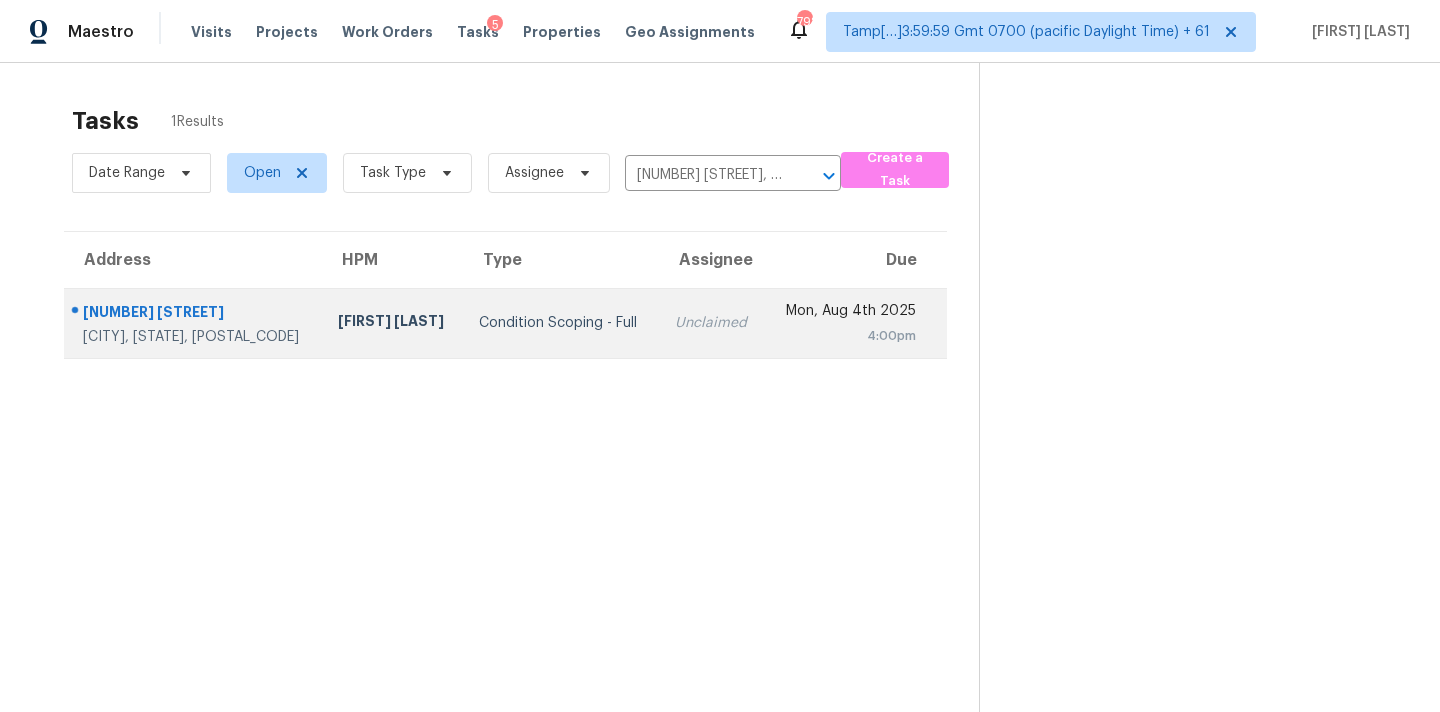click on "Unclaimed" at bounding box center [712, 323] 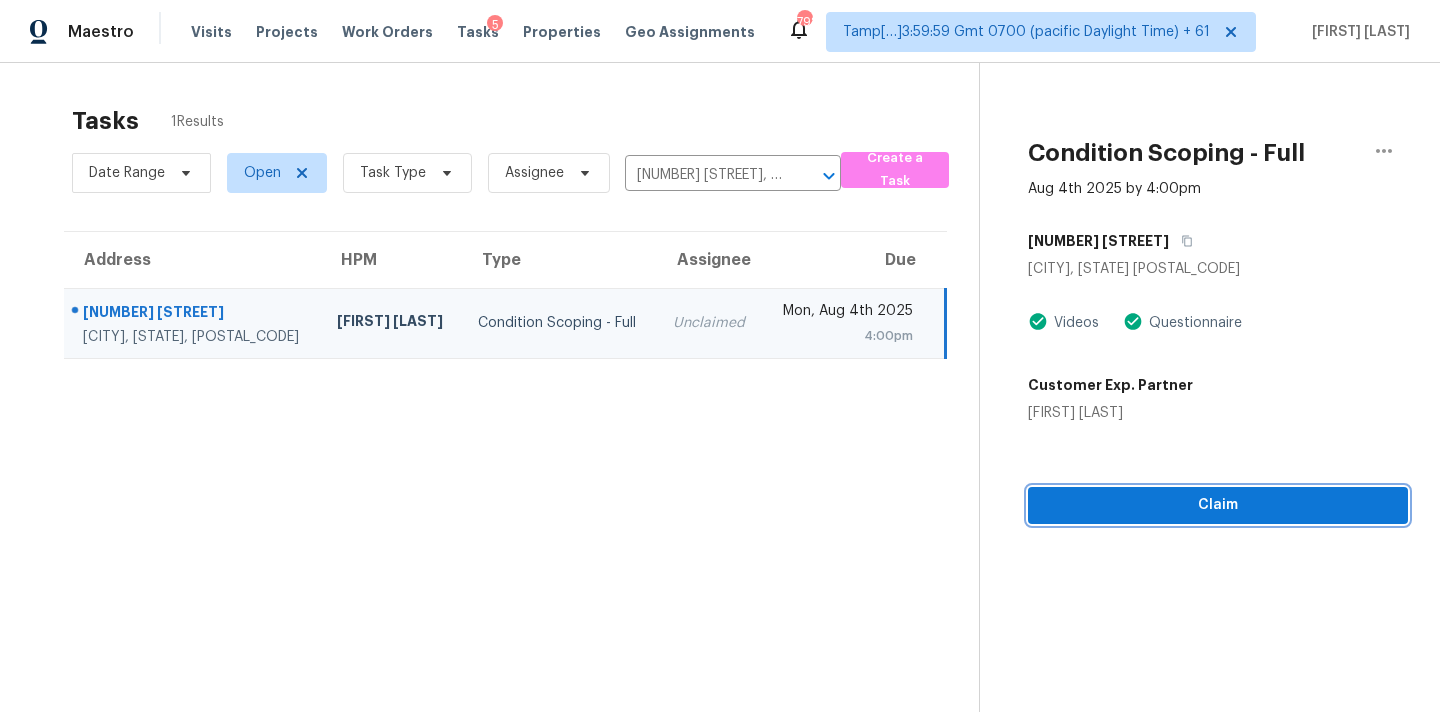 click on "Claim" at bounding box center [1218, 505] 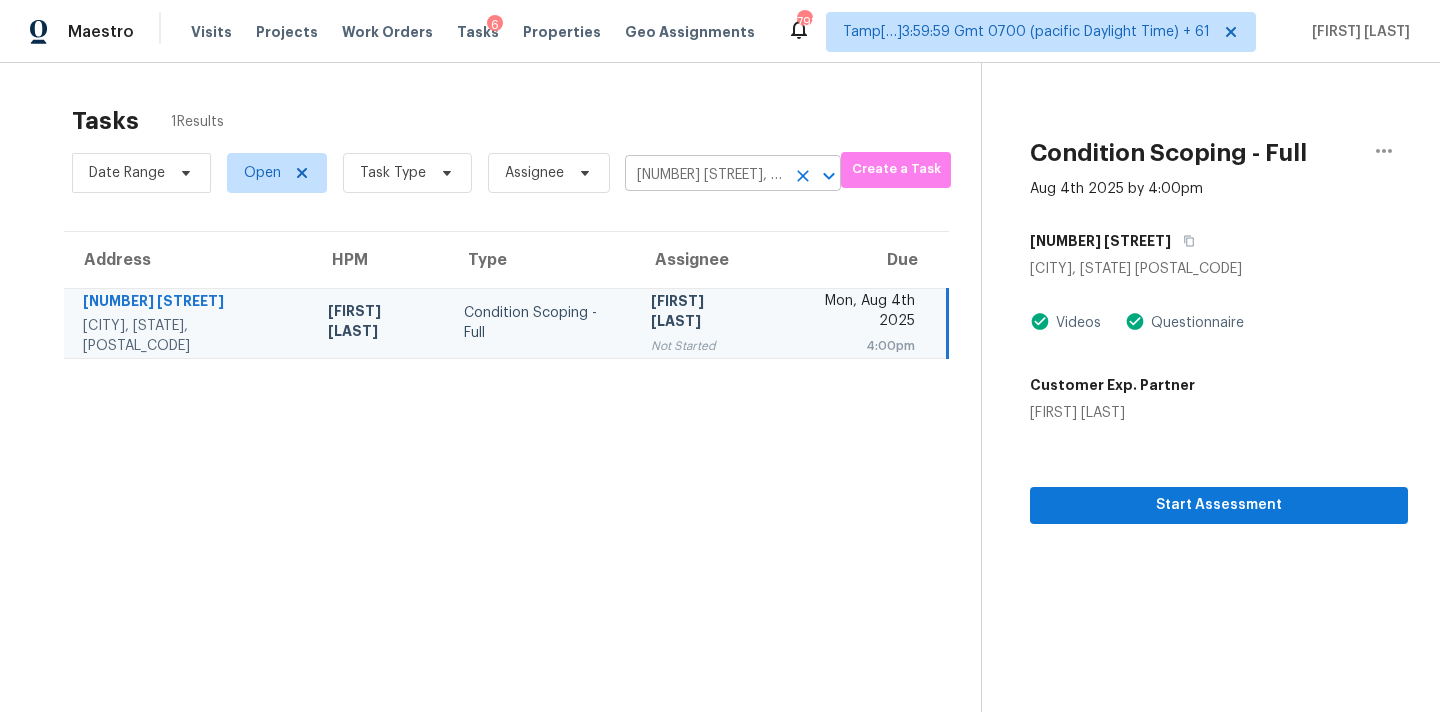 click on "[NUMBER] [STREET], [CITY], [STATE] [POSTAL_CODE]" at bounding box center [705, 175] 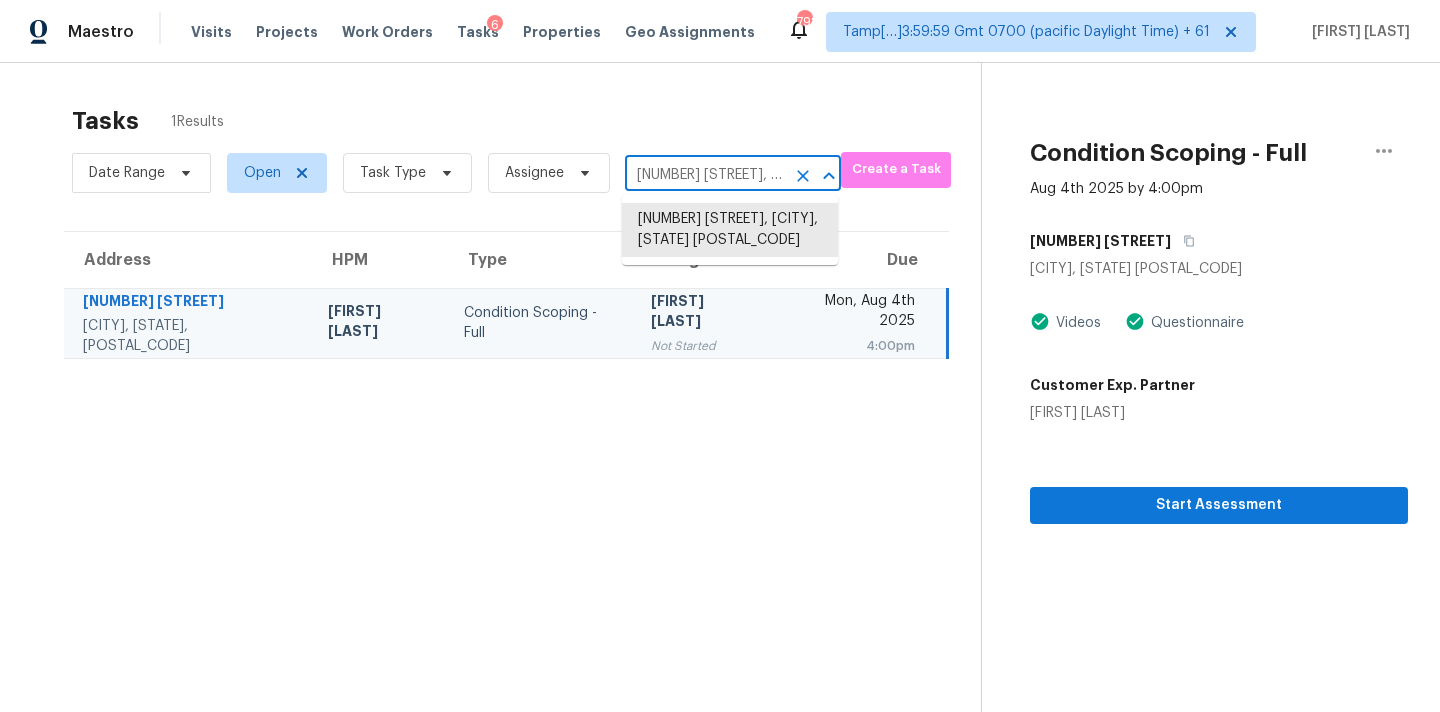 paste on "[NUMBER] [STREET], [CITY], [STATE], [POSTAL_CODE]" 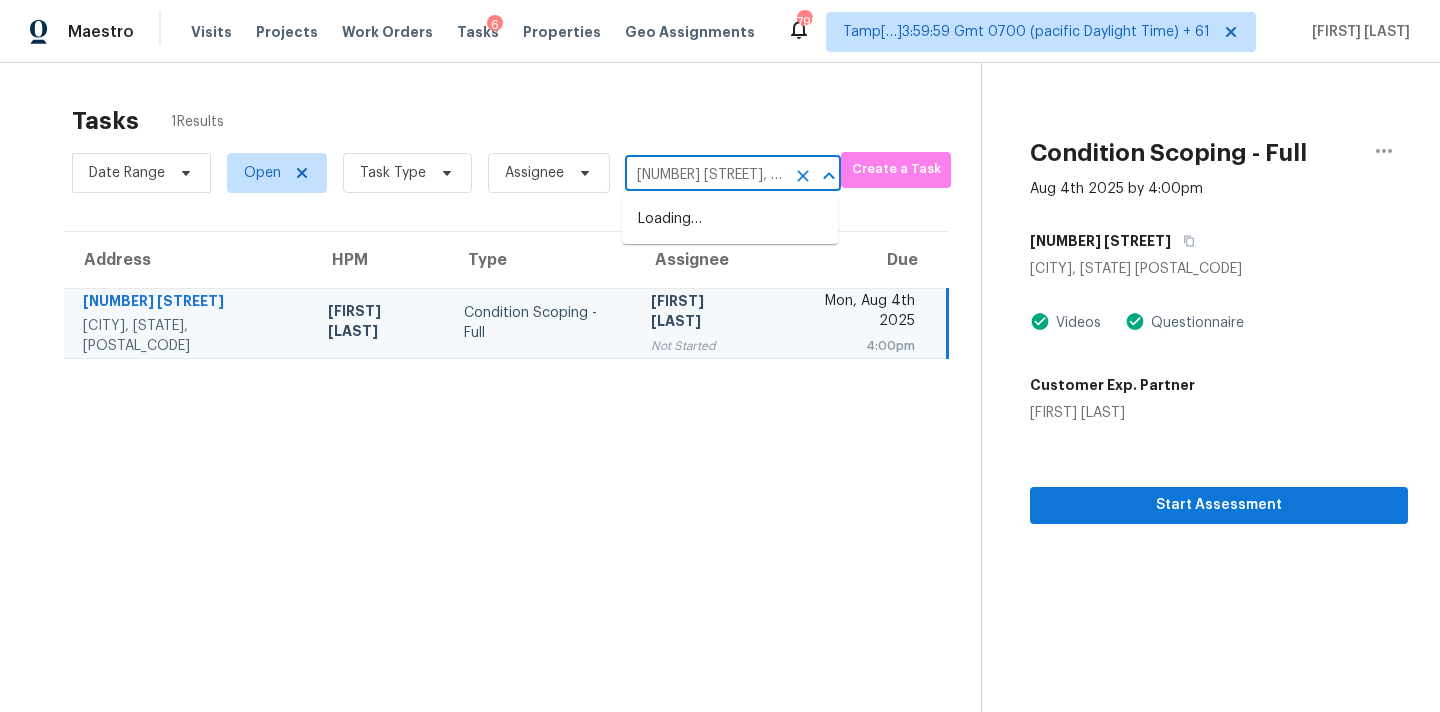 scroll, scrollTop: 0, scrollLeft: 119, axis: horizontal 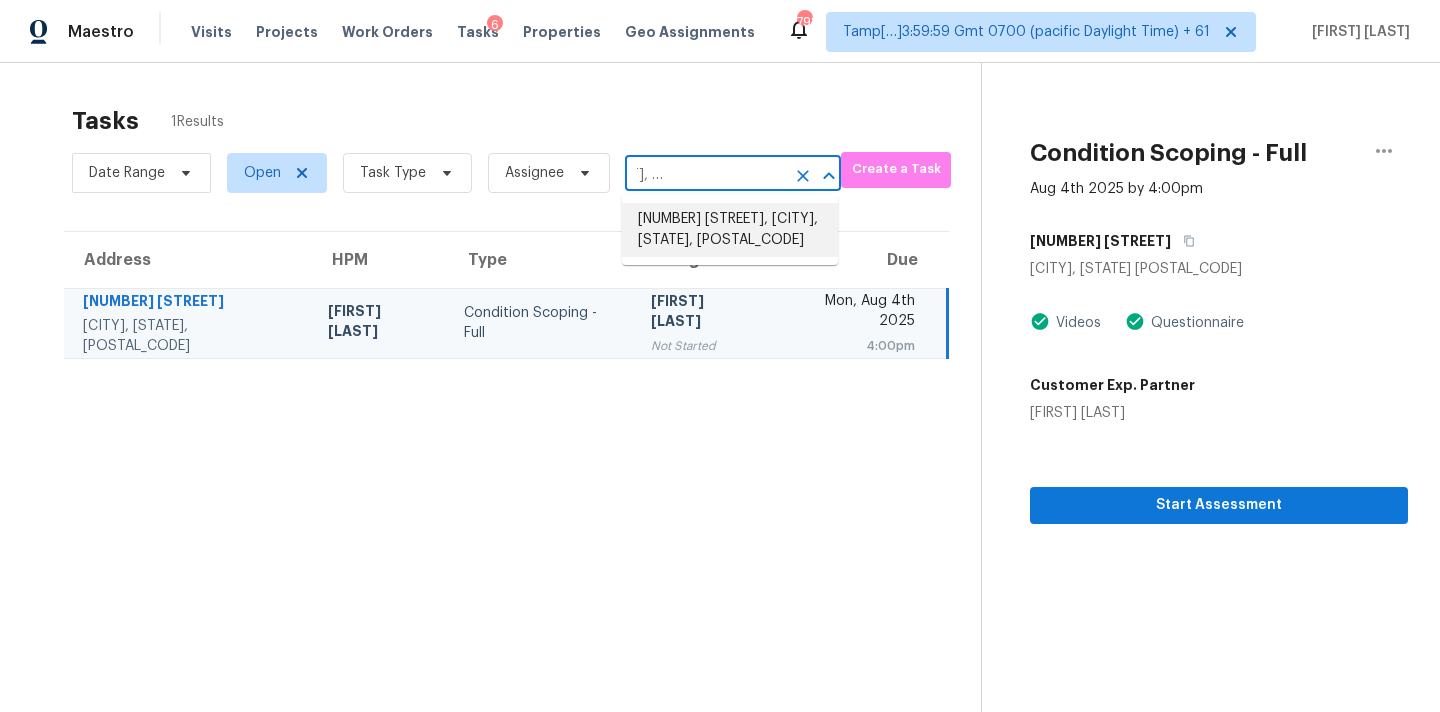 click on "[NUMBER] [STREET], [CITY], [STATE], [POSTAL_CODE]" at bounding box center (730, 230) 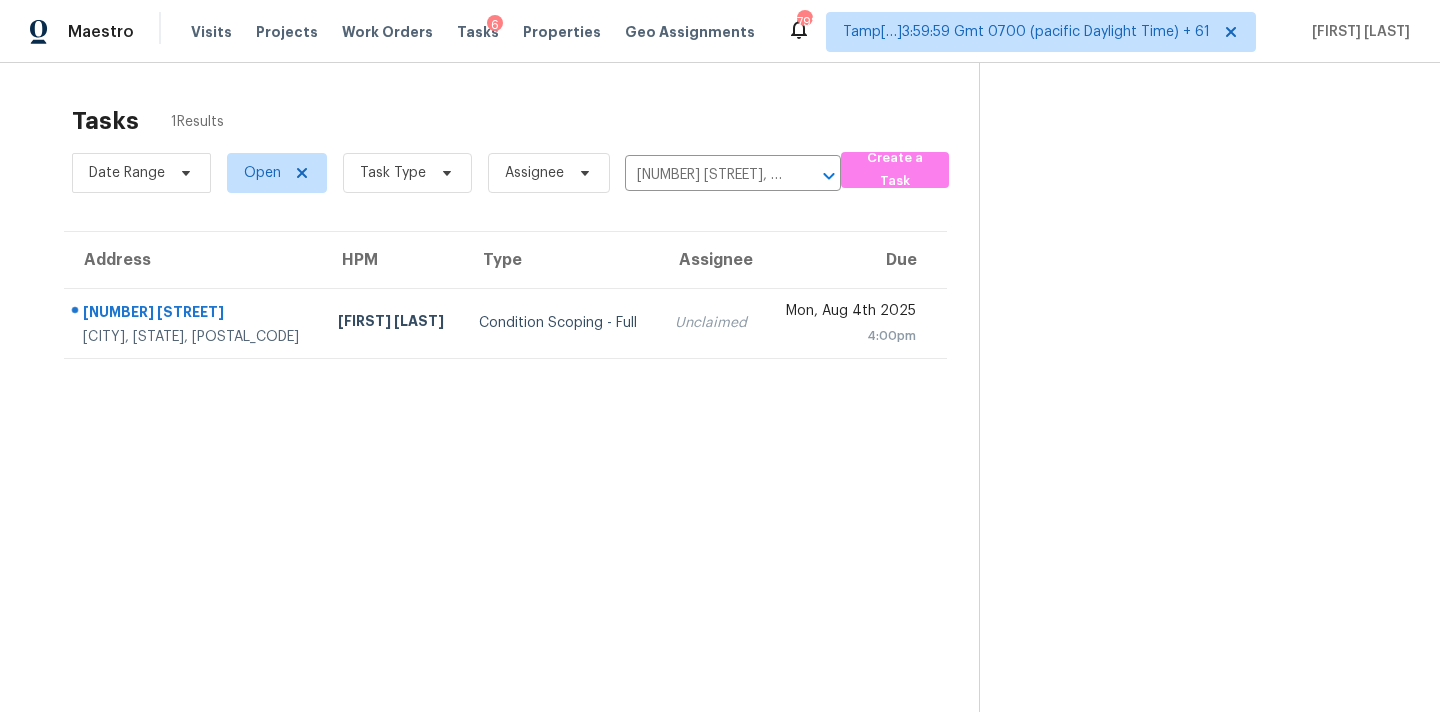 click on "Unclaimed" at bounding box center [712, 323] 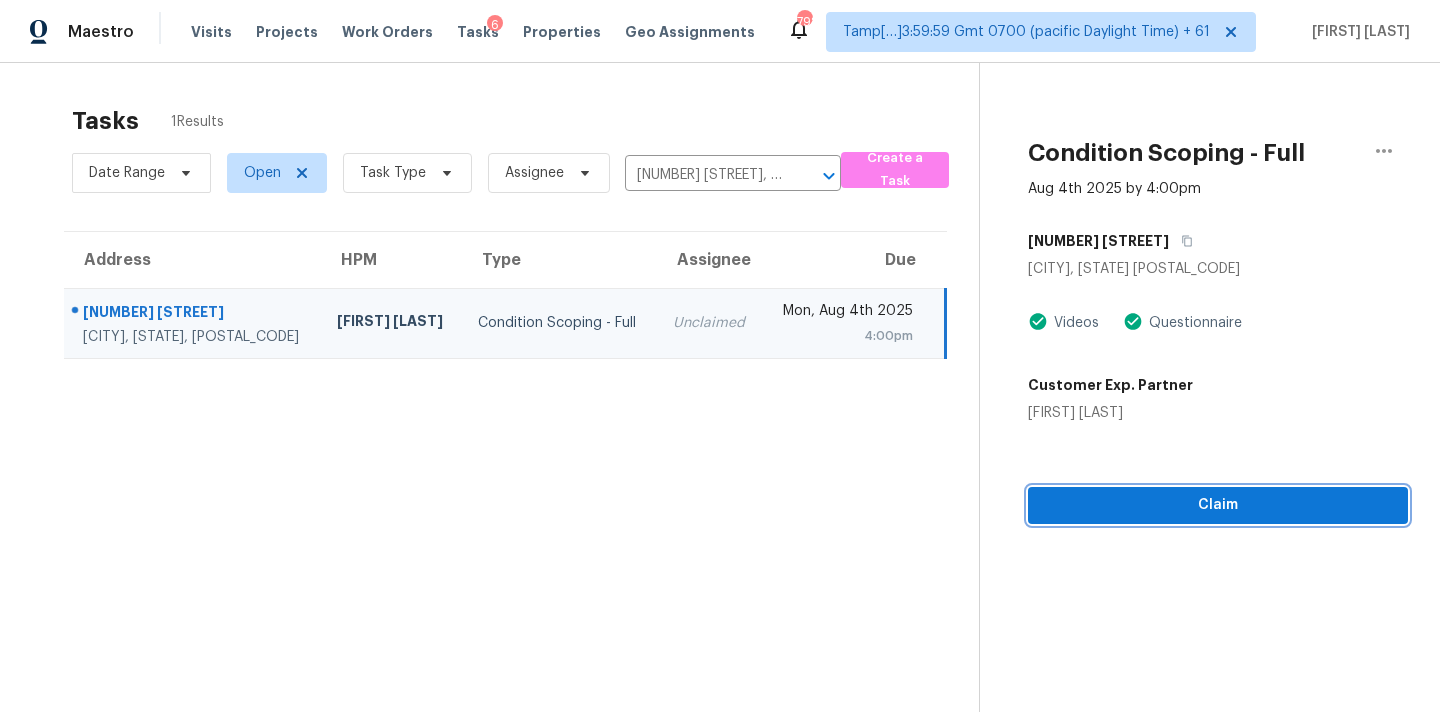 click on "Claim" at bounding box center [1218, 505] 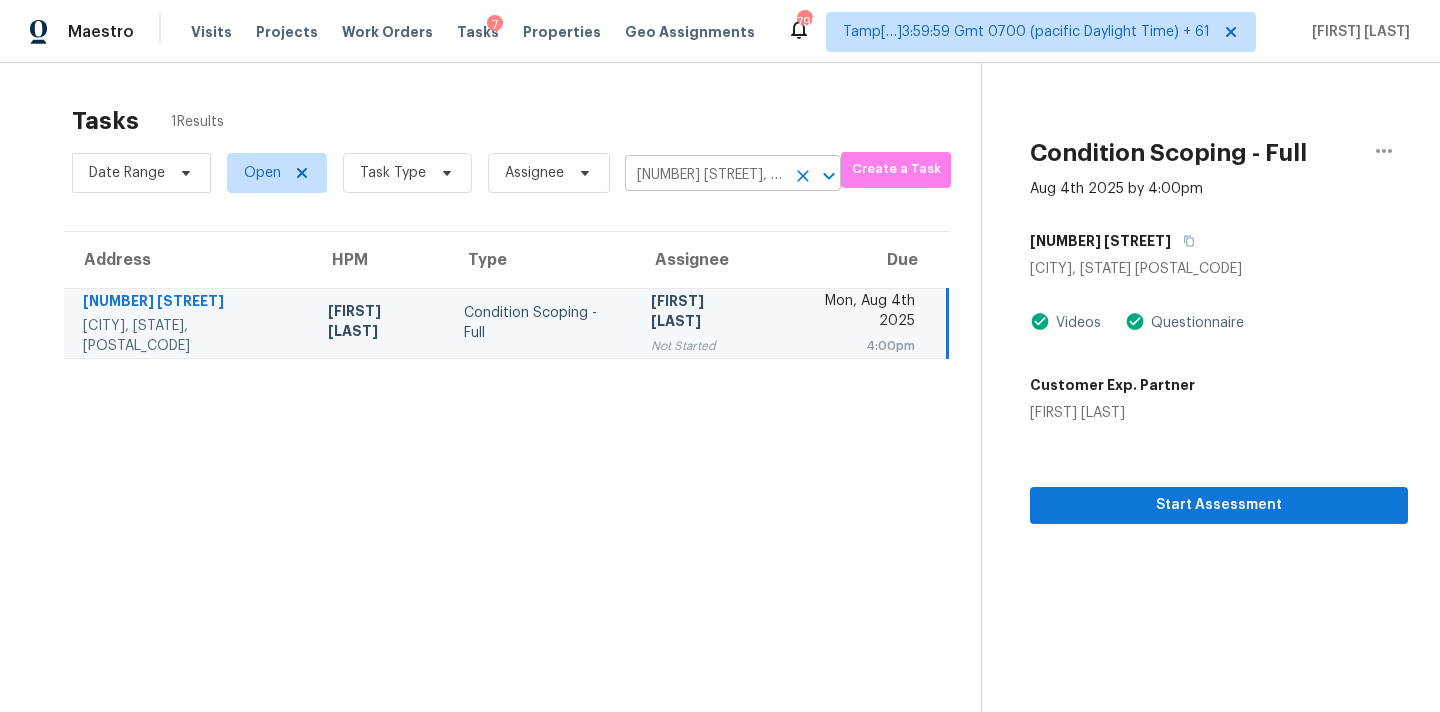 click on "[NUMBER] [STREET], [CITY], [STATE], [POSTAL_CODE]" at bounding box center [705, 175] 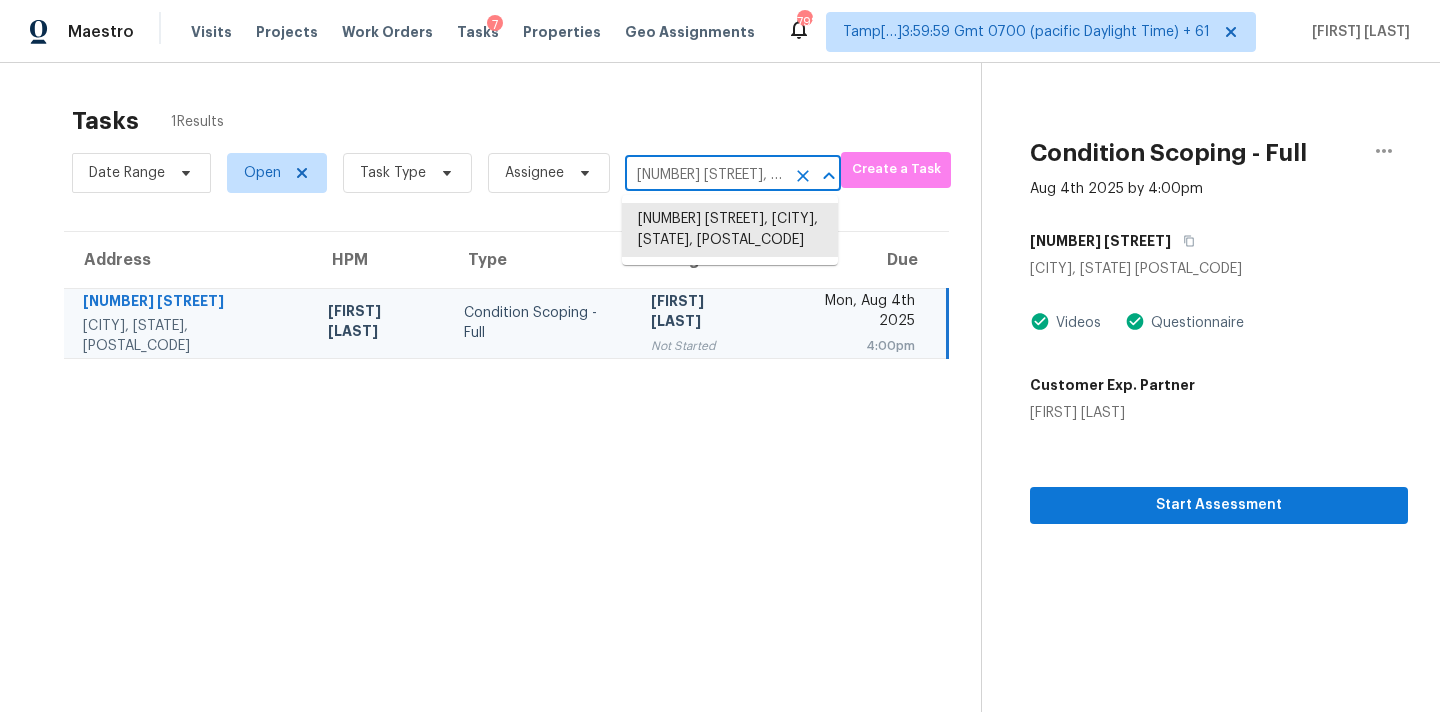 paste on "[NUMBER] [STREET], [CITY], [STATE], [POSTAL_CODE]" 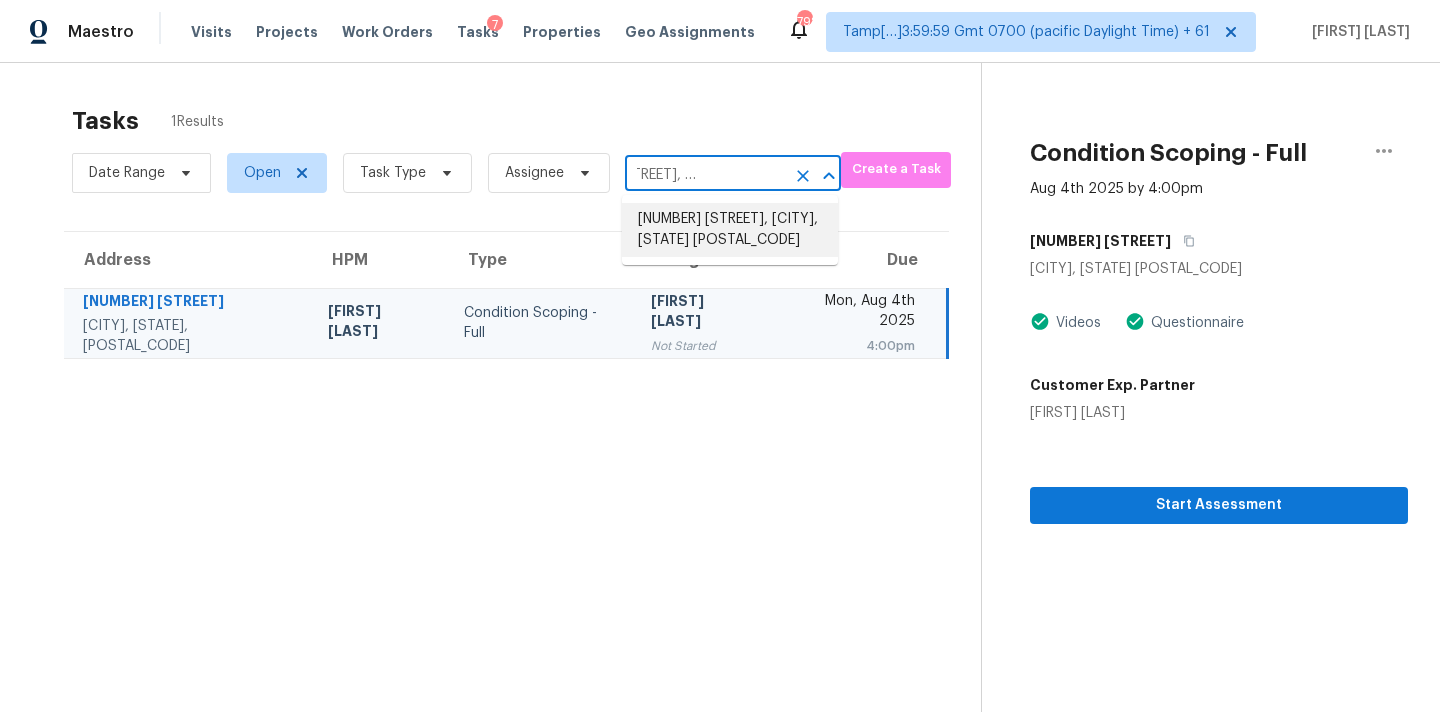 click on "[NUMBER] [STREET], [CITY], [STATE] [POSTAL_CODE]" at bounding box center (730, 230) 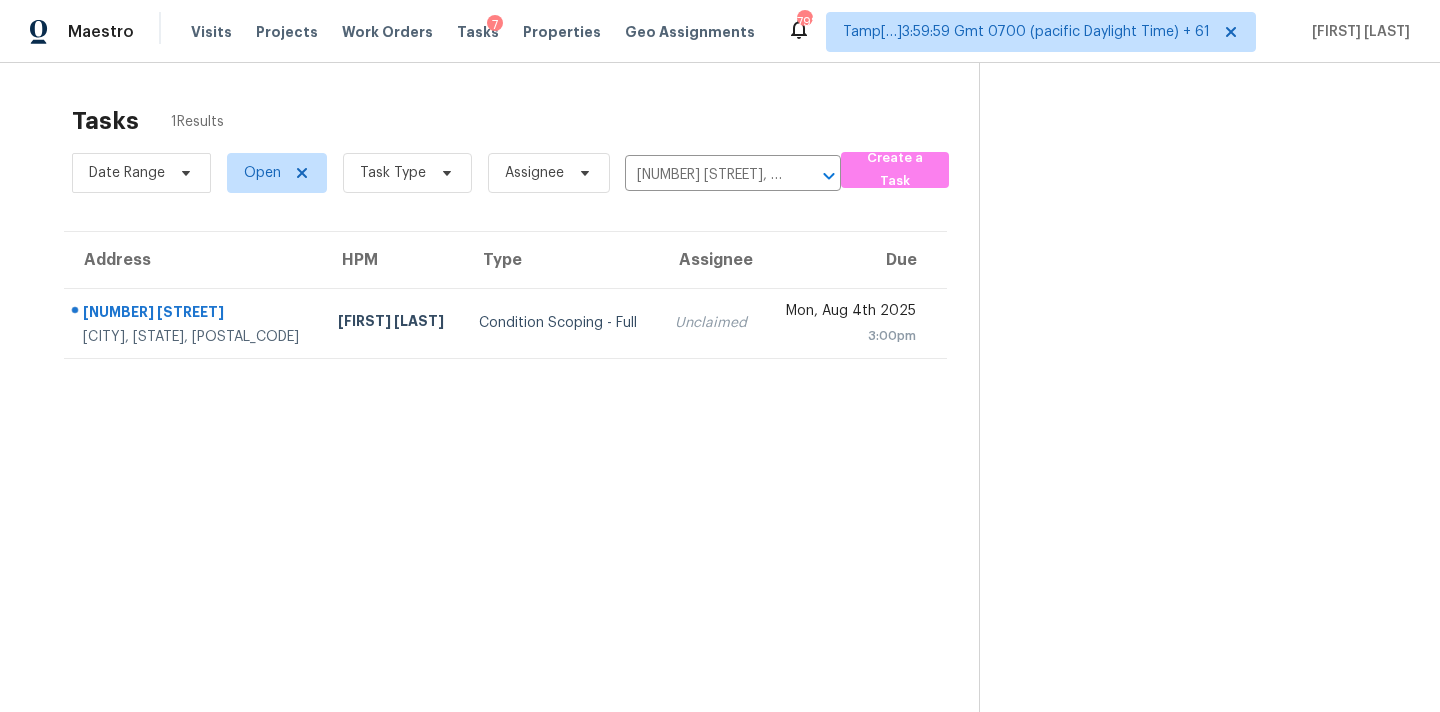 click on "Unclaimed" at bounding box center (712, 323) 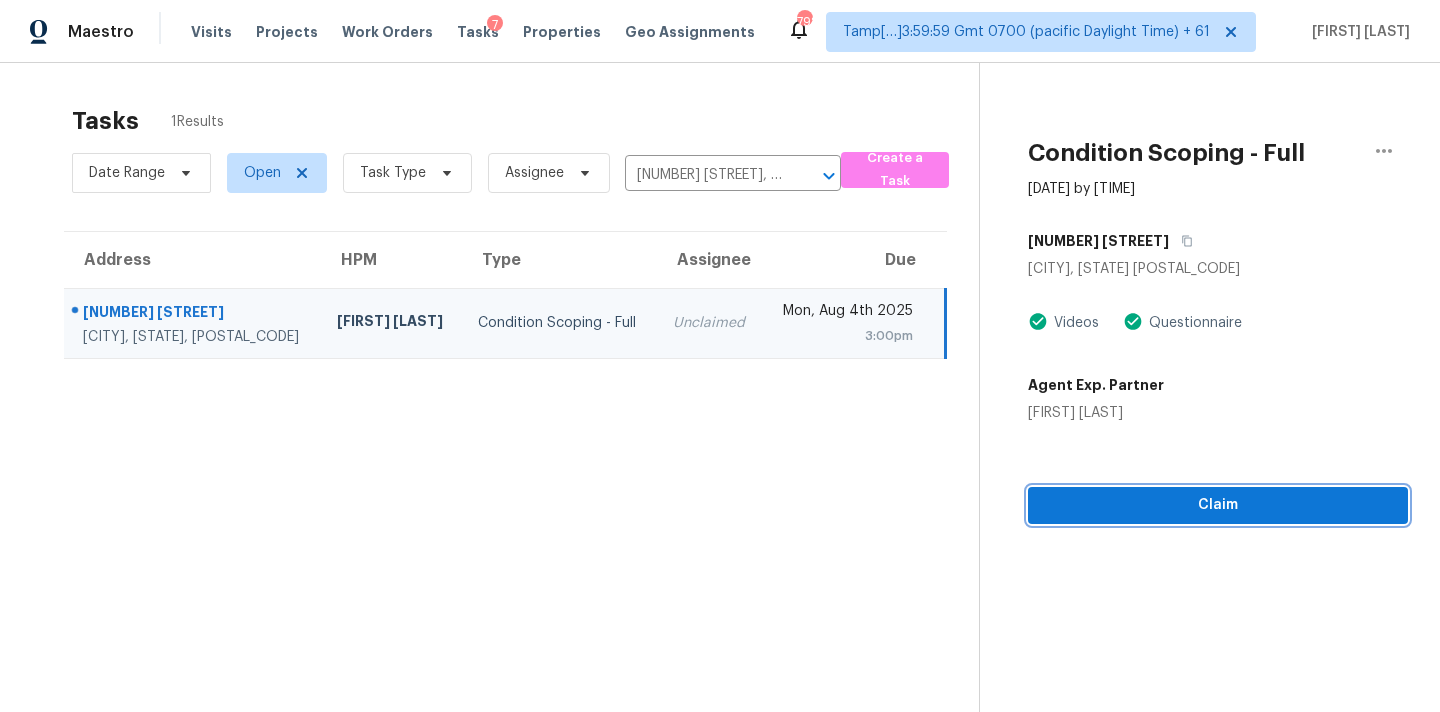 click on "Claim" at bounding box center [1218, 505] 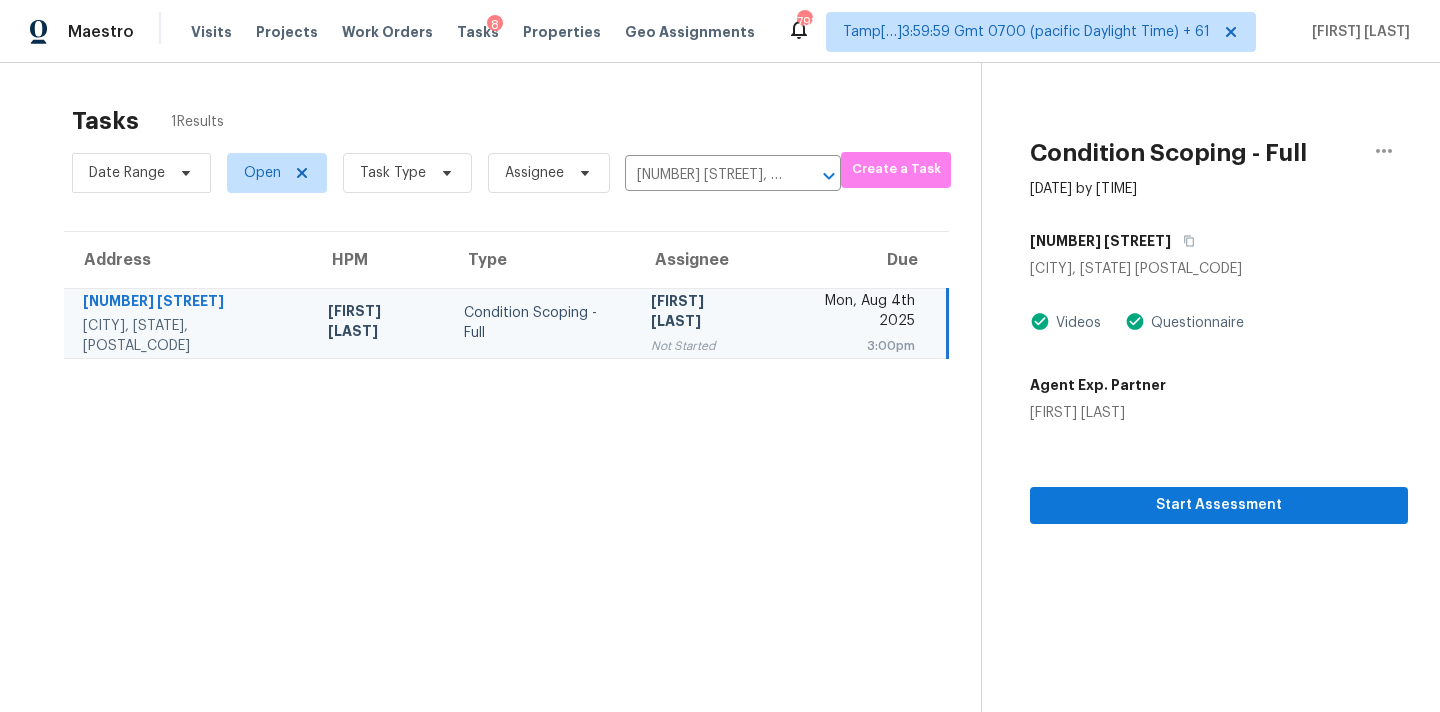 click on "Date Range Open Task Type Assignee [NUMBER] [STREET], [CITY], [STATE] [POSTAL_CODE]" at bounding box center (456, 173) 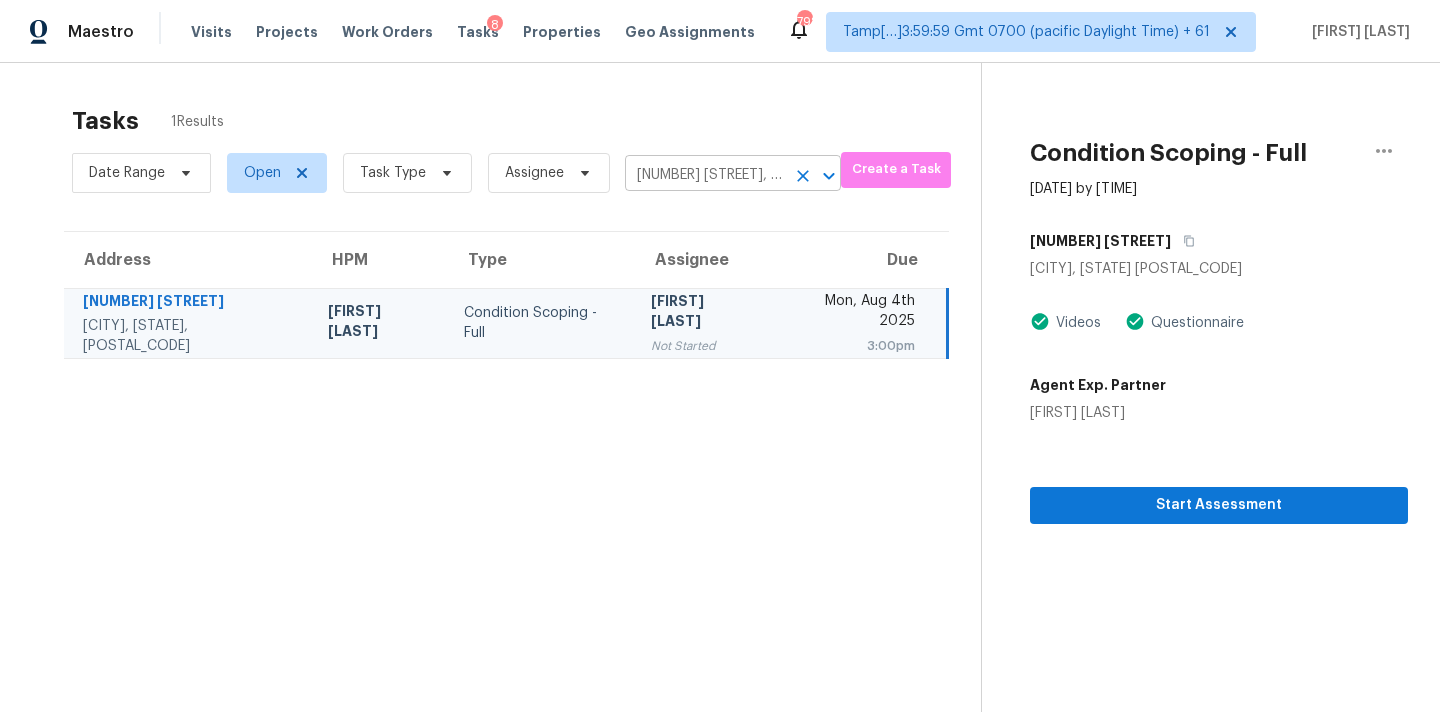 click on "[NUMBER] [STREET], [CITY], [STATE] [POSTAL_CODE]" at bounding box center (705, 175) 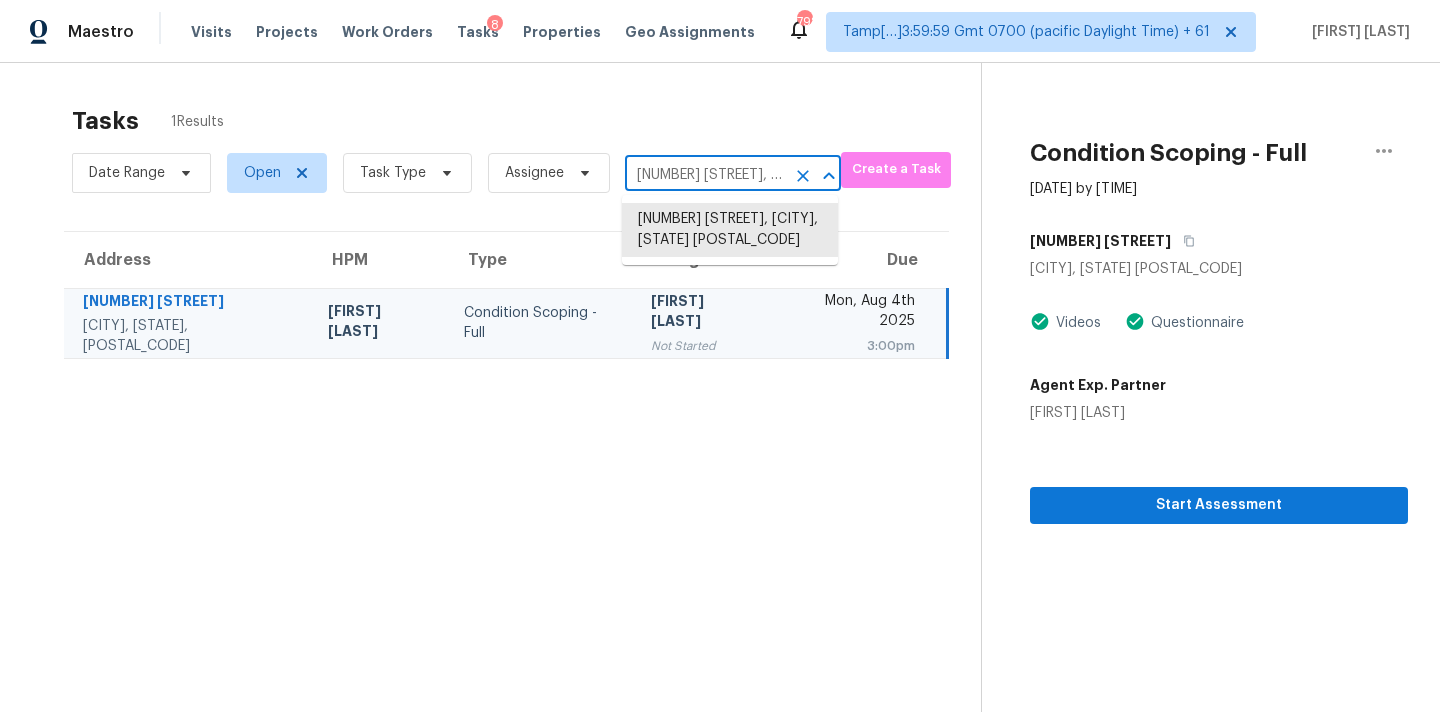 paste on "[NUMBER] [STREET], [CITY], [STATE], [POSTAL_CODE]" 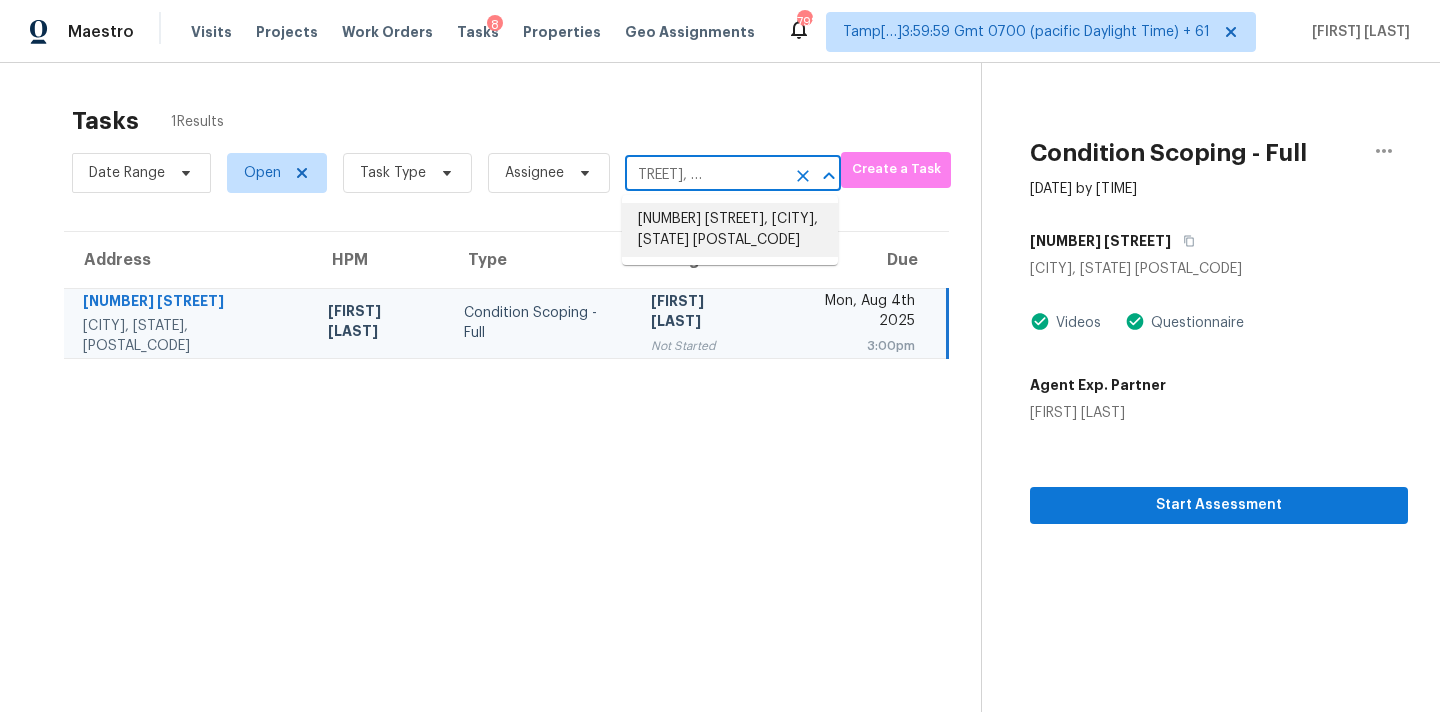 click on "[NUMBER] [STREET], [CITY], [STATE] [POSTAL_CODE]" at bounding box center [730, 230] 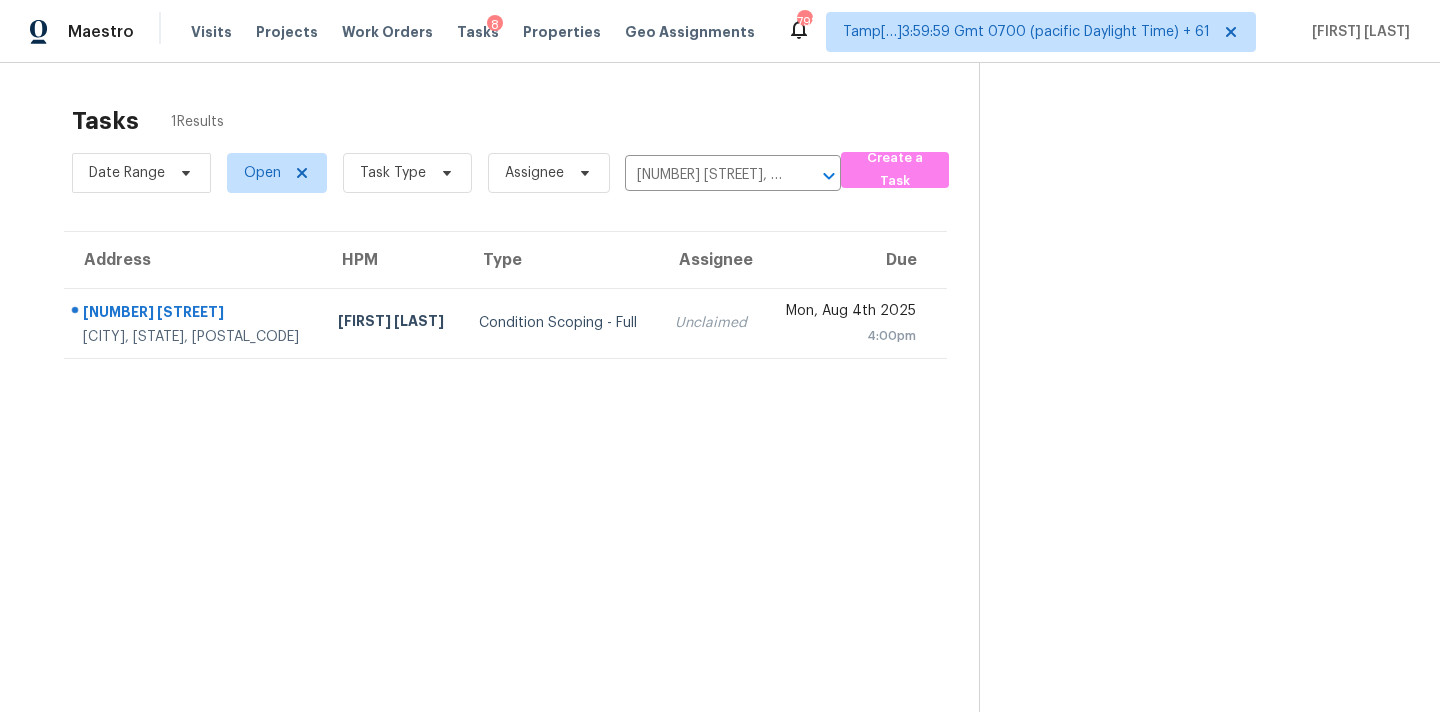 click on "Unclaimed" at bounding box center [712, 323] 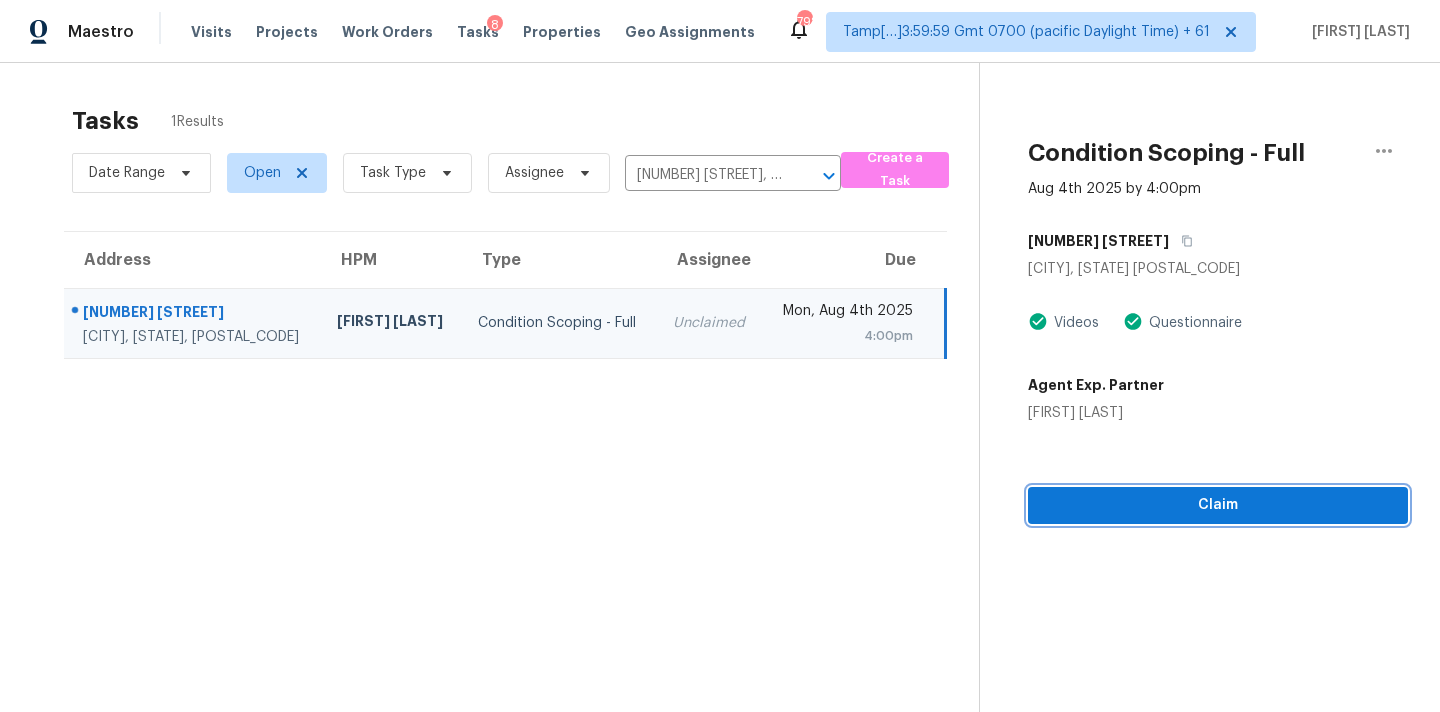 click on "Claim" at bounding box center (1218, 505) 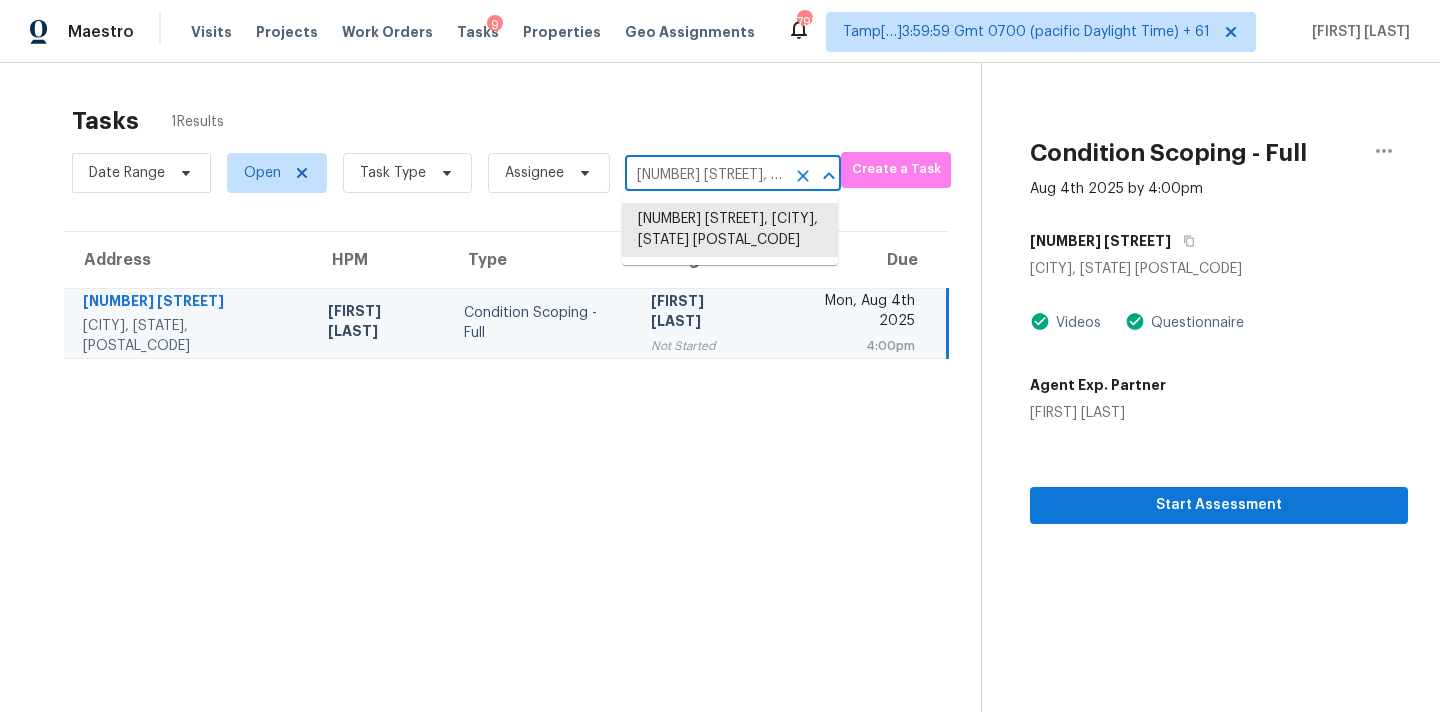 click on "[NUMBER] [STREET], [CITY], [STATE] [POSTAL_CODE]" at bounding box center [705, 175] 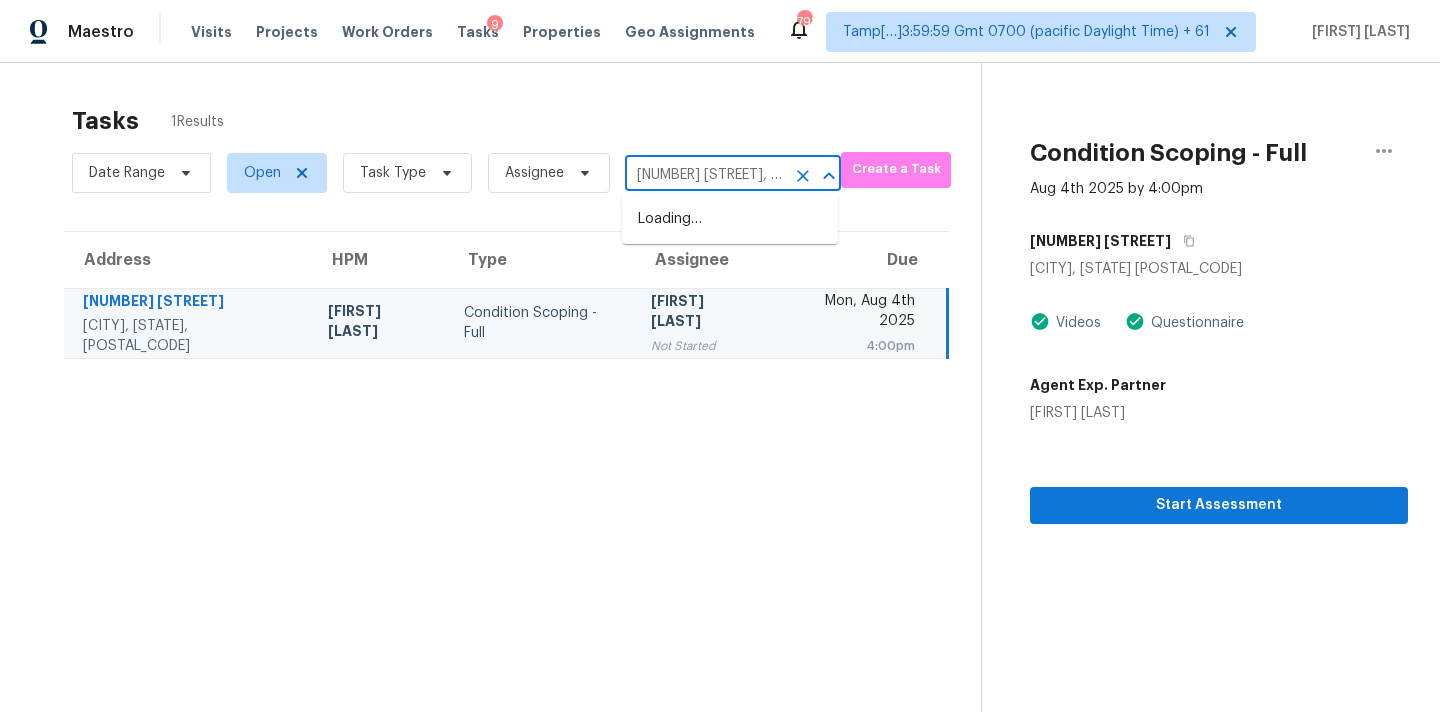 scroll, scrollTop: 0, scrollLeft: 70, axis: horizontal 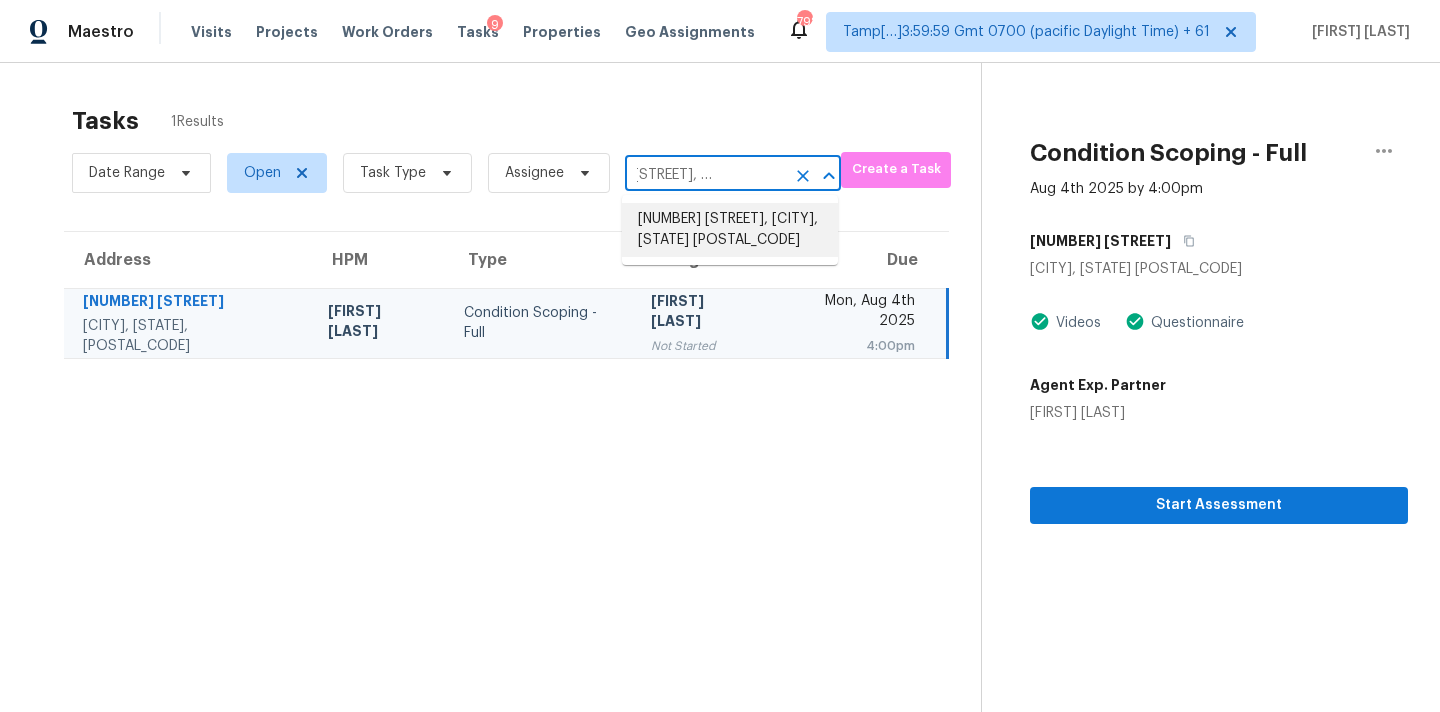 click on "[NUMBER] [STREET], [CITY], [STATE] [POSTAL_CODE]" at bounding box center [730, 230] 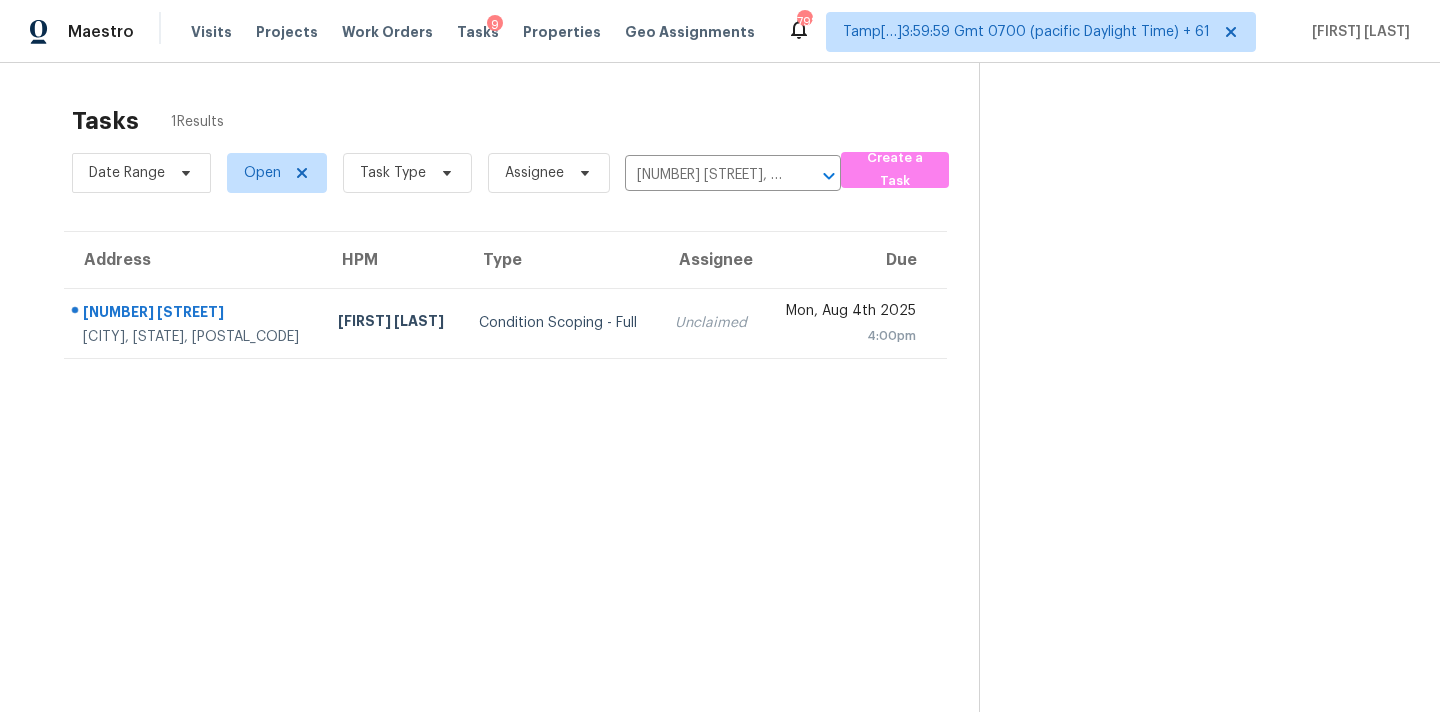 click on "Unclaimed" at bounding box center [712, 323] 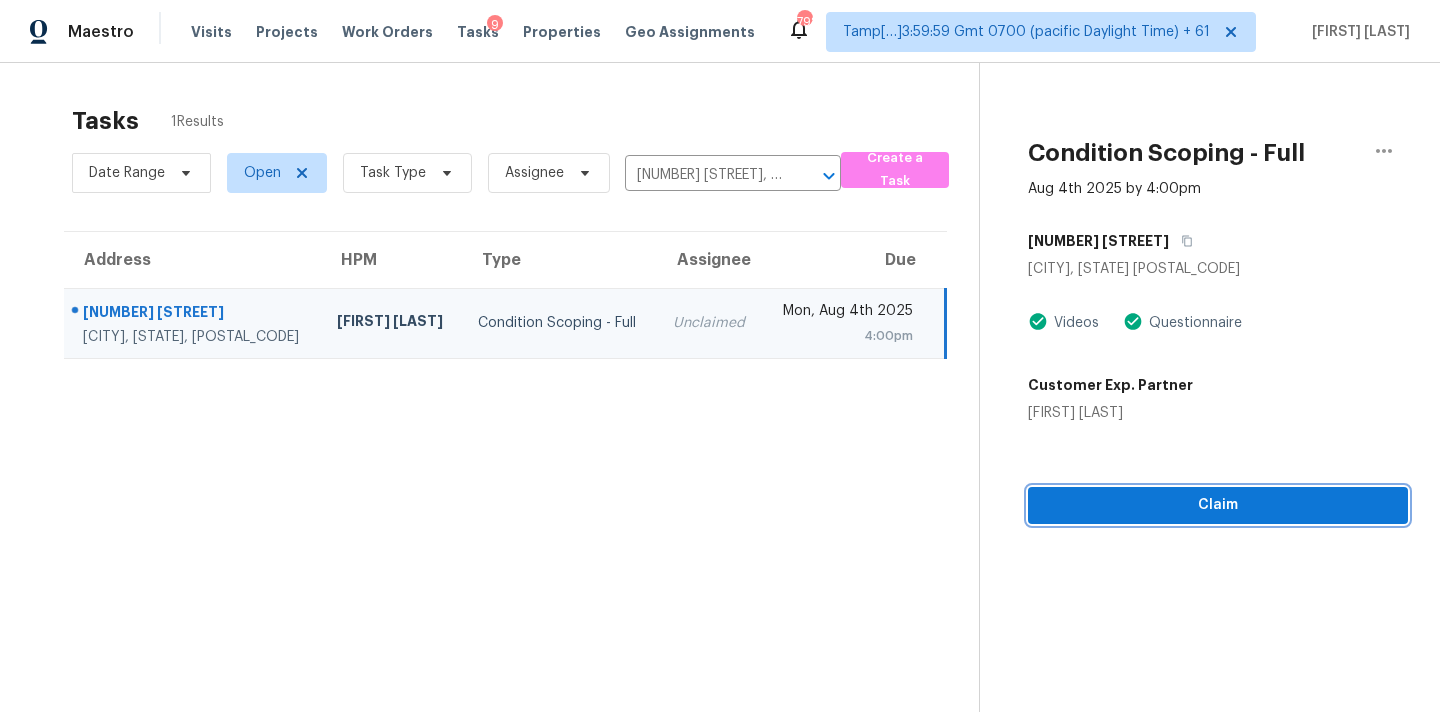 click on "Claim" at bounding box center [1218, 505] 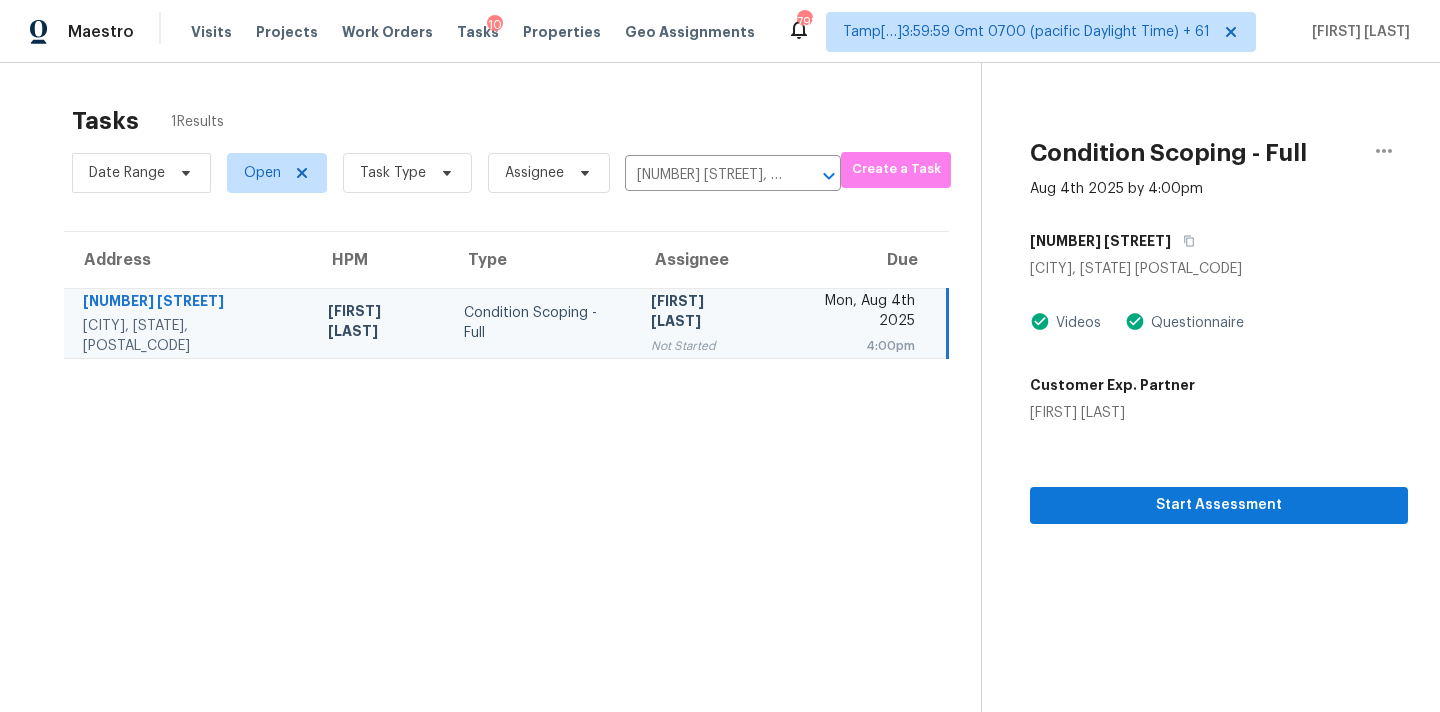 click on "Date Range Open Task Type Assignee [NUMBER] [STREET], [CITY], [STATE] [POSTAL_CODE]" at bounding box center (456, 173) 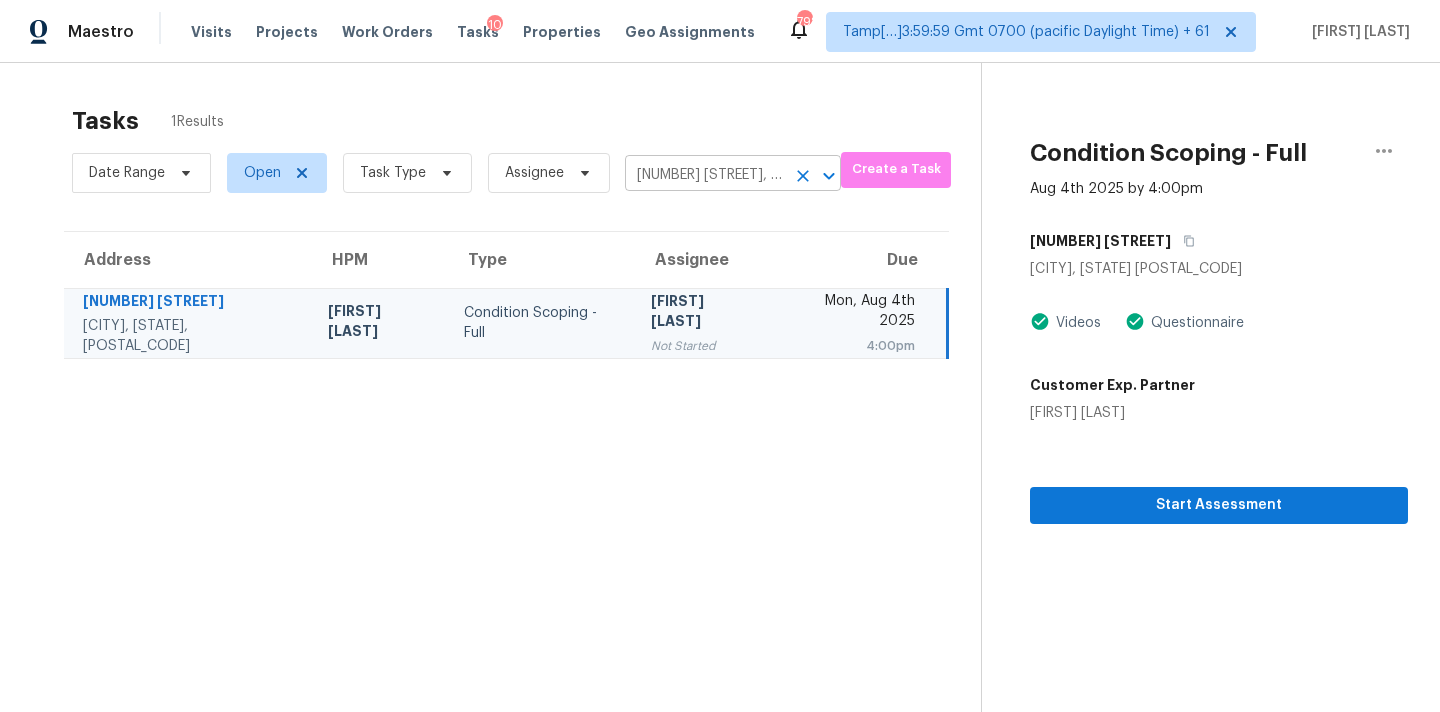 click on "[NUMBER] [STREET], [CITY], [STATE] [POSTAL_CODE]" at bounding box center [705, 175] 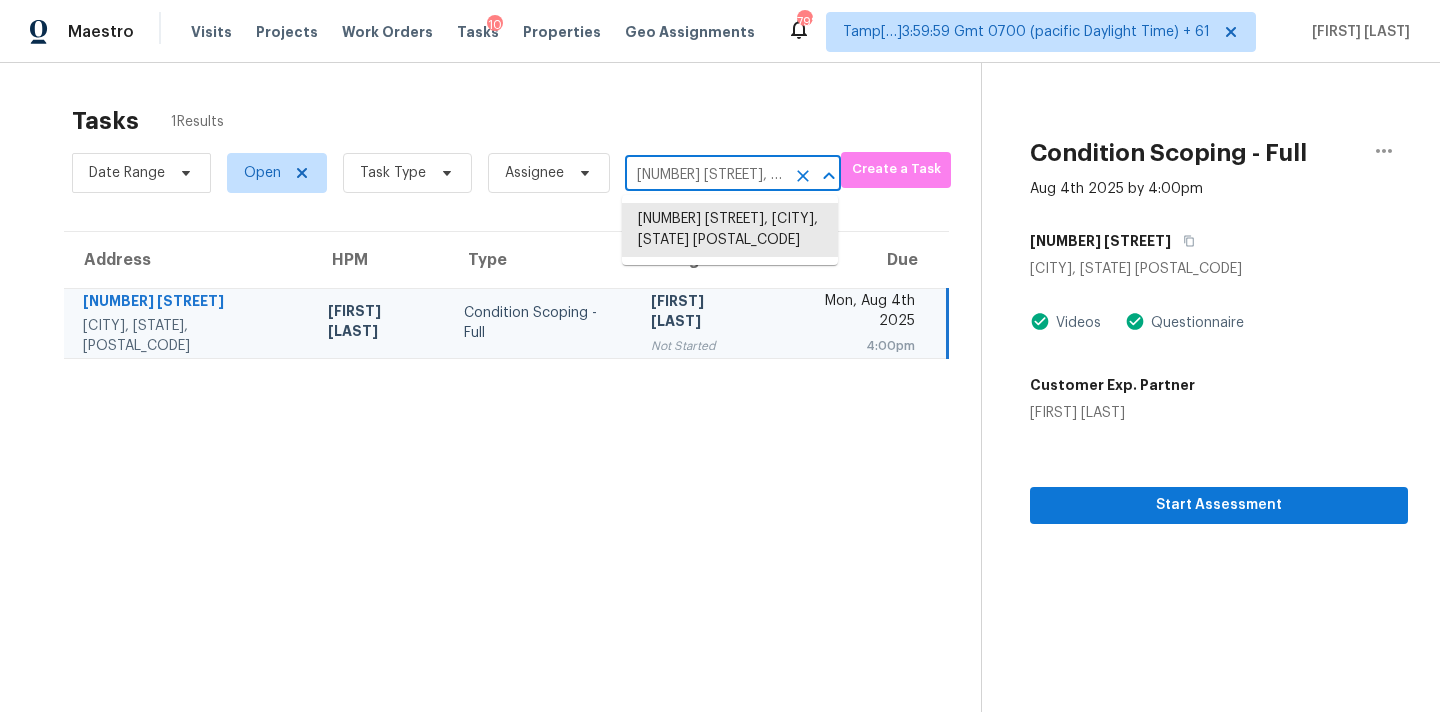 paste on "[NUMBER] [STREET], [CITY], [STATE], [POSTAL_CODE]" 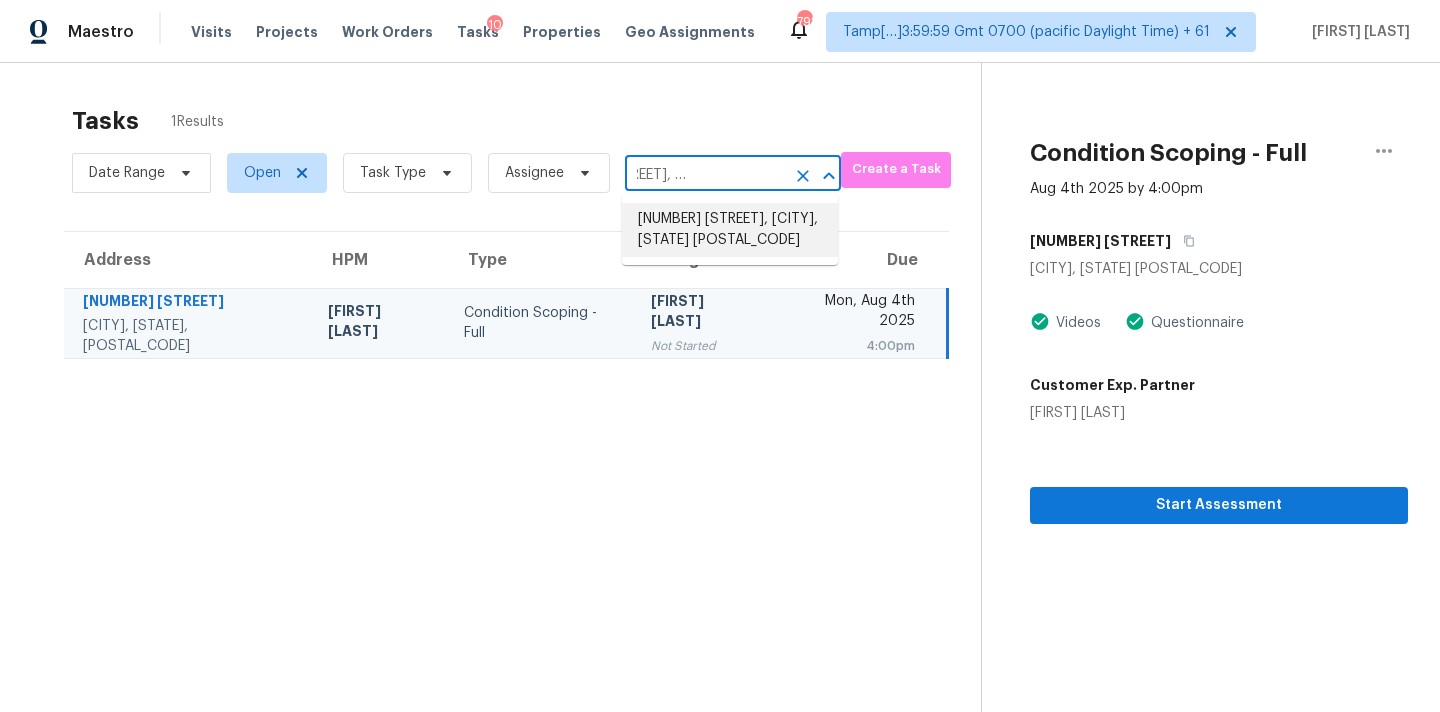 click on "[NUMBER] [STREET], [CITY], [STATE] [POSTAL_CODE]" at bounding box center [730, 230] 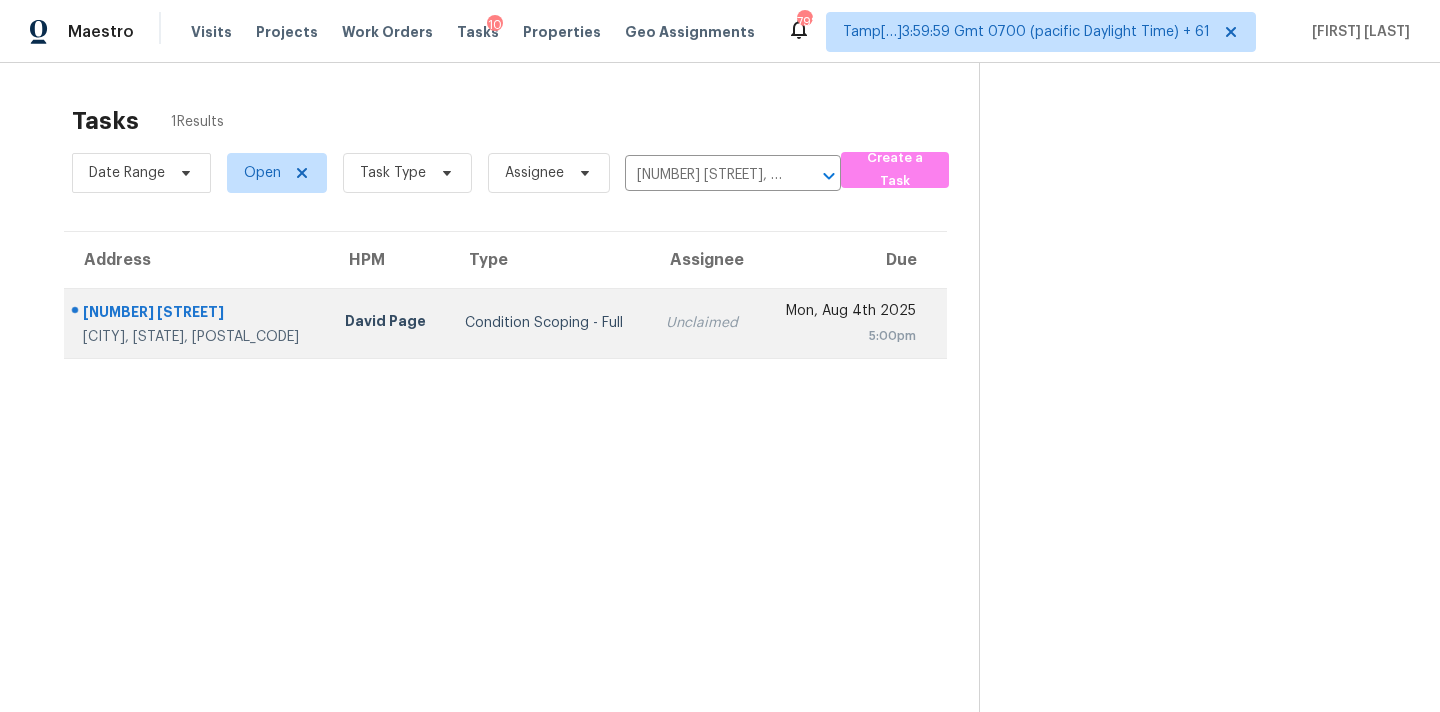 click on "Unclaimed" at bounding box center (705, 323) 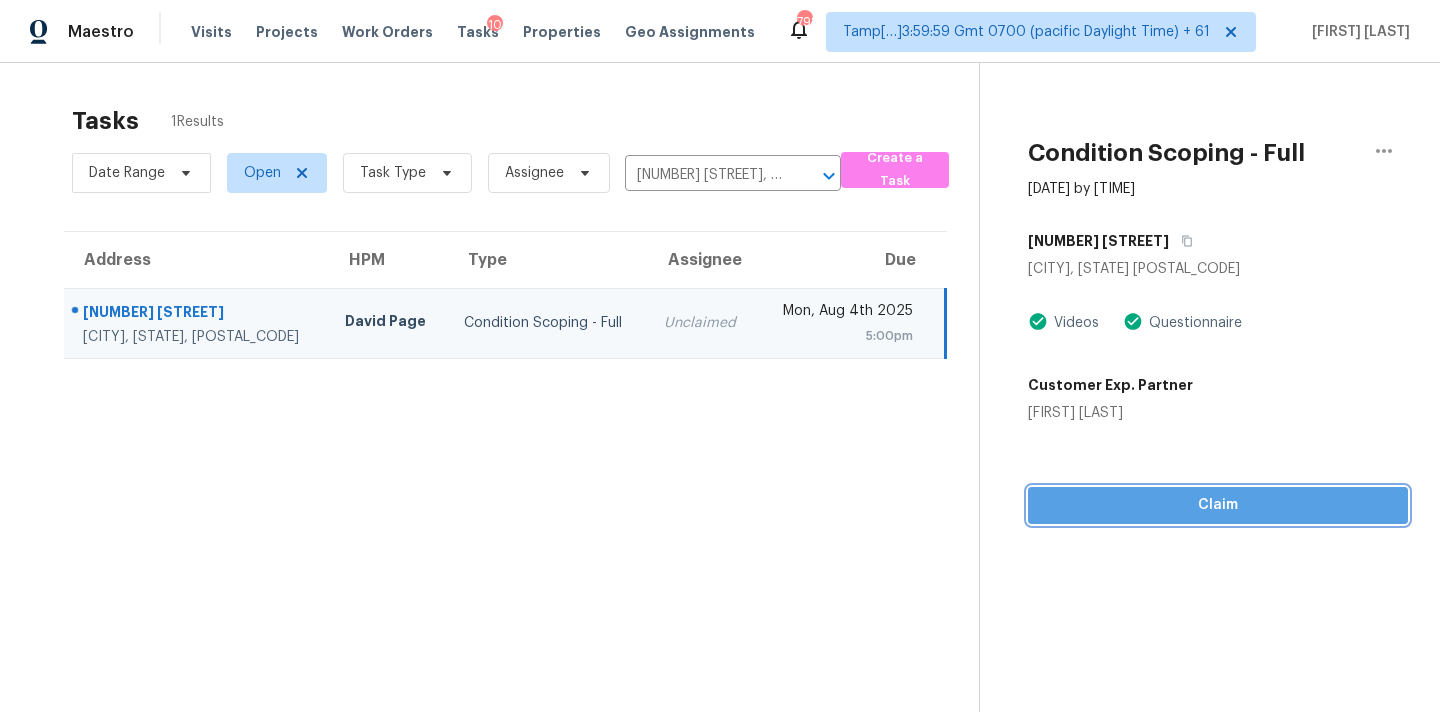 click on "Claim" at bounding box center (1218, 505) 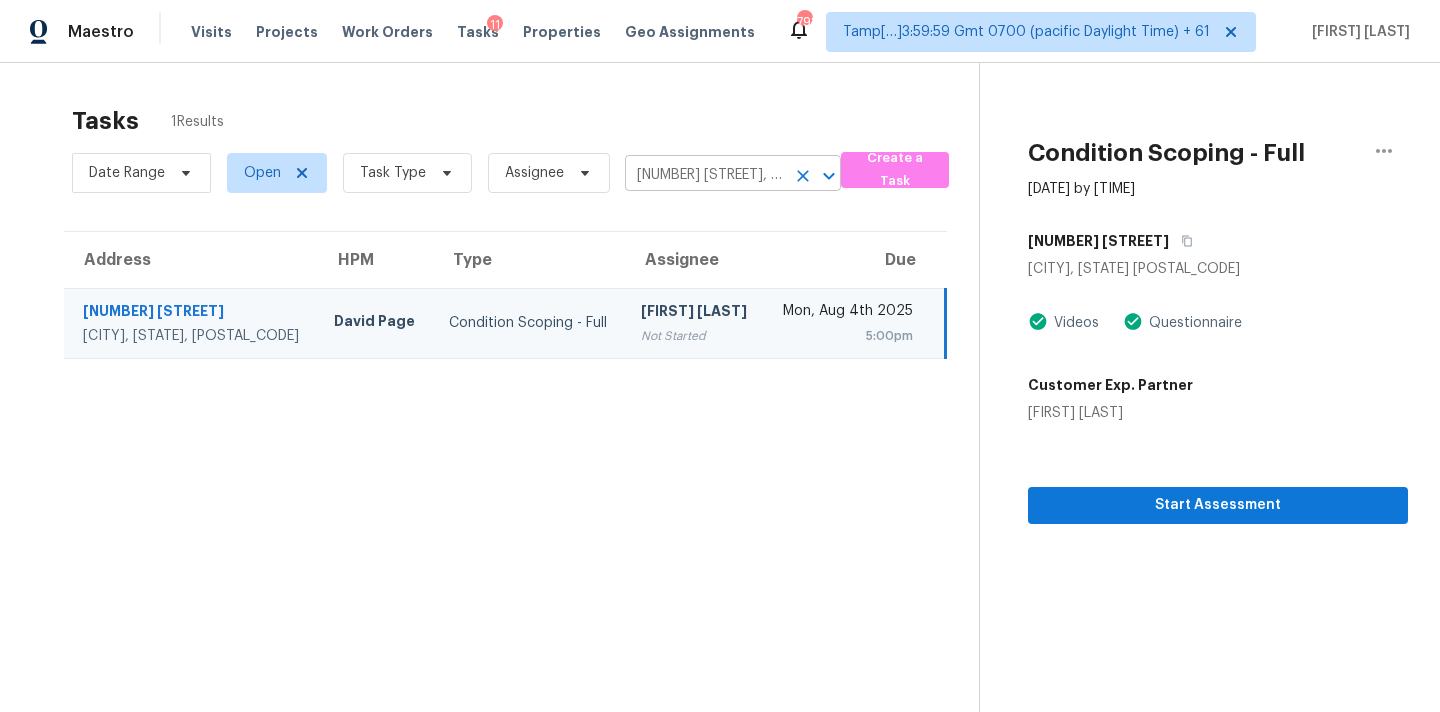 click on "[NUMBER] [STREET], [CITY], [STATE] [POSTAL_CODE]" at bounding box center [705, 175] 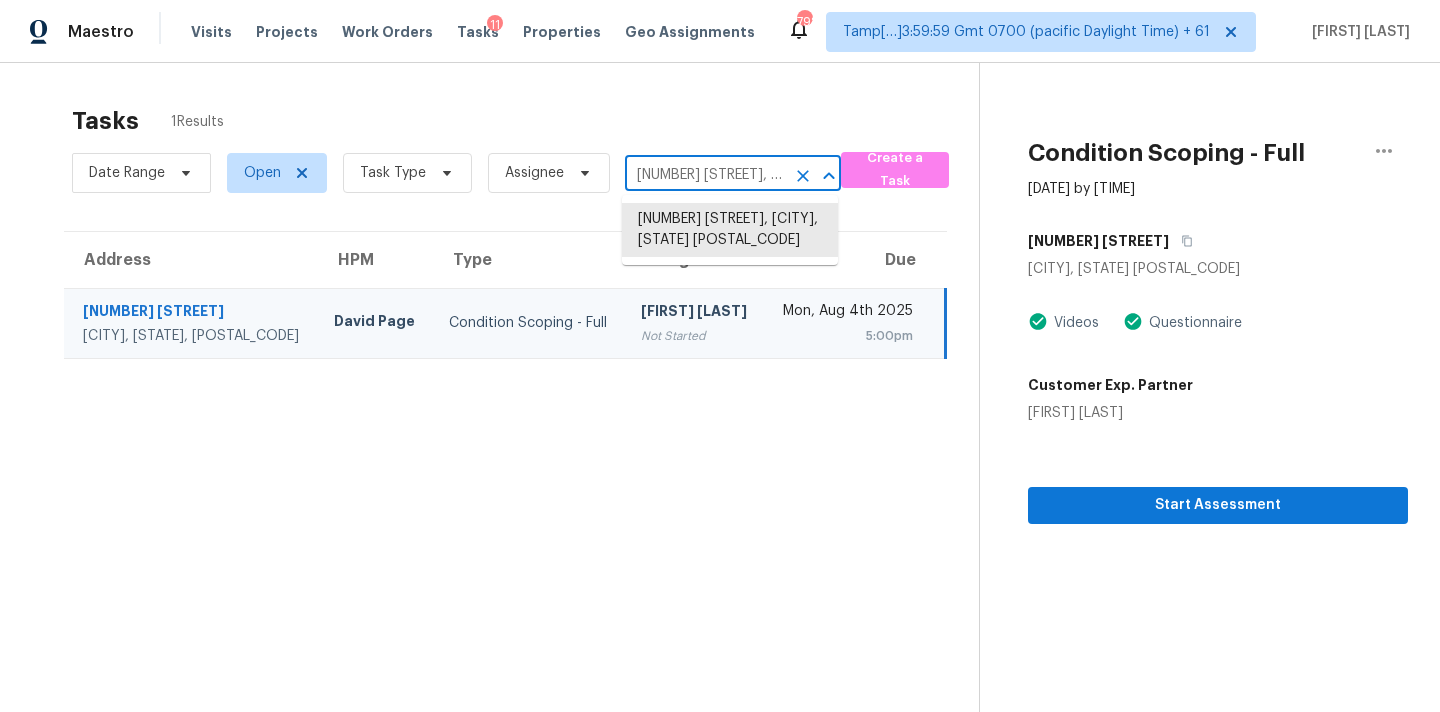 paste on "[NUMBER] [STREET], [CITY], [STATE] [POSTAL_CODE]" 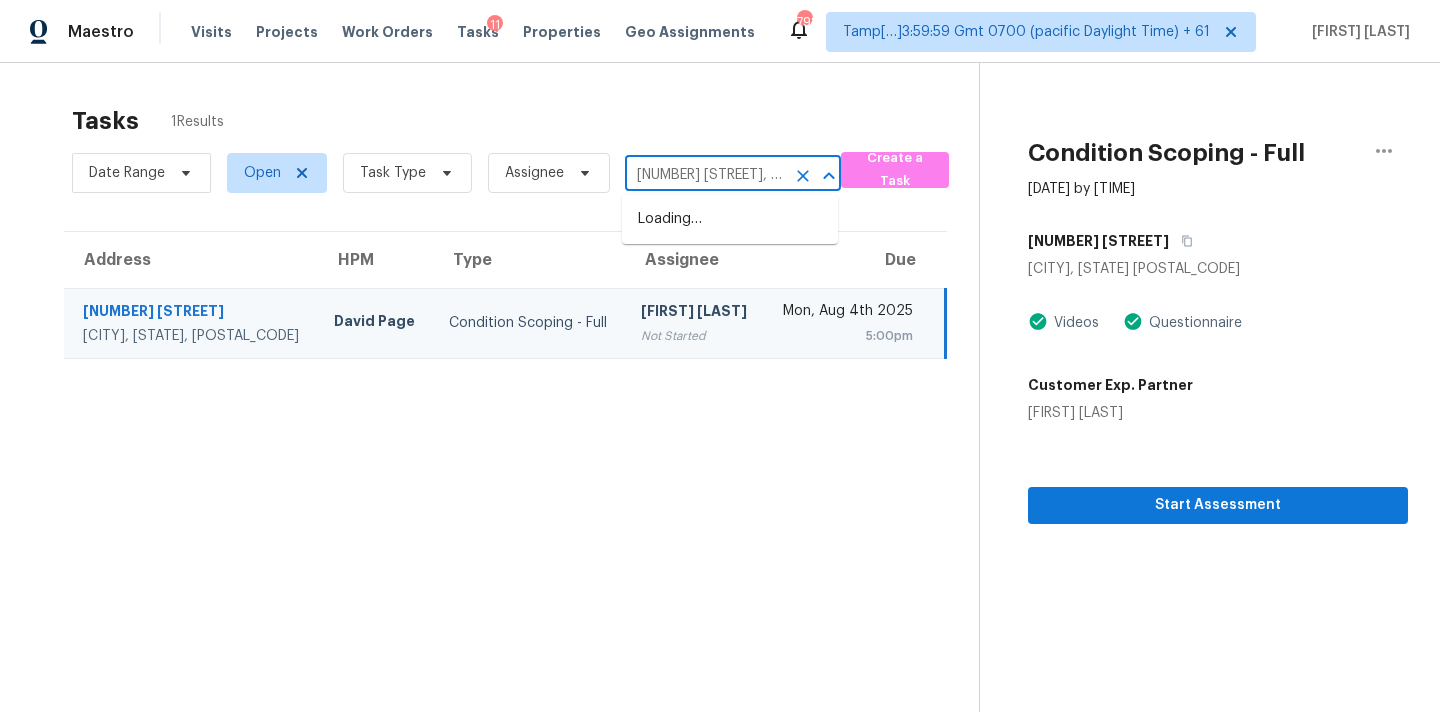 scroll, scrollTop: 0, scrollLeft: 112, axis: horizontal 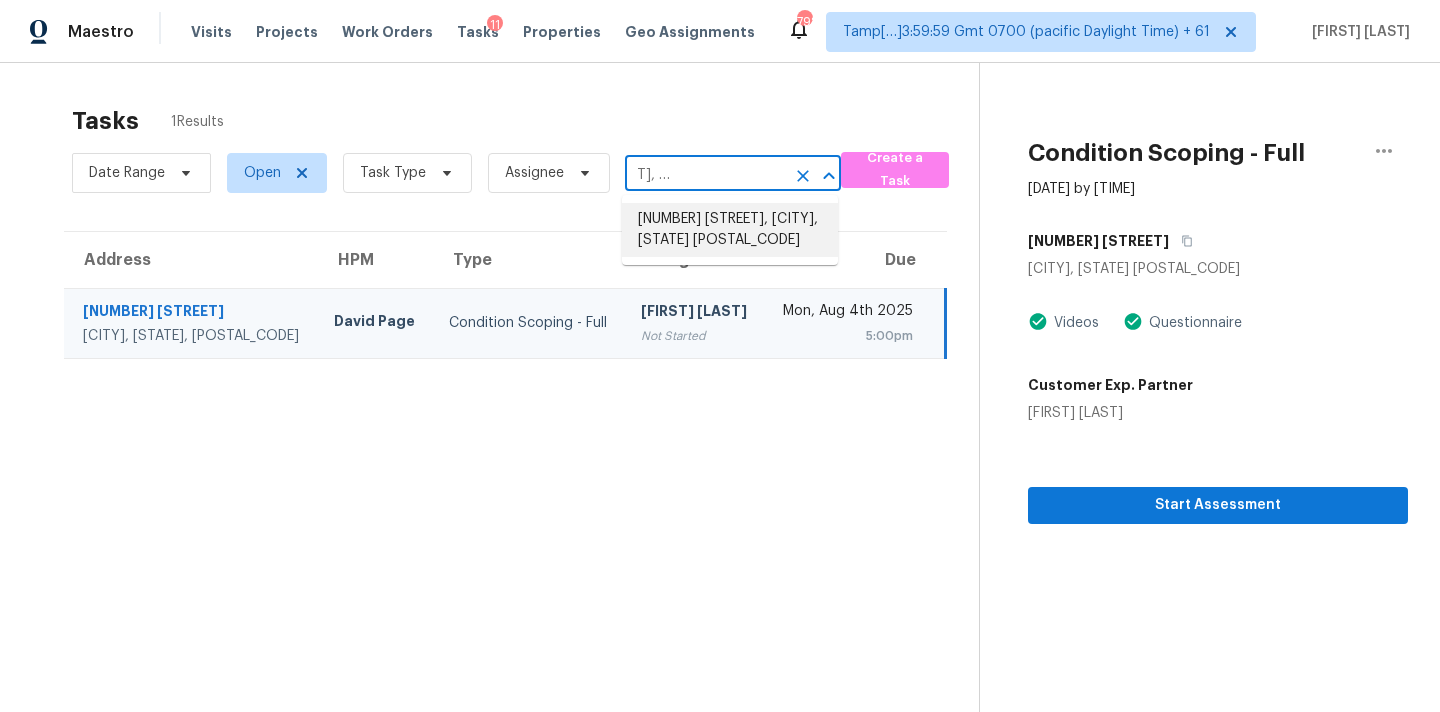 click on "[NUMBER] [STREET], [CITY], [STATE] [POSTAL_CODE]" at bounding box center [730, 230] 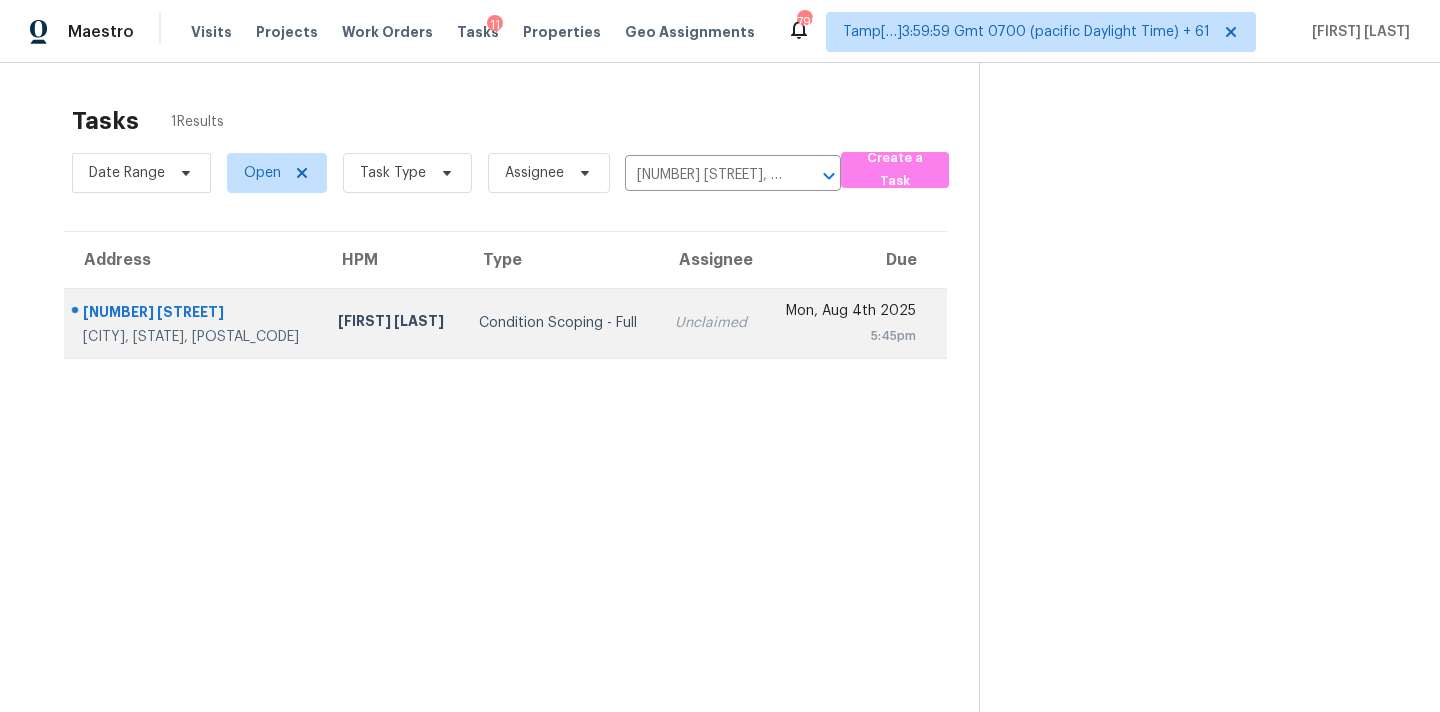 click on "Unclaimed" at bounding box center [712, 323] 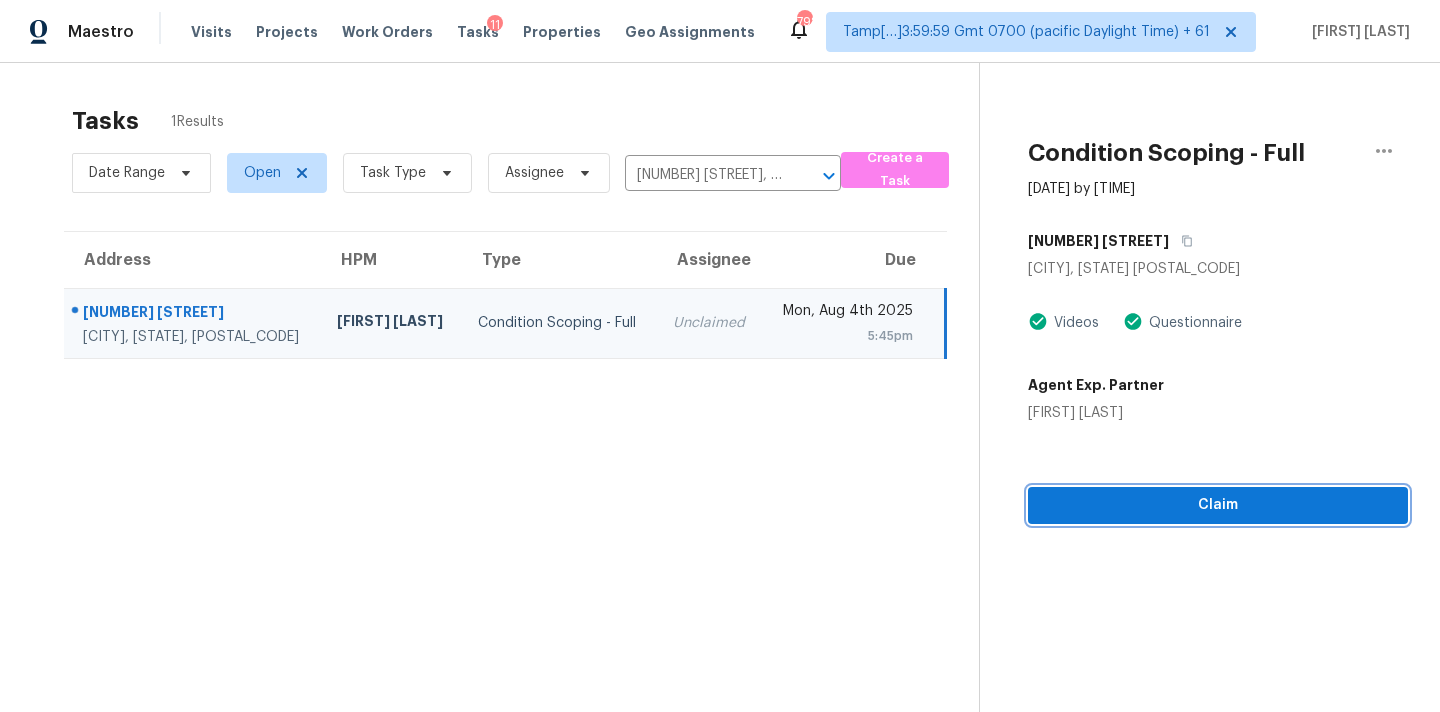 click on "Claim" at bounding box center [1218, 505] 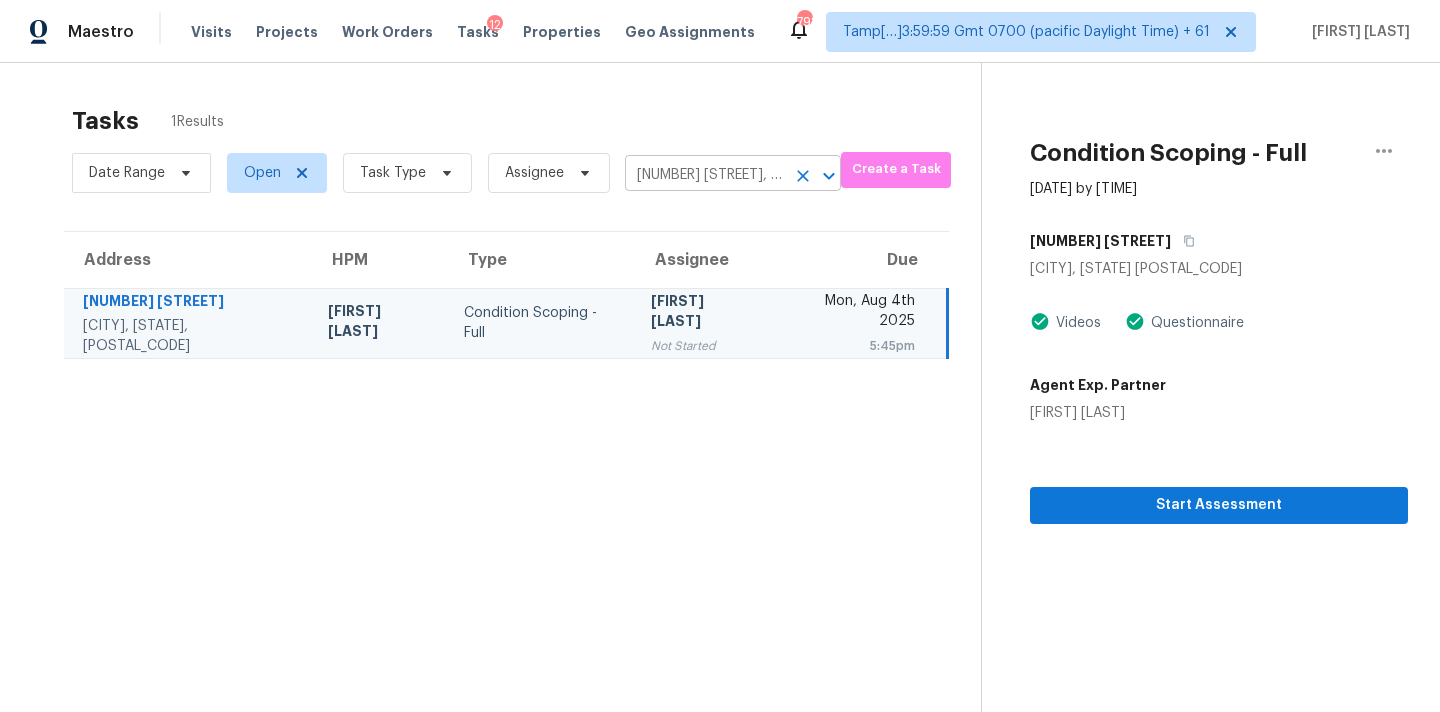 click on "[NUMBER] [STREET], [CITY], [STATE] [POSTAL_CODE]" at bounding box center [705, 175] 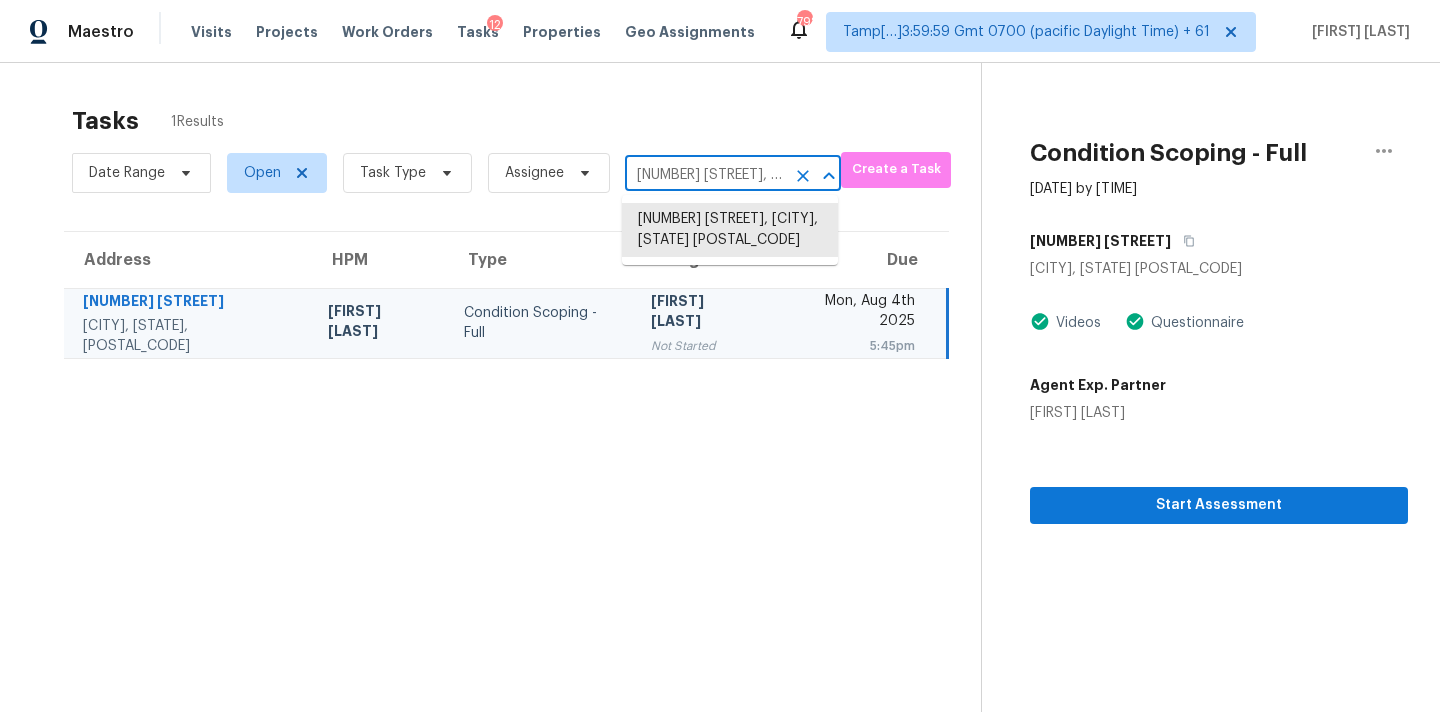 paste on "[NUMBER] [STREET], [CITY], [STATE] [POSTAL_CODE]" 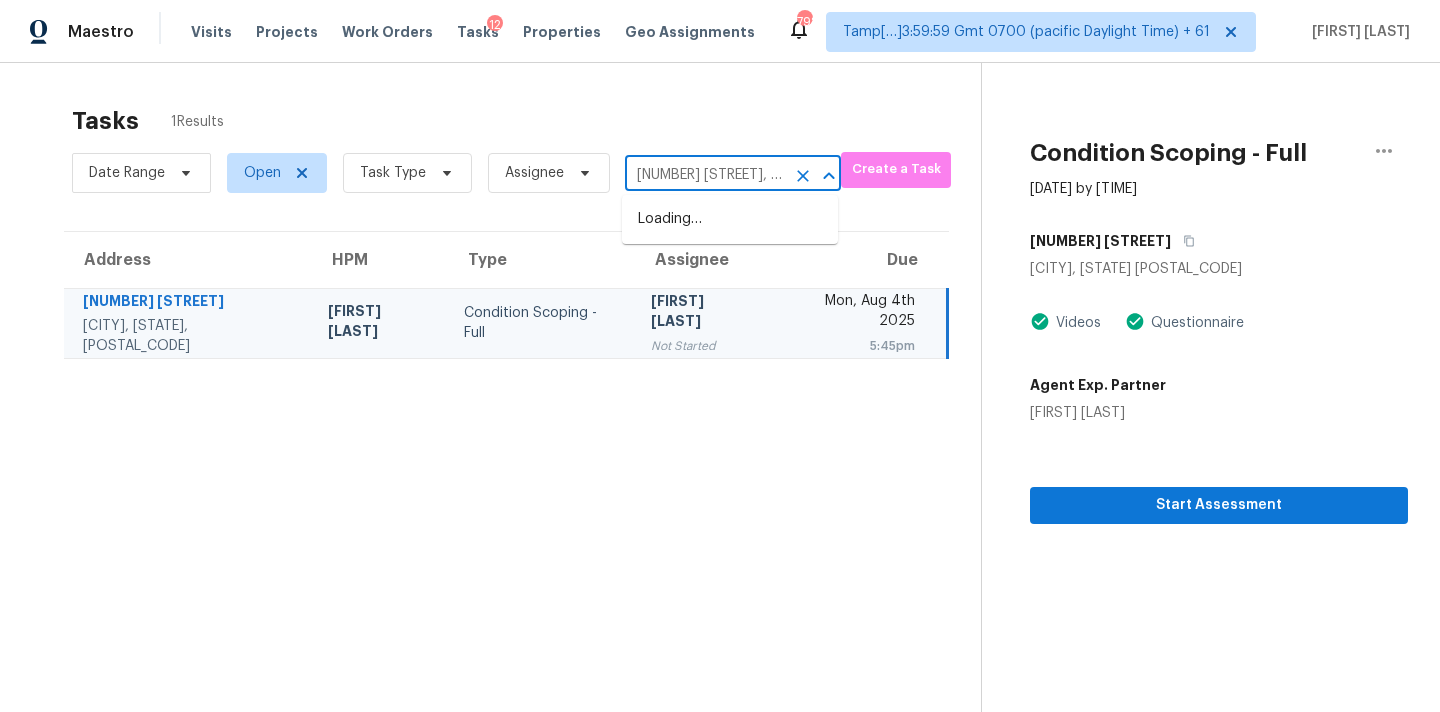 scroll, scrollTop: 0, scrollLeft: 120, axis: horizontal 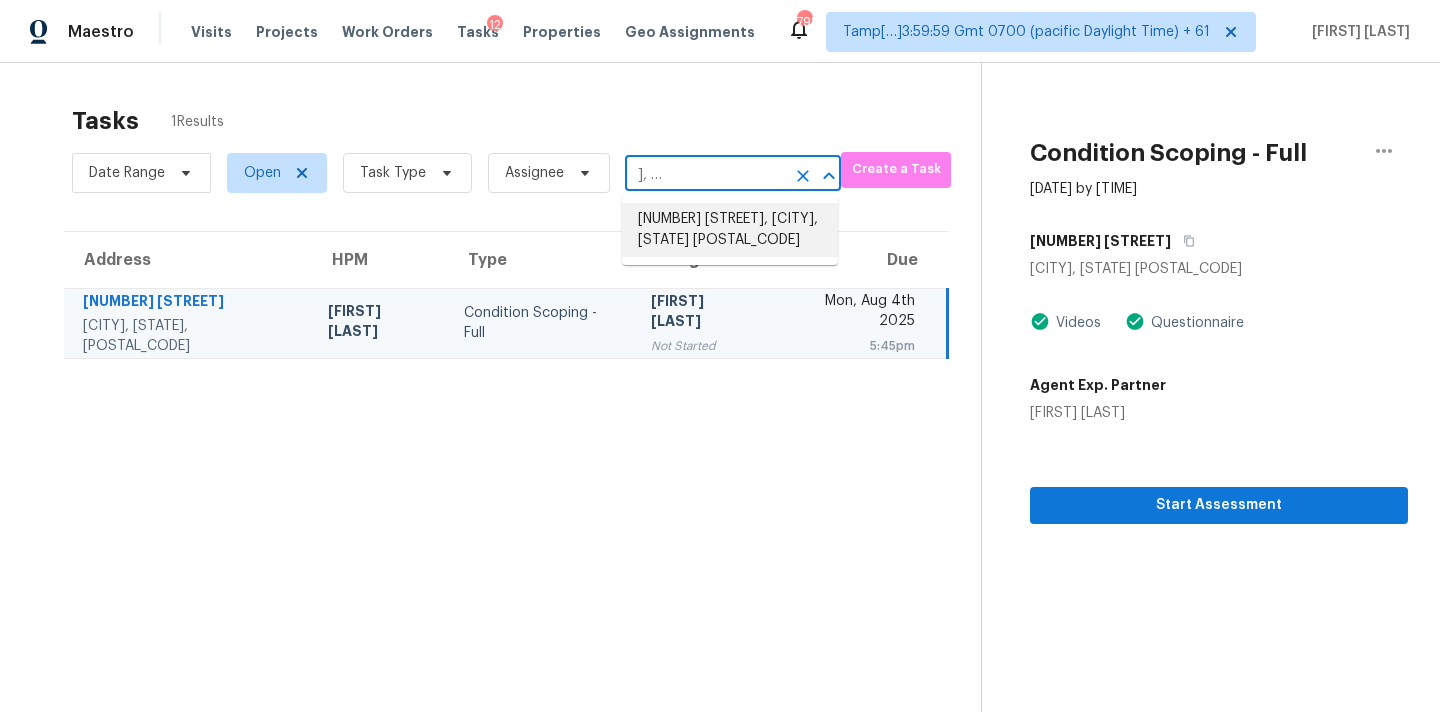 click on "[NUMBER] [STREET], [CITY], [STATE] [POSTAL_CODE]" at bounding box center (730, 230) 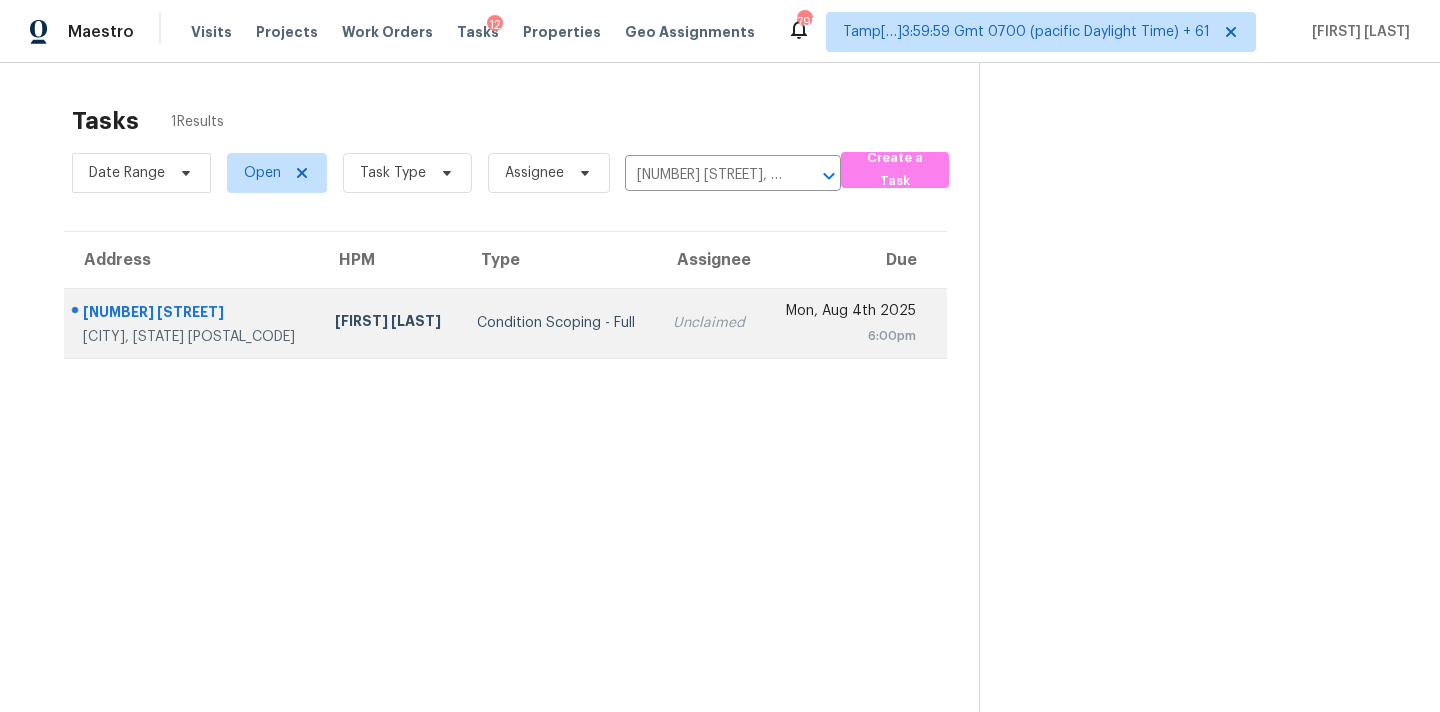 click on "Unclaimed" at bounding box center [710, 323] 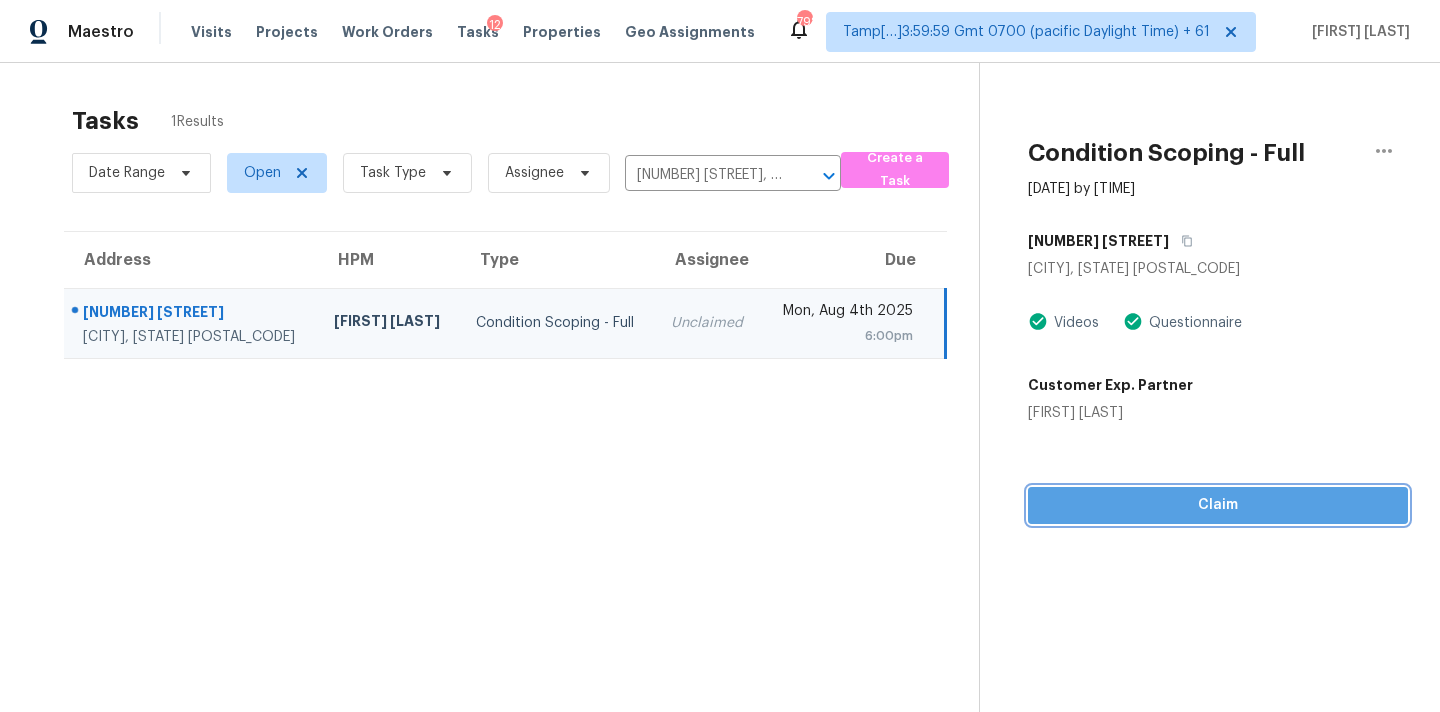 click on "Claim" at bounding box center [1218, 505] 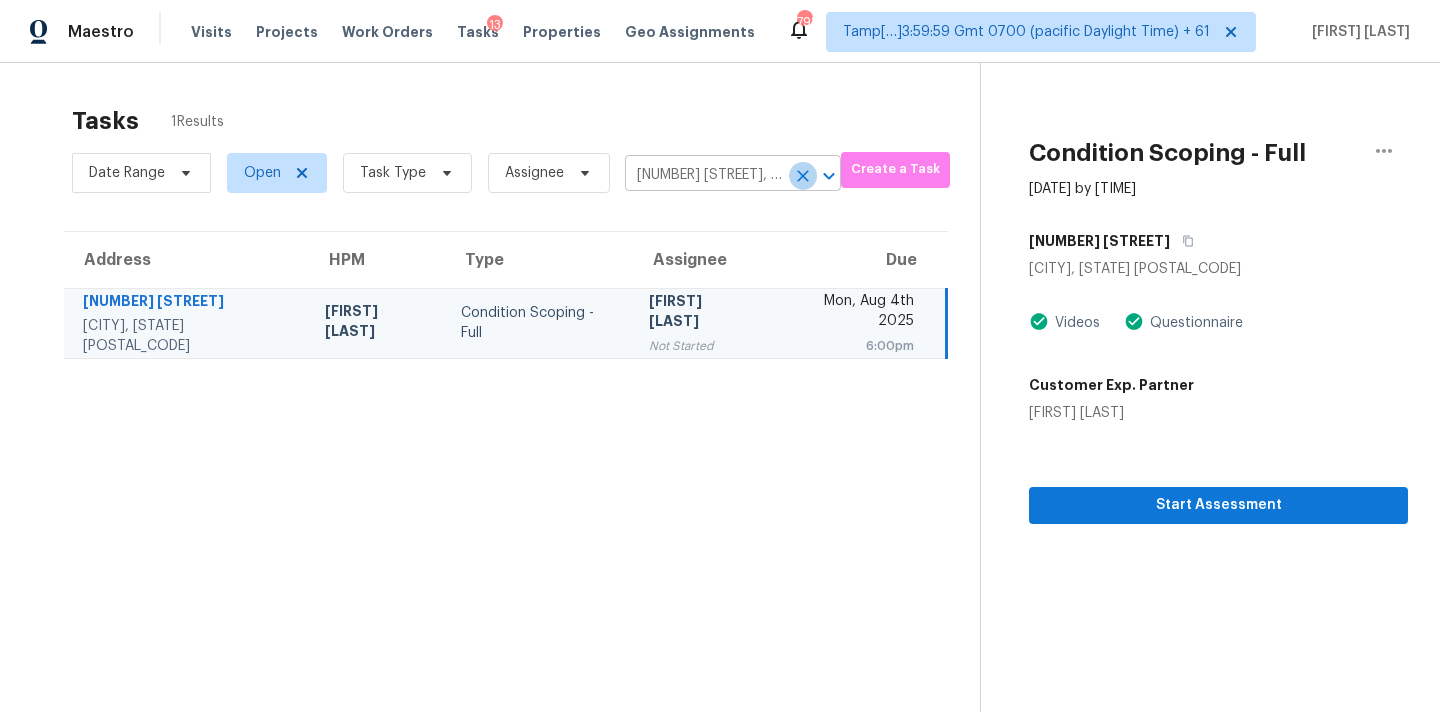 click 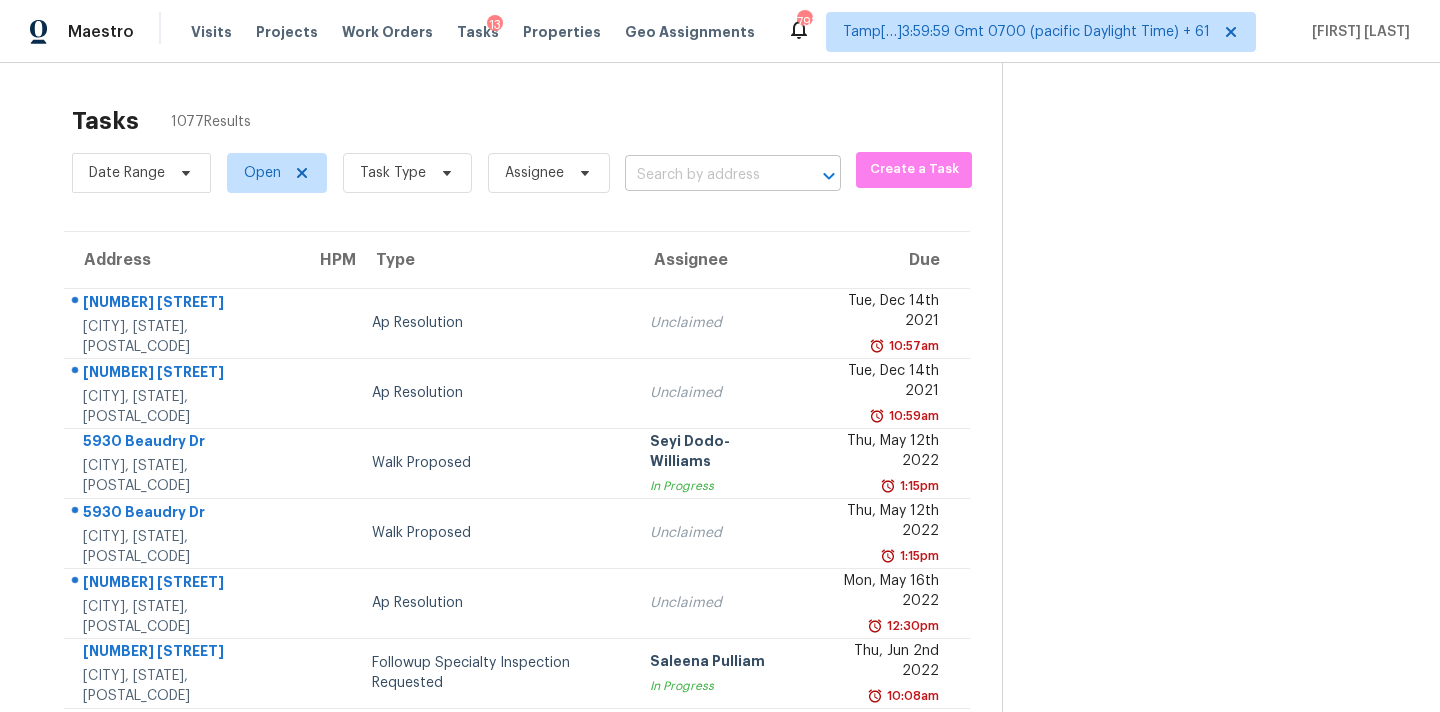click at bounding box center [705, 175] 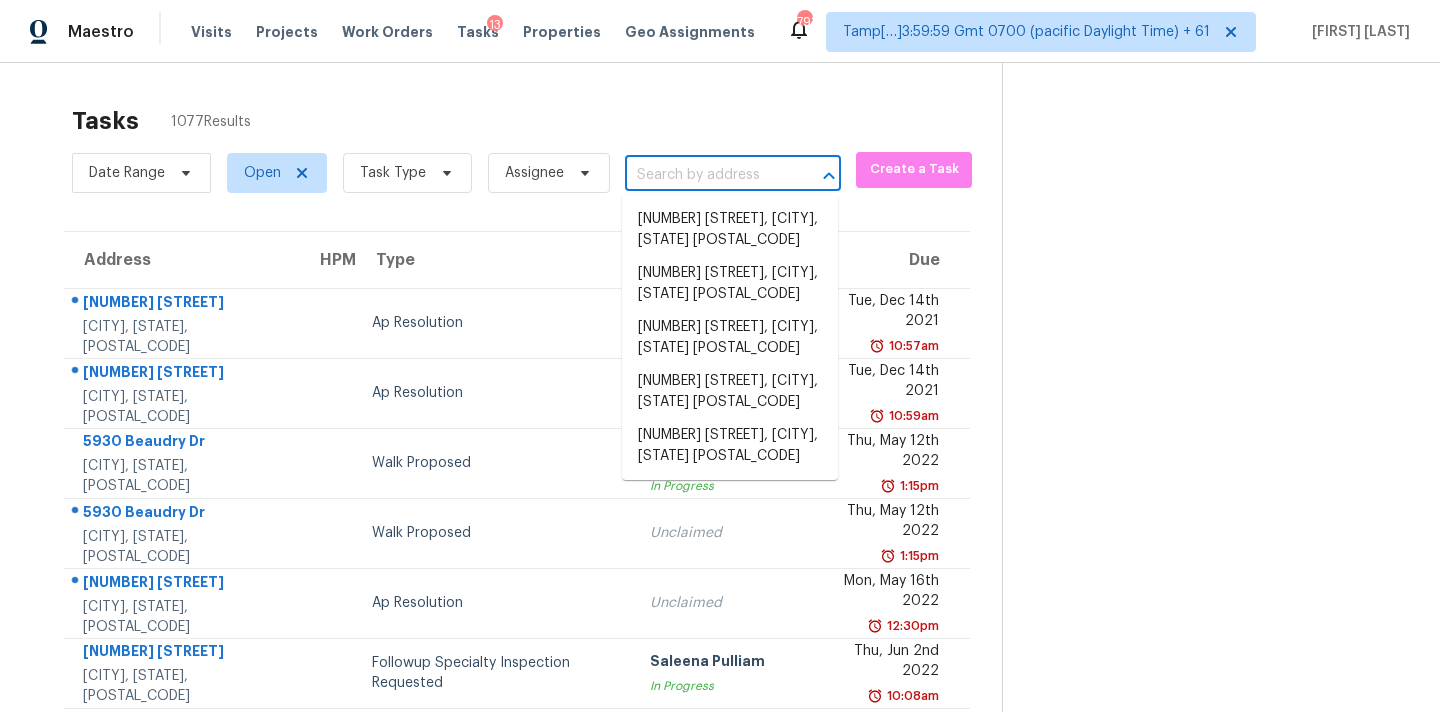 paste on "[NUMBER] [STREET] [CITY], [STATE], [POSTAL_CODE]" 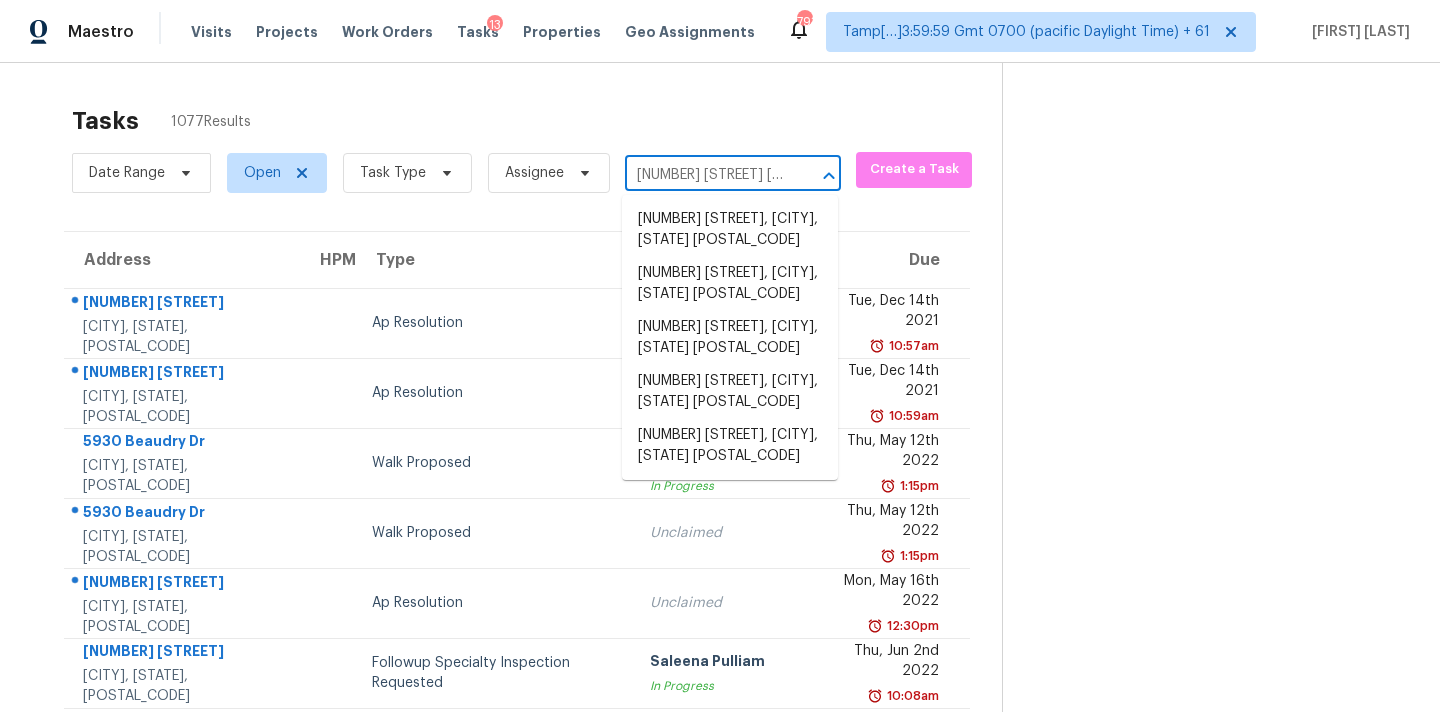 scroll, scrollTop: 0, scrollLeft: 131, axis: horizontal 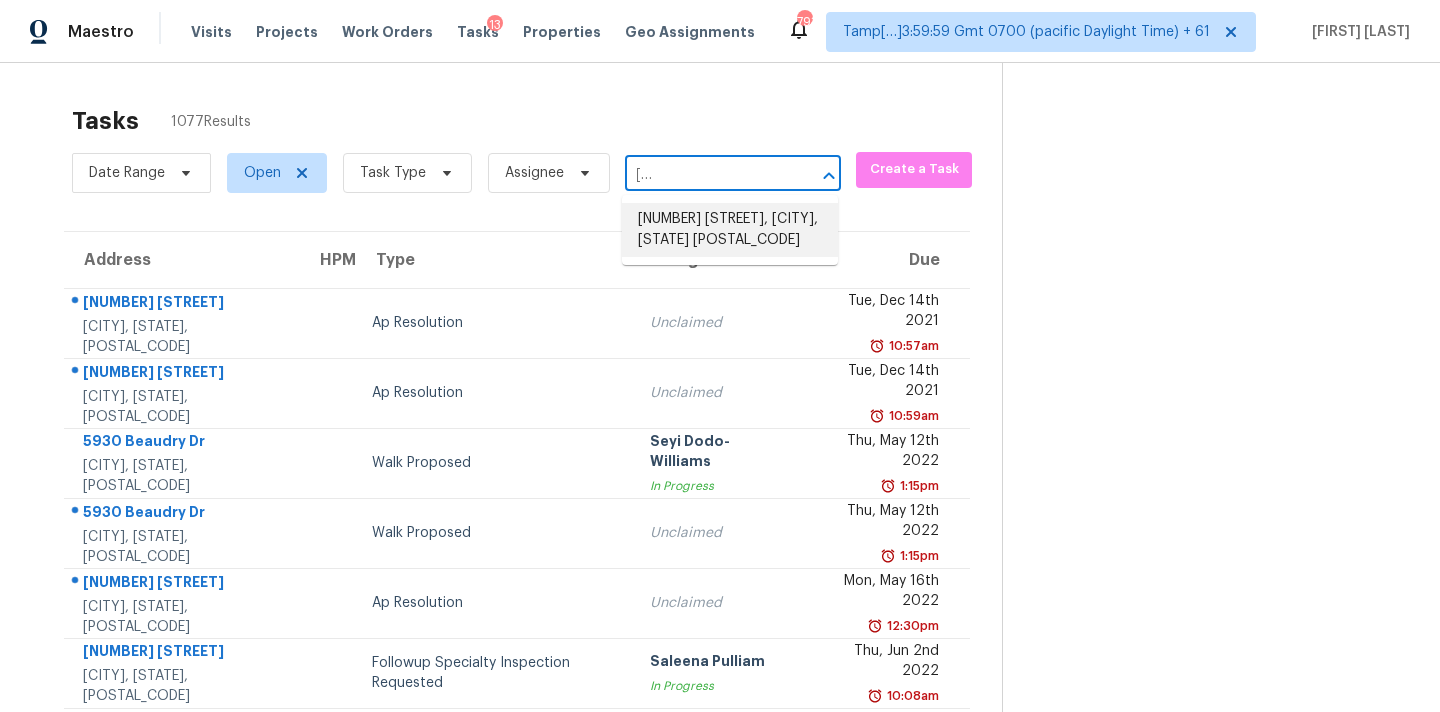 click on "[NUMBER] [STREET], [CITY], [STATE] [POSTAL_CODE]" at bounding box center [730, 230] 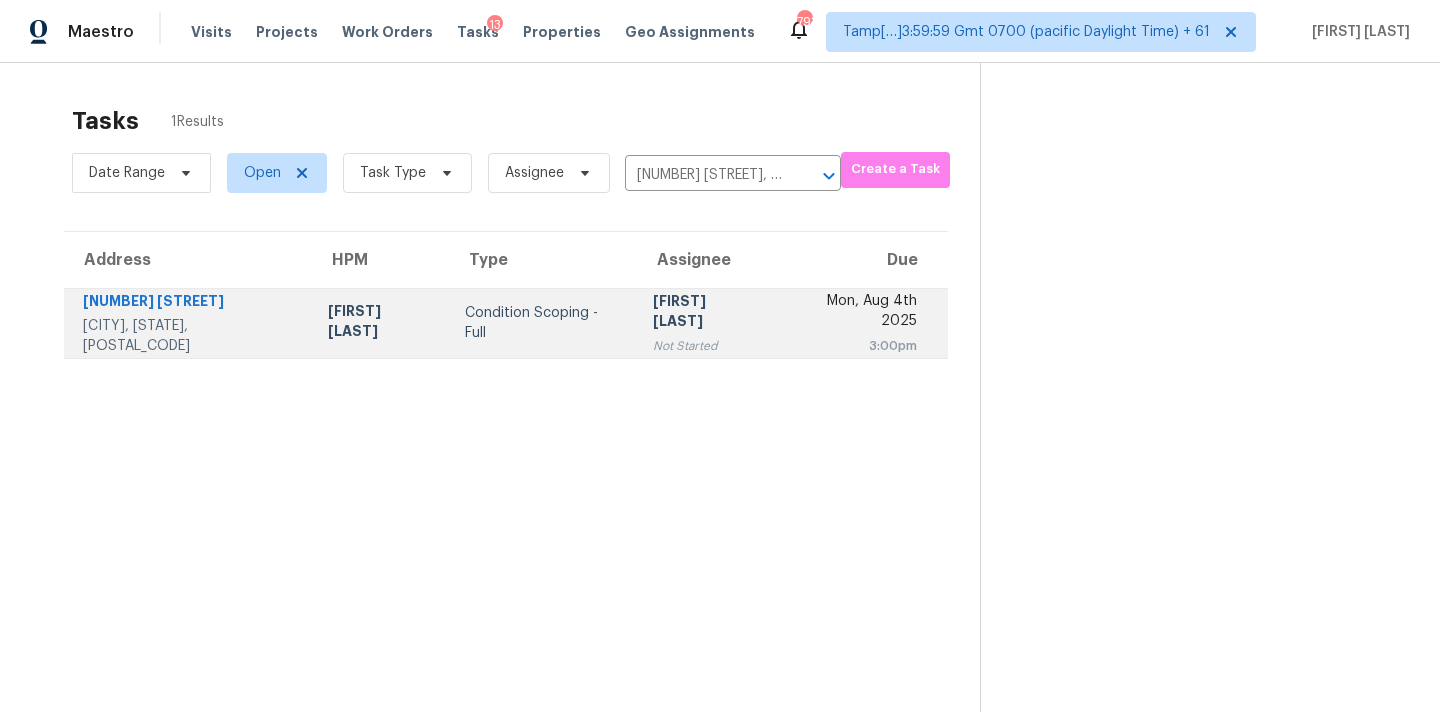click on "[FIRST] [LAST]" at bounding box center (705, 313) 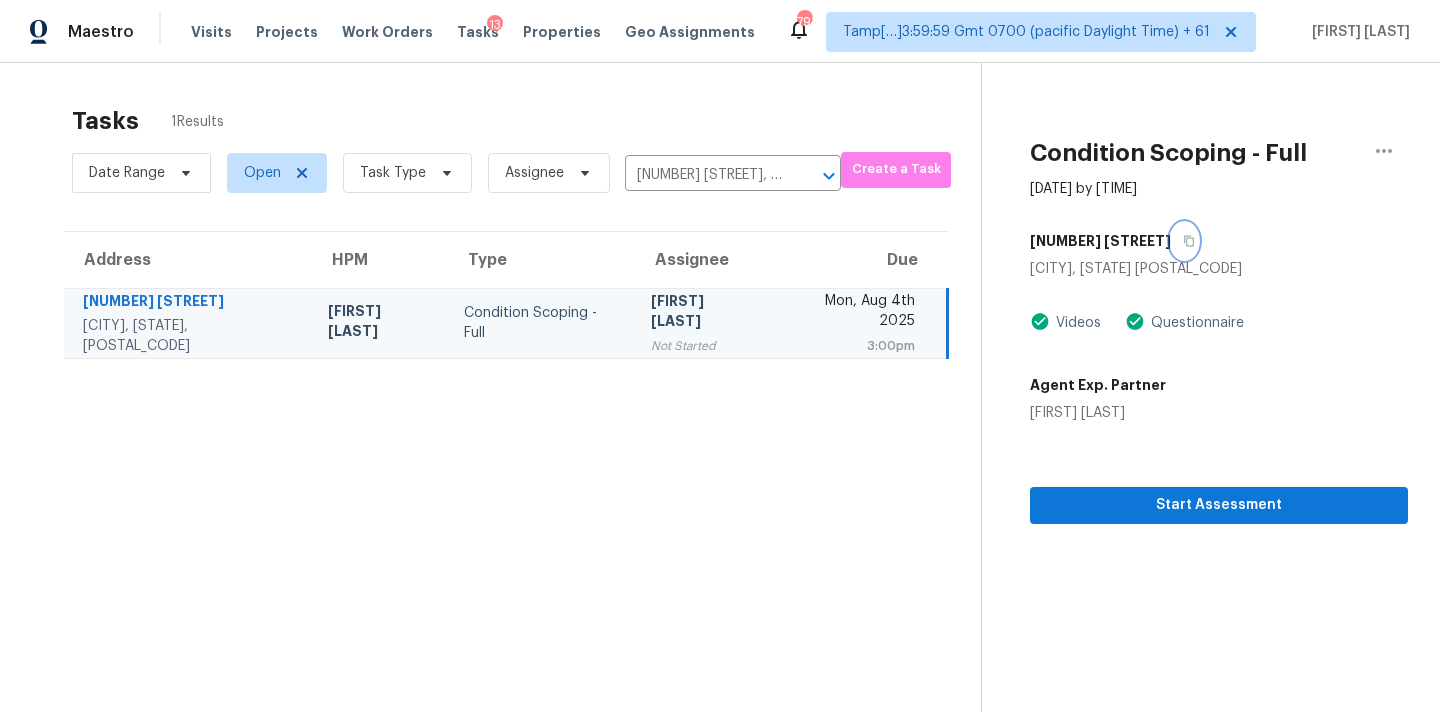 click 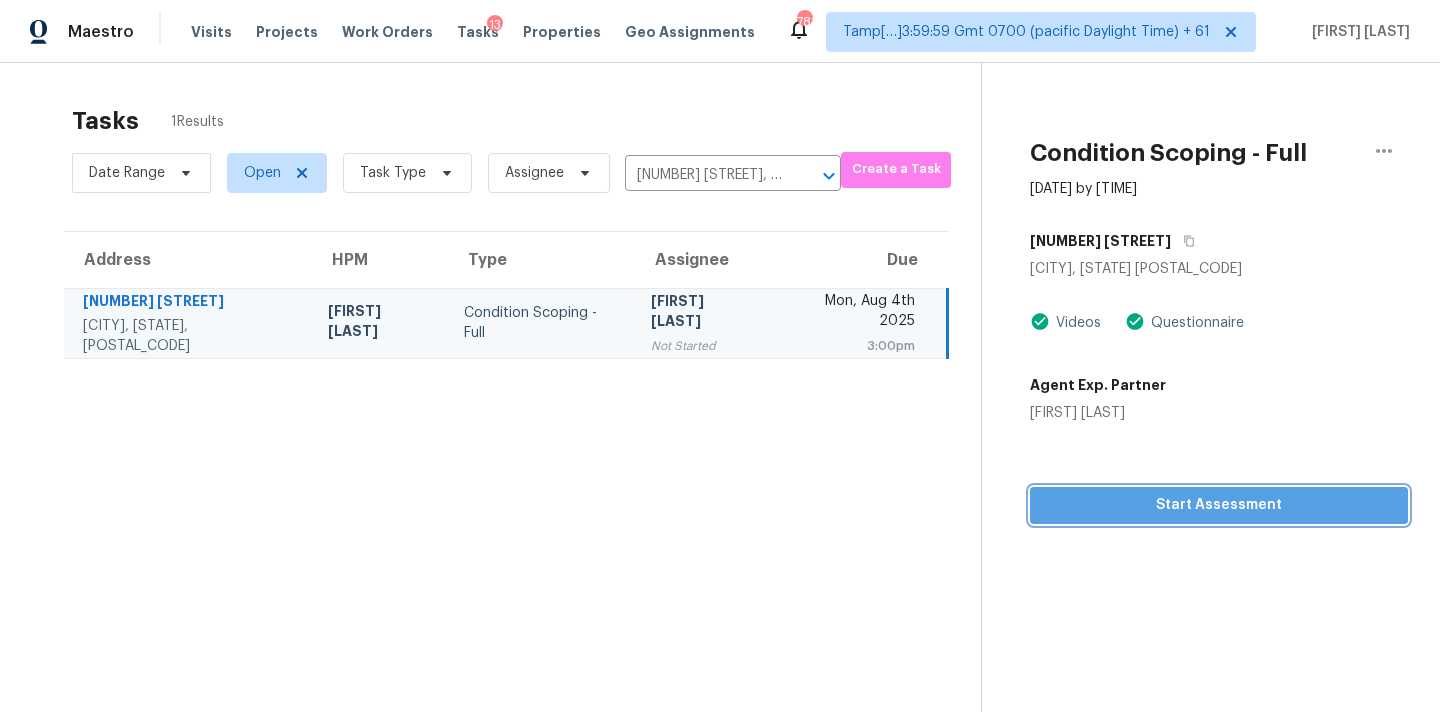 click on "Start Assessment" at bounding box center (1219, 505) 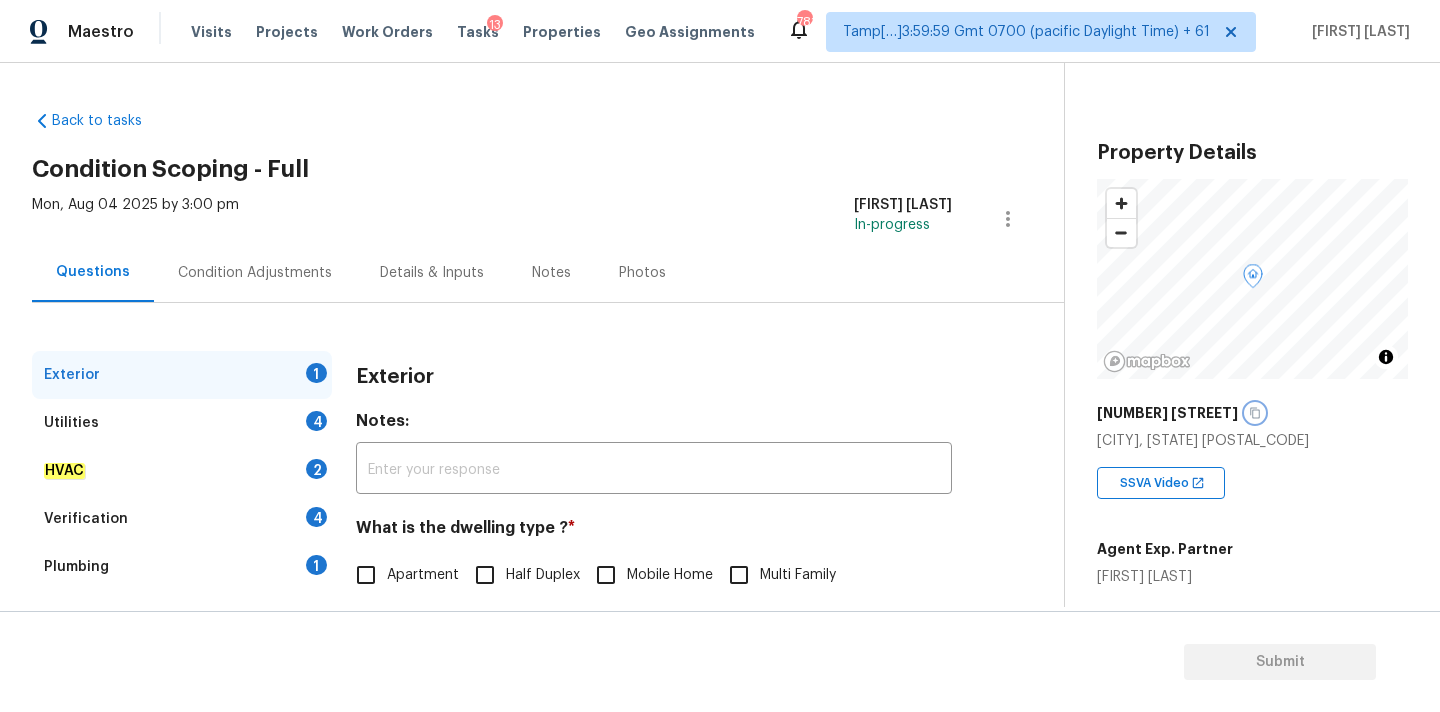 click 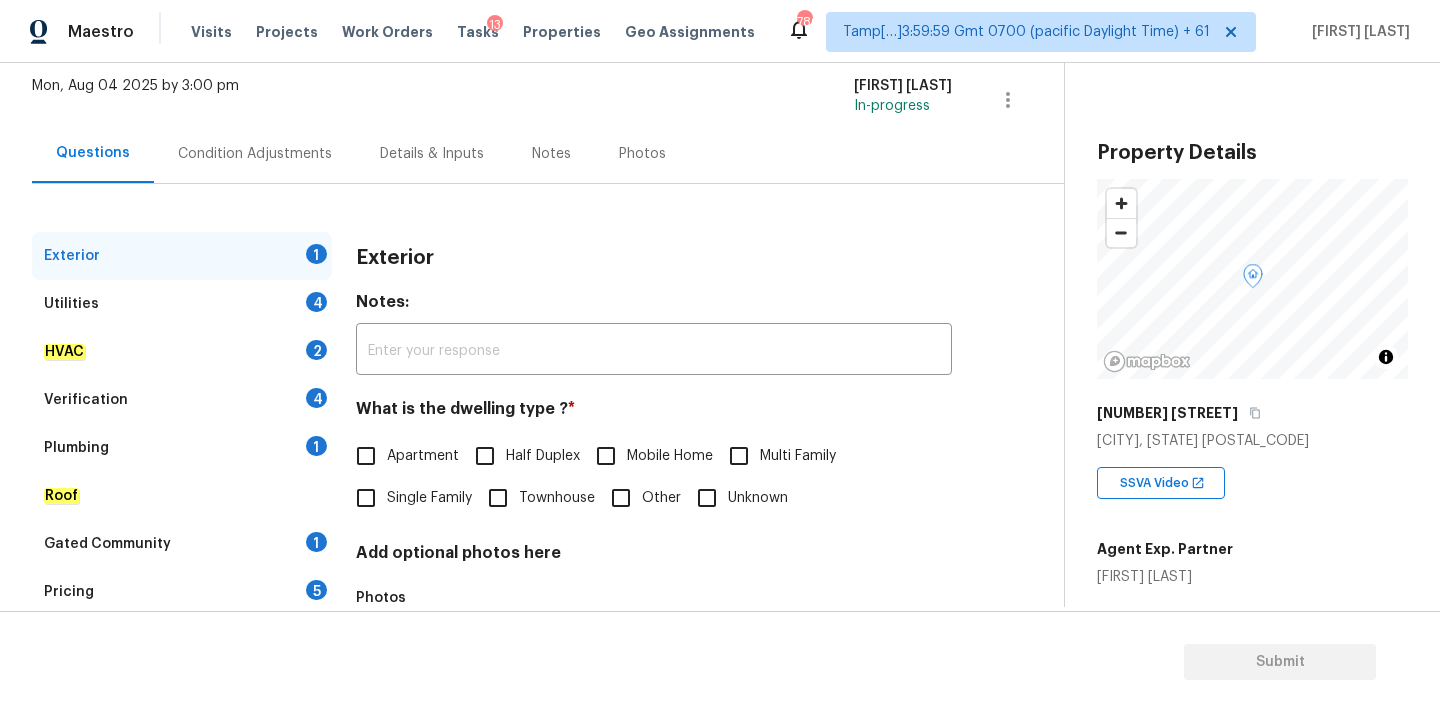 scroll, scrollTop: 131, scrollLeft: 0, axis: vertical 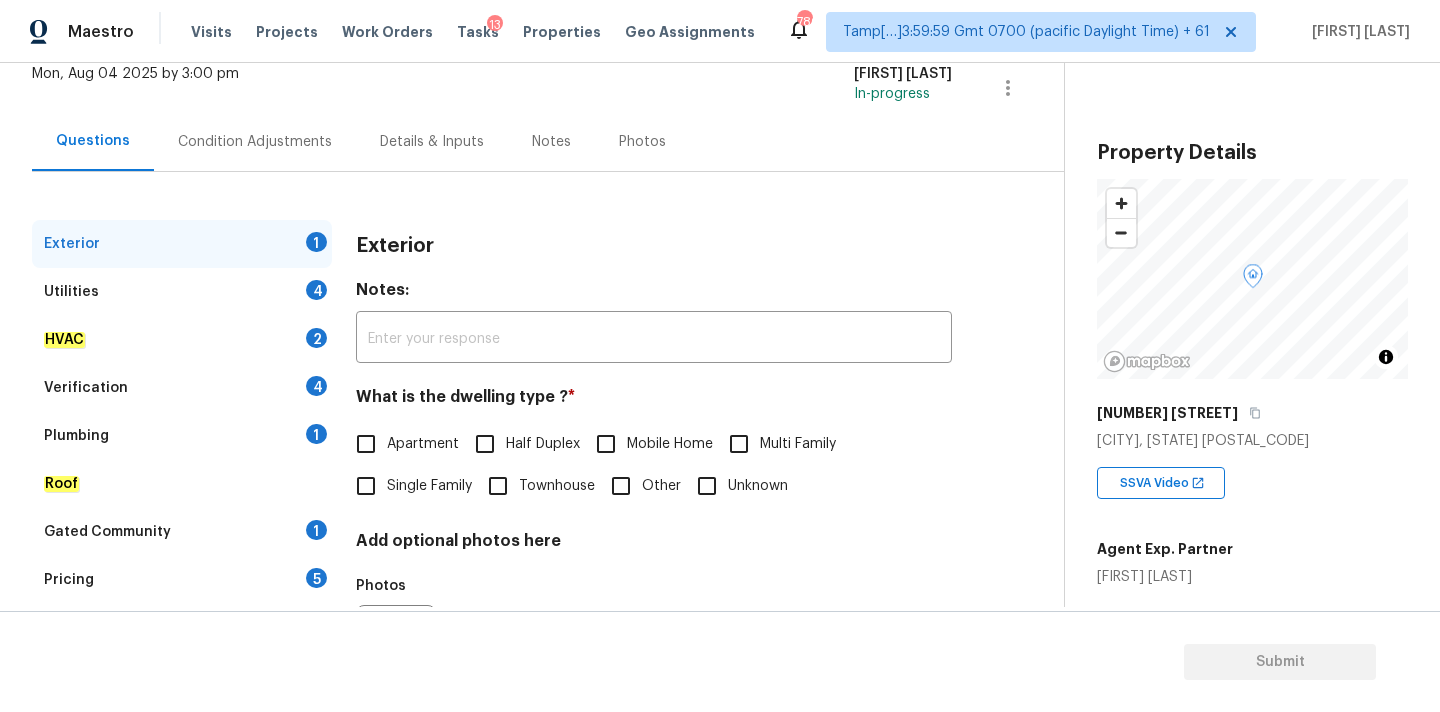 click on "Single Family" at bounding box center [408, 486] 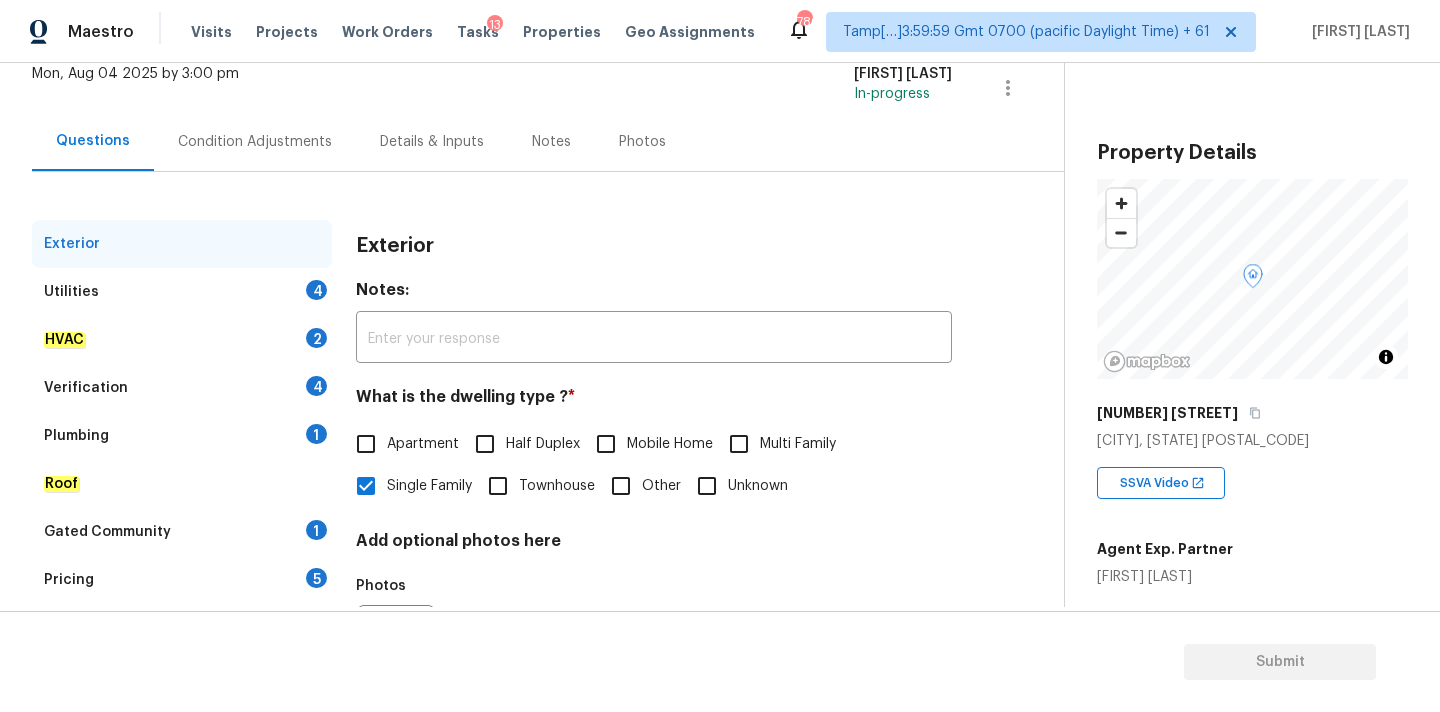 click on "Condition Adjustments" at bounding box center [255, 142] 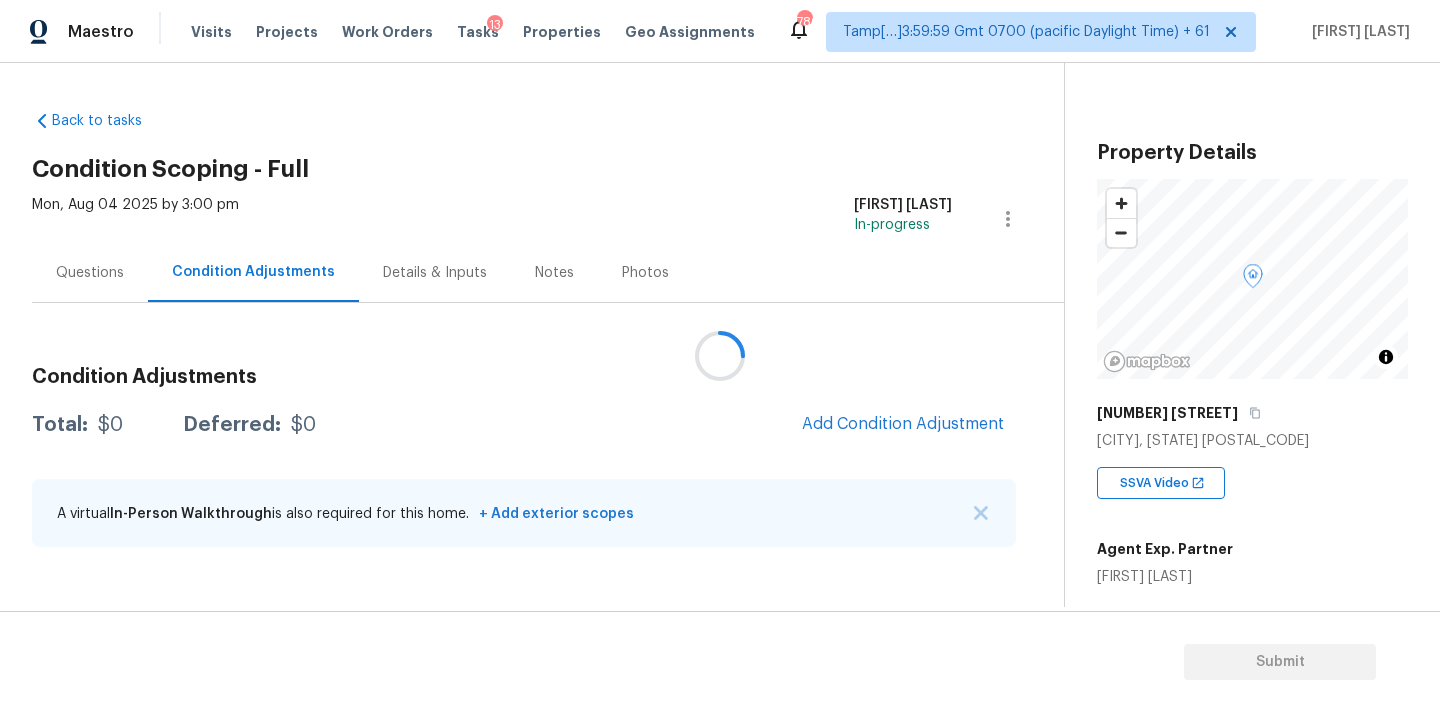 scroll, scrollTop: 0, scrollLeft: 0, axis: both 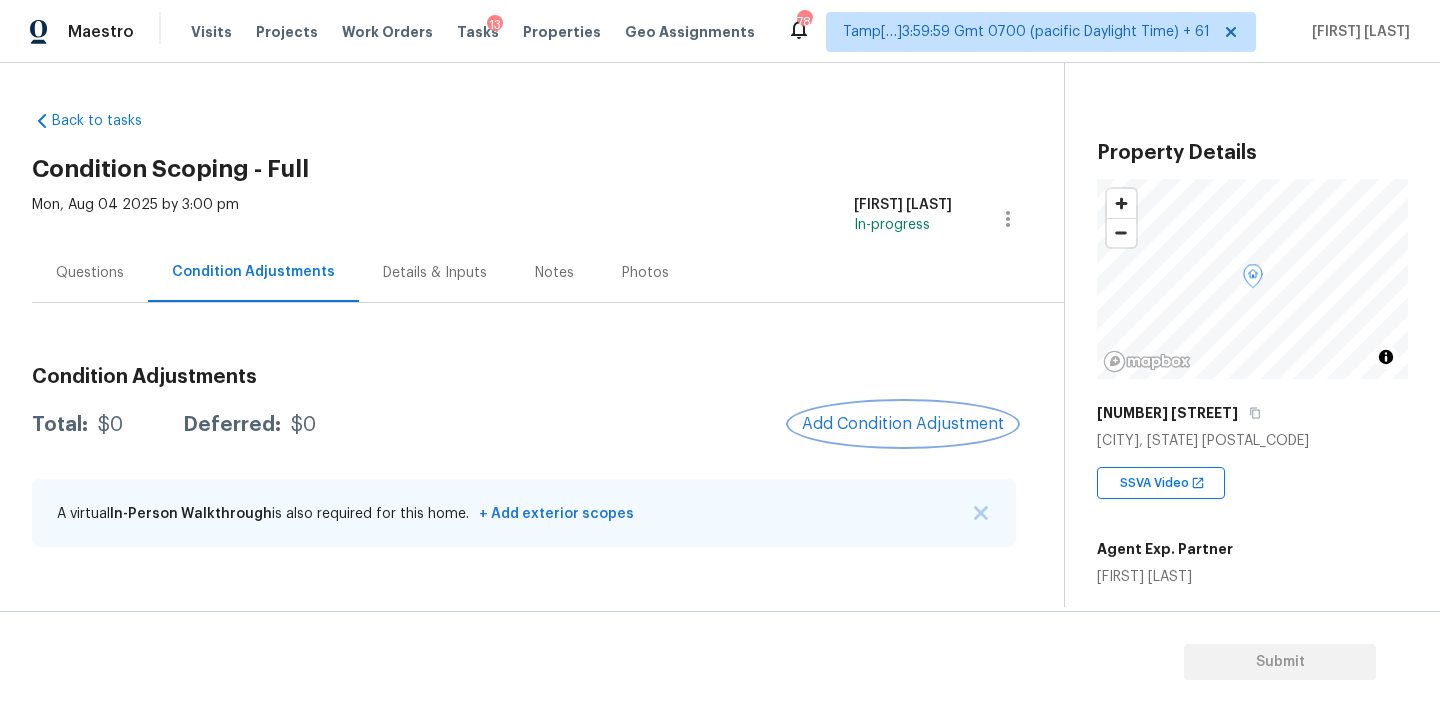 click on "Add Condition Adjustment" at bounding box center (903, 424) 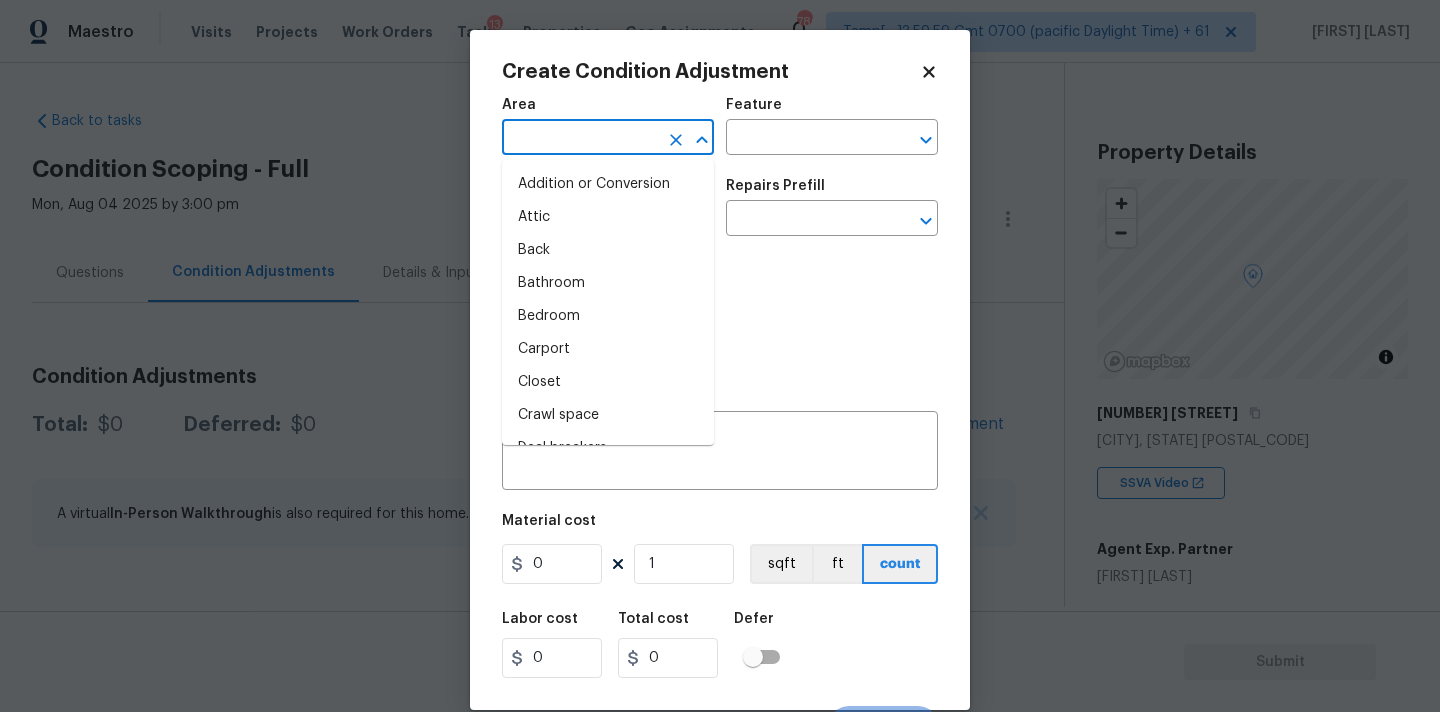 click at bounding box center [580, 139] 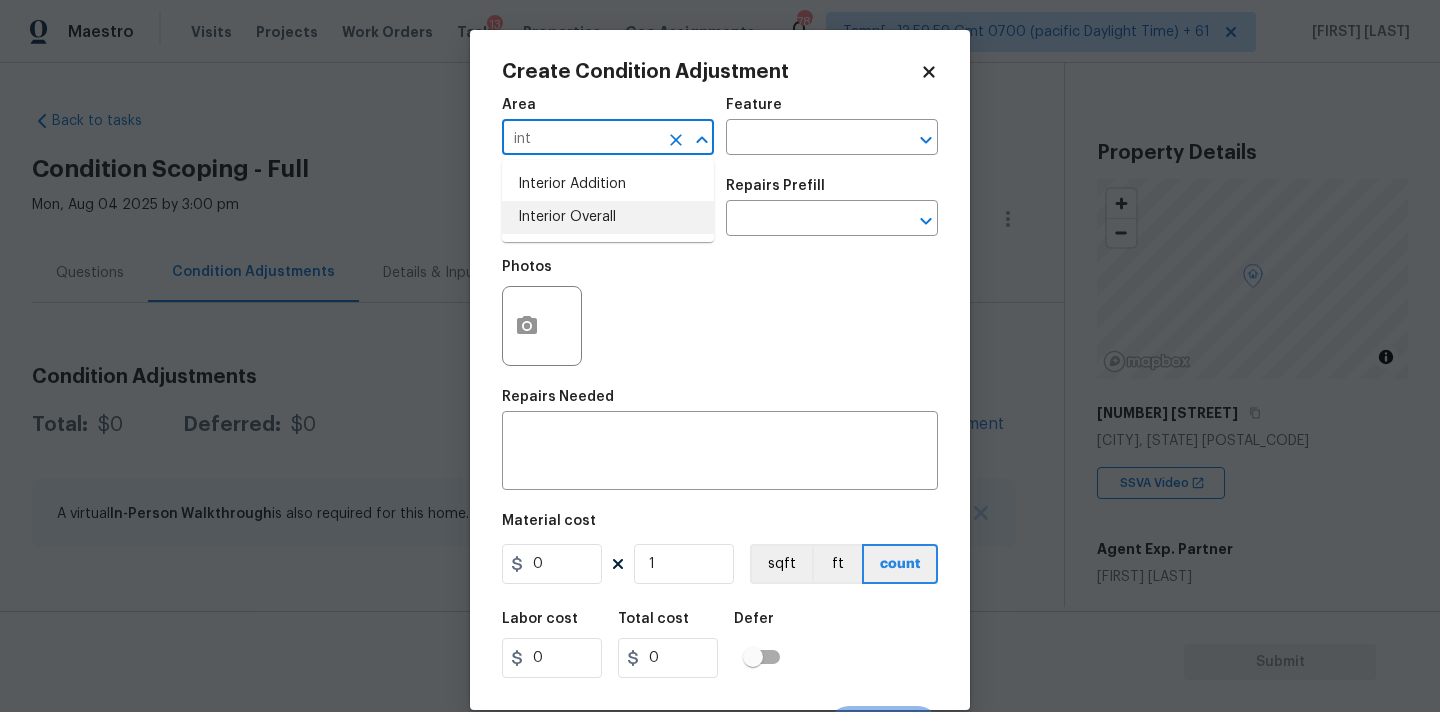 click on "Interior Overall" at bounding box center [608, 217] 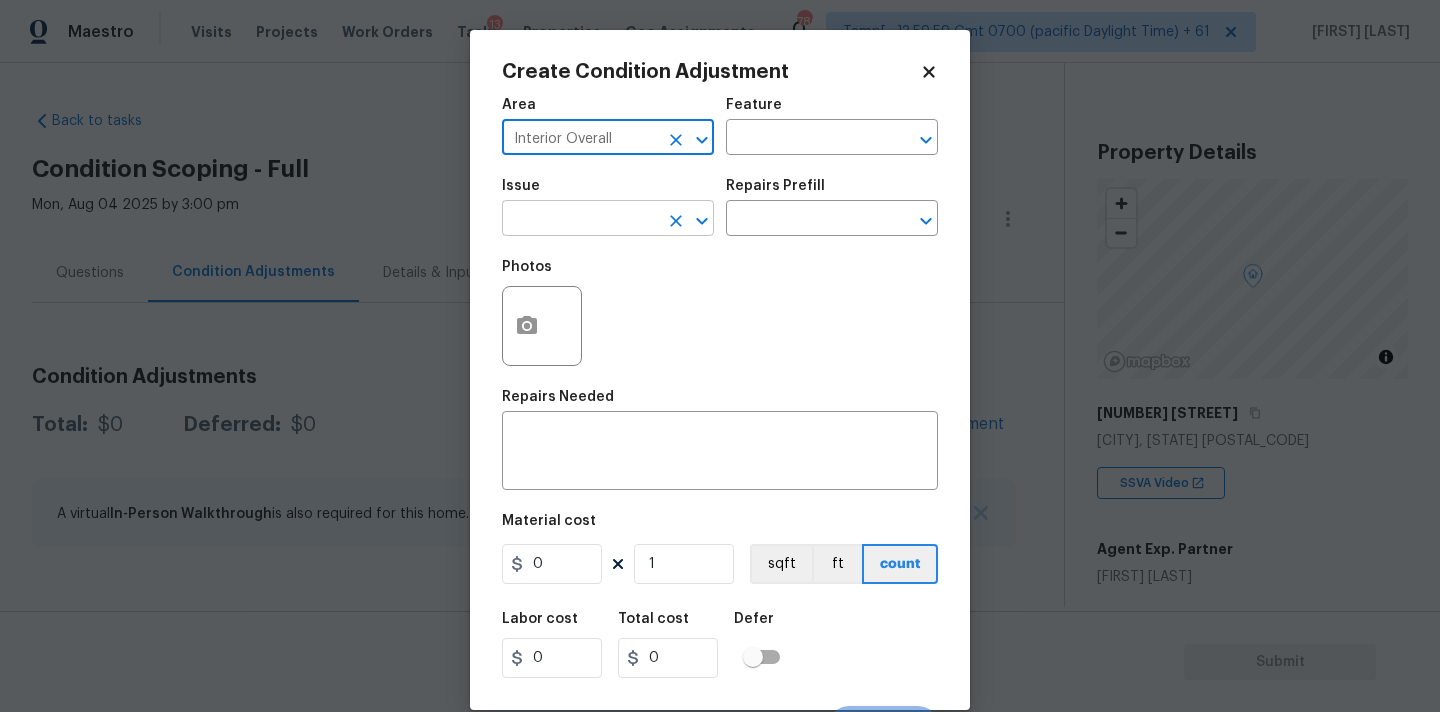 type on "Interior Overall" 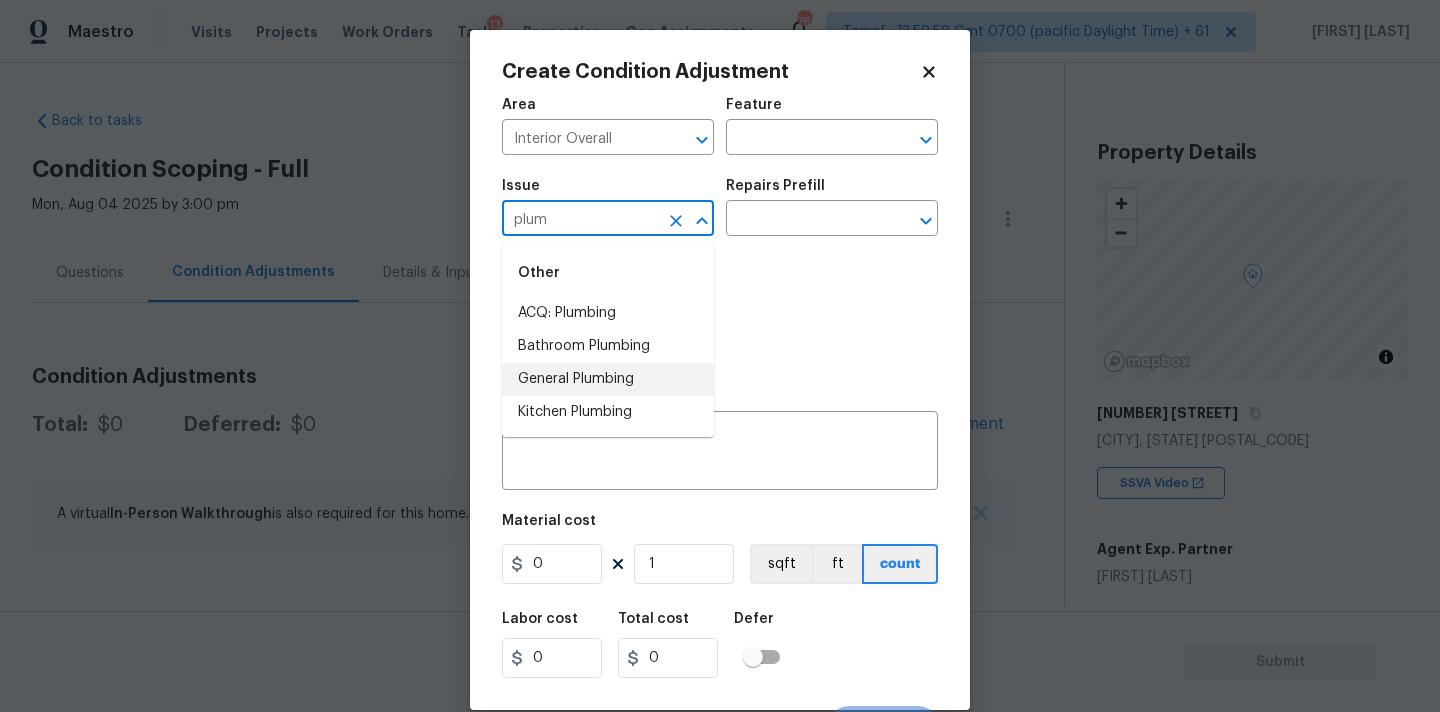 click on "General Plumbing" at bounding box center (608, 379) 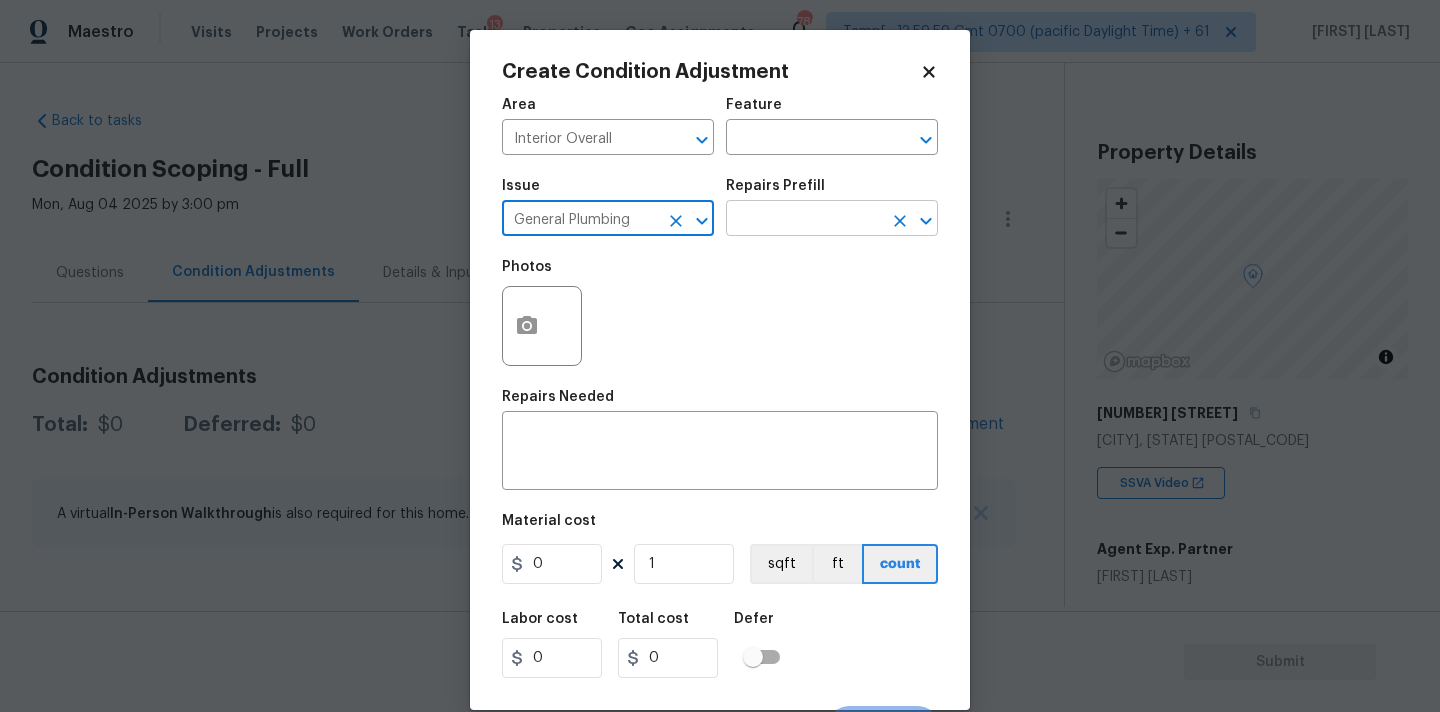 type on "General Plumbing" 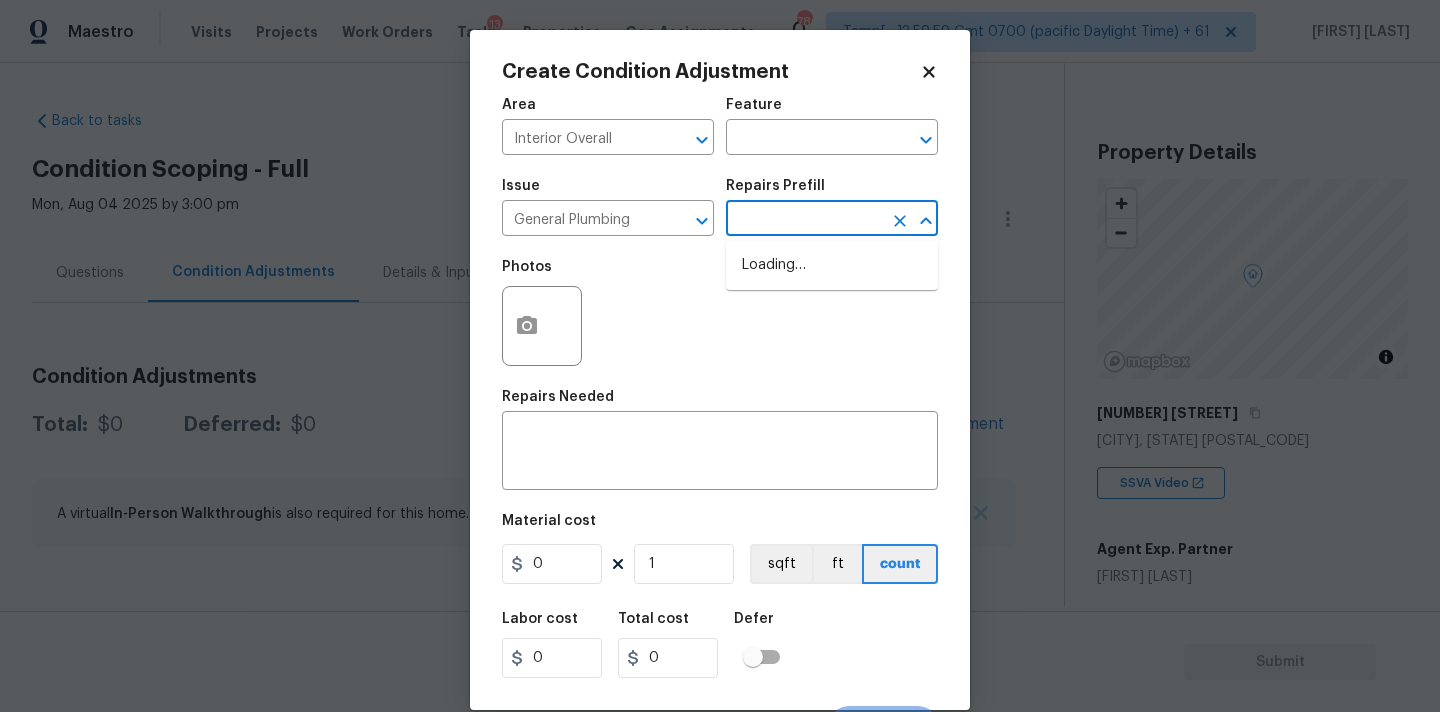 click at bounding box center (804, 220) 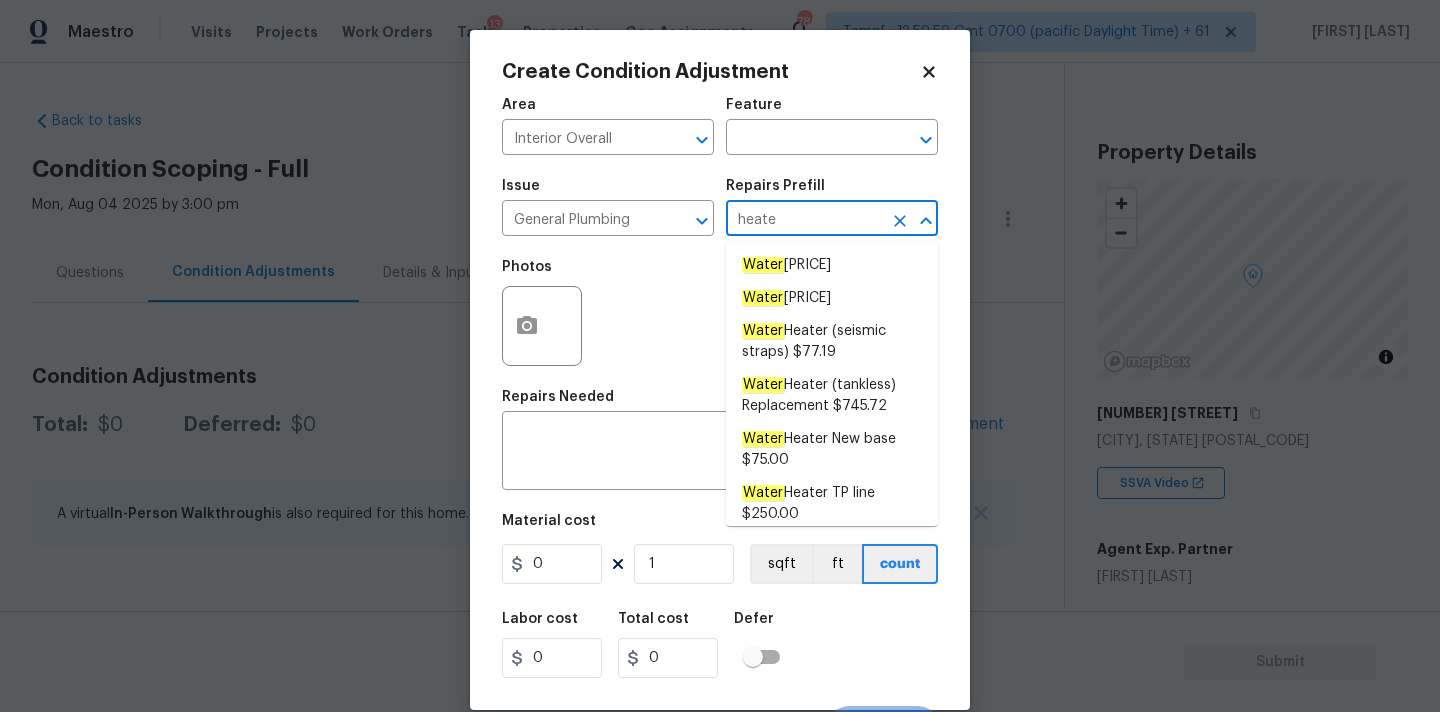 type on "heater" 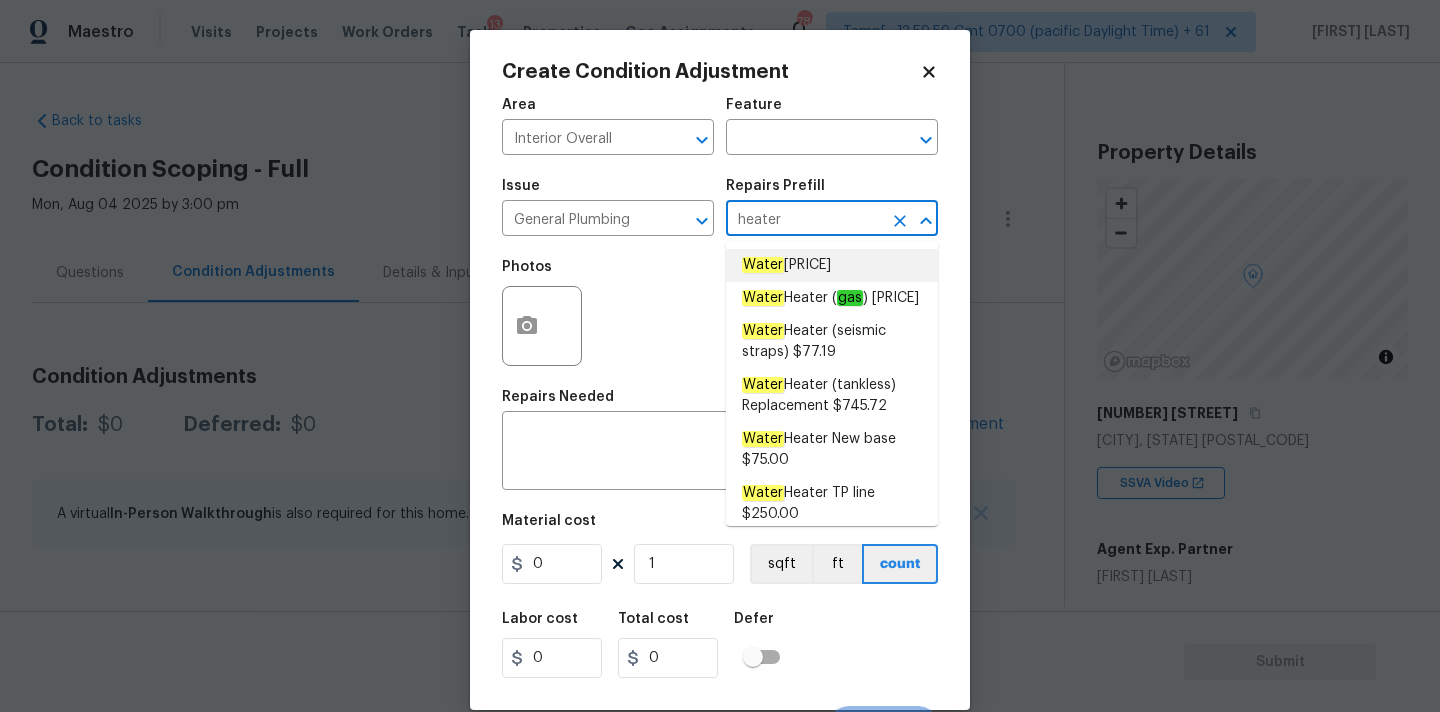 click on "[PRICE]" at bounding box center [786, 265] 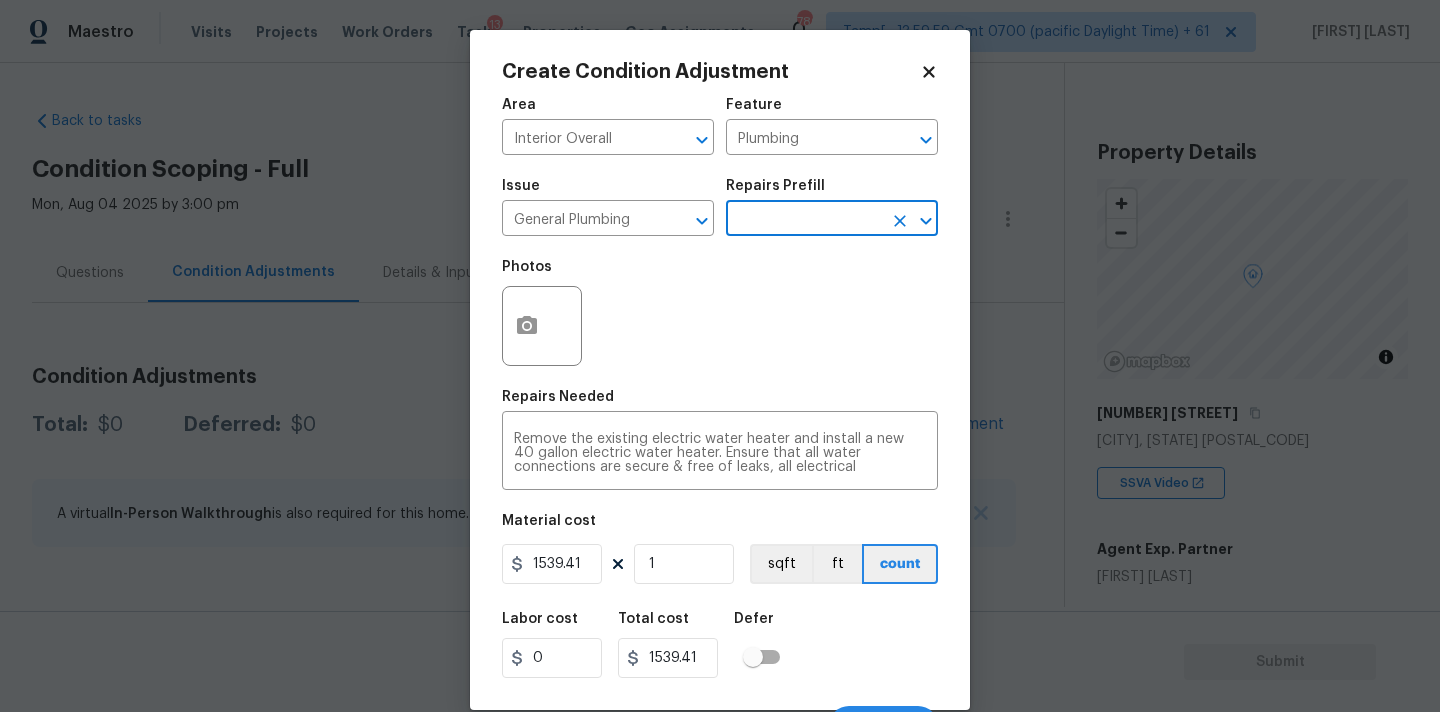 scroll, scrollTop: 35, scrollLeft: 0, axis: vertical 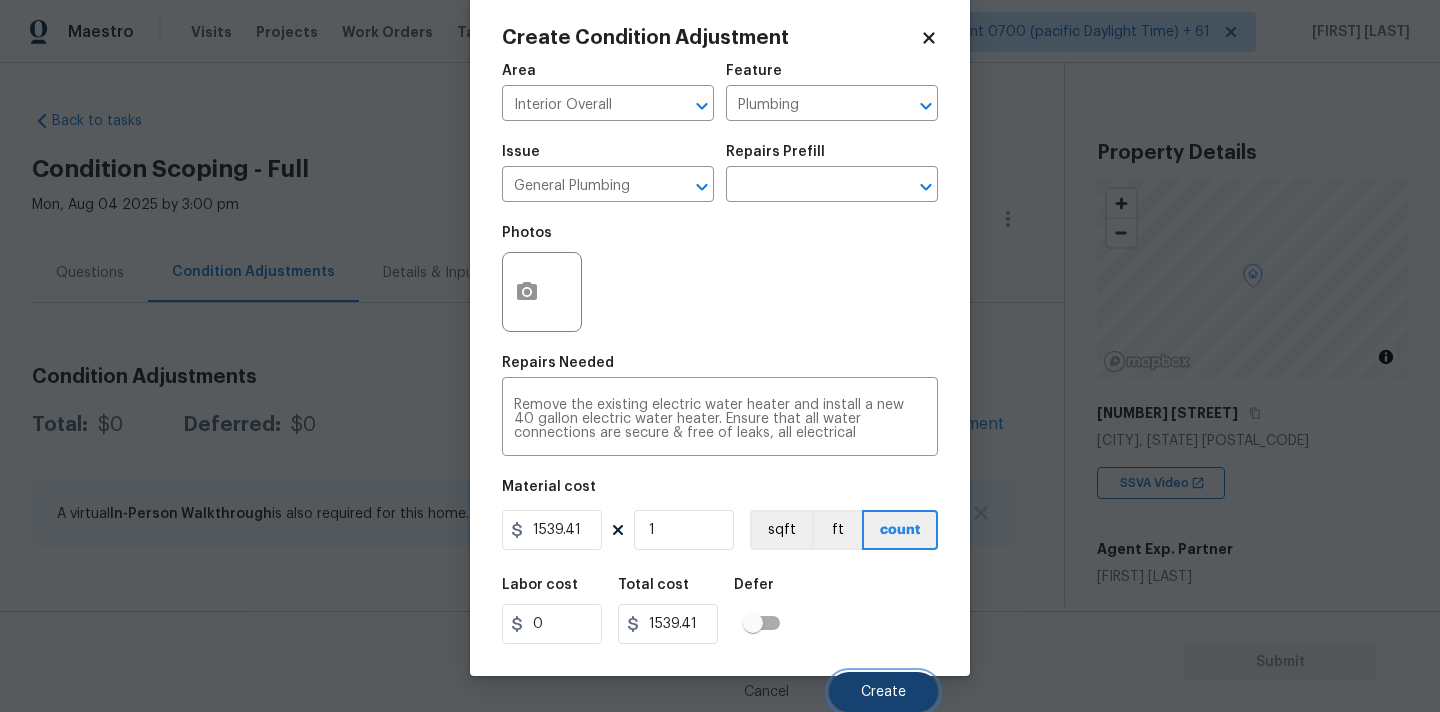 click on "Create" at bounding box center [883, 692] 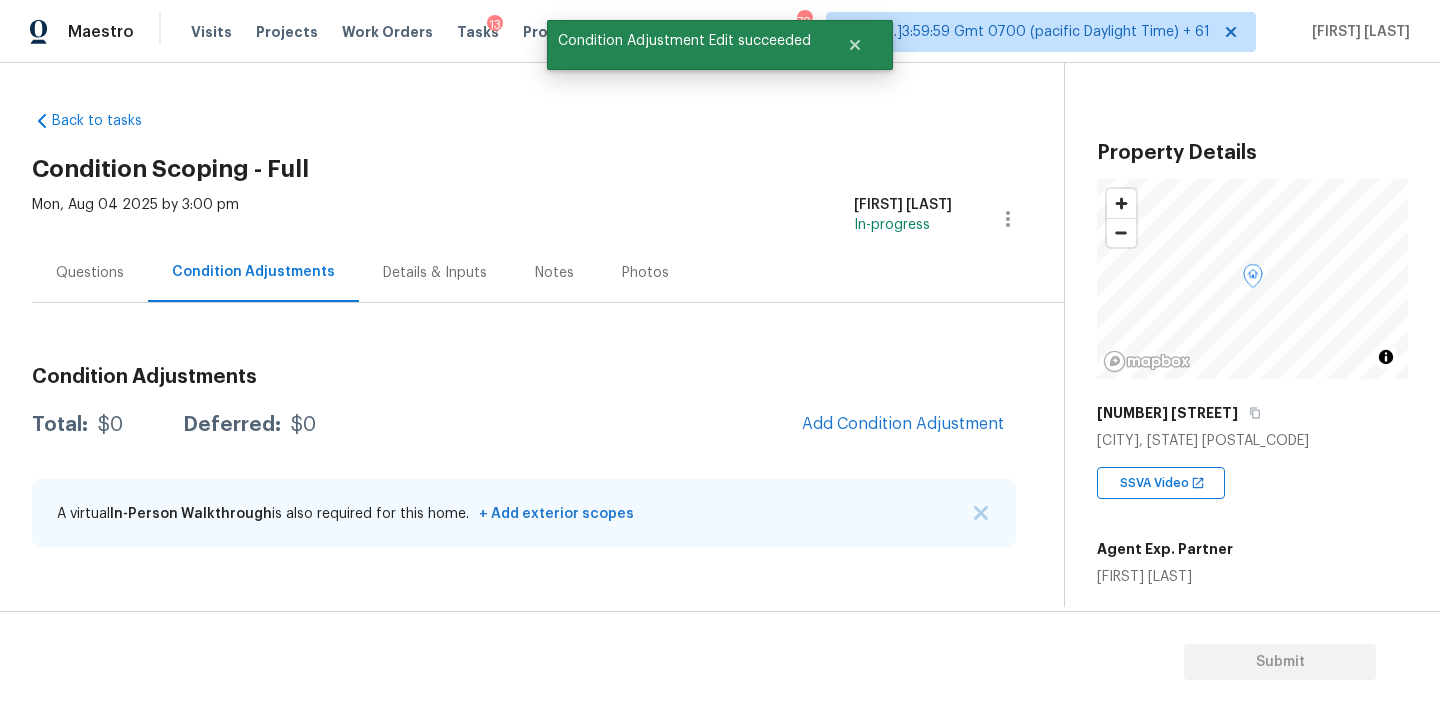 scroll, scrollTop: 28, scrollLeft: 0, axis: vertical 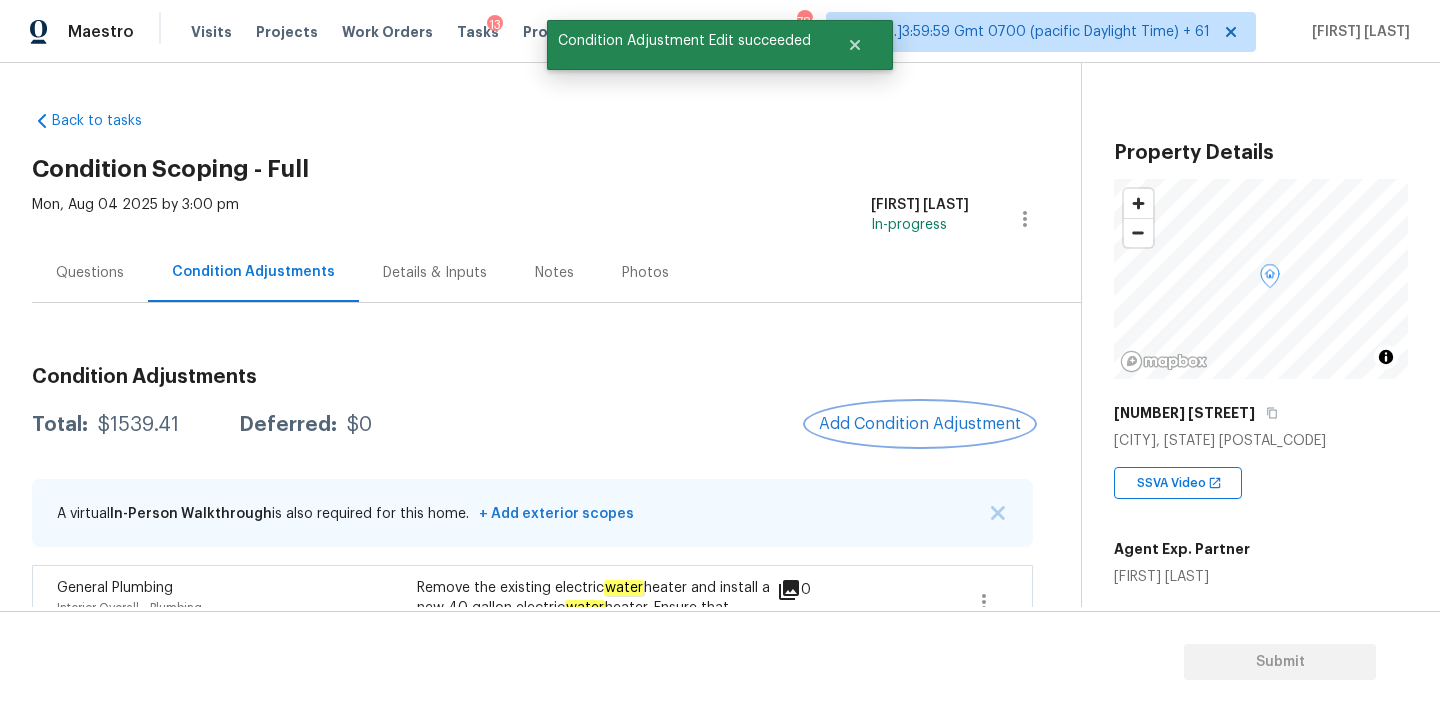 click on "Add Condition Adjustment" at bounding box center [920, 424] 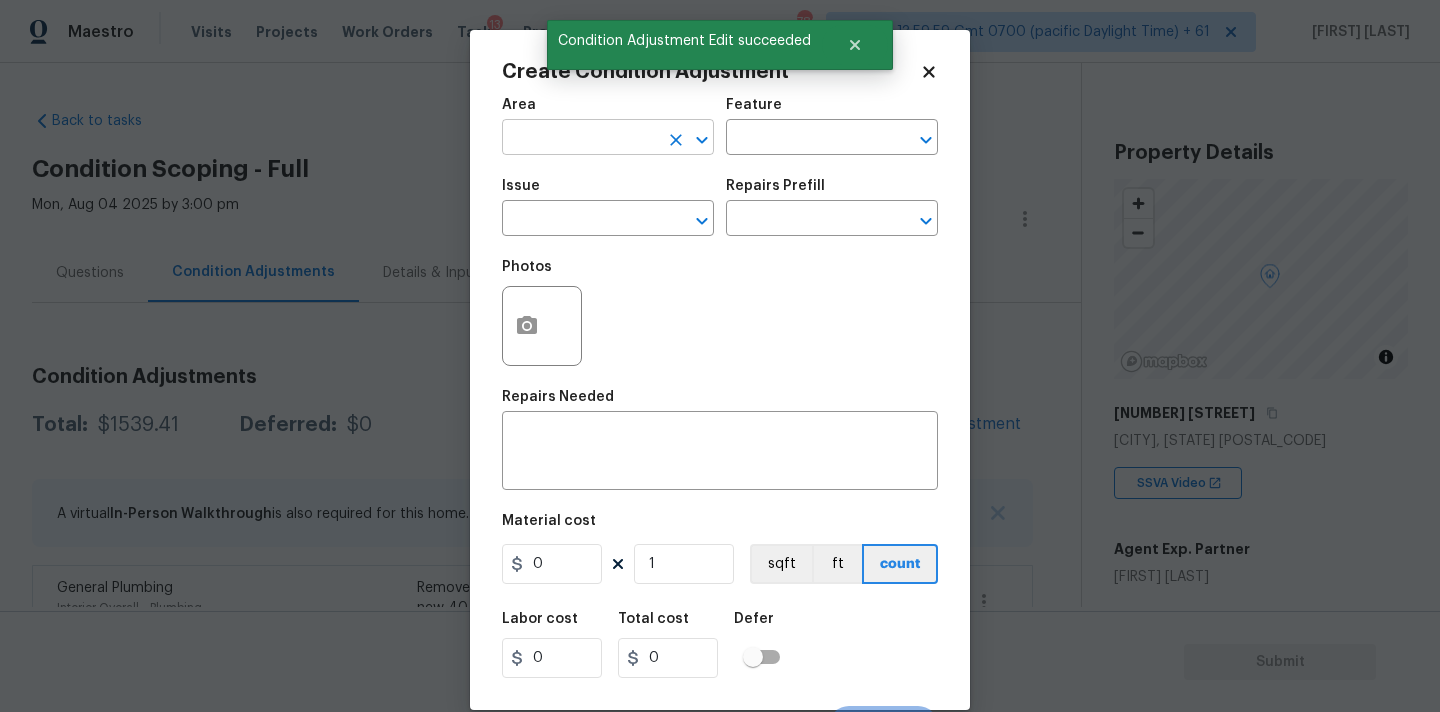 click at bounding box center [580, 139] 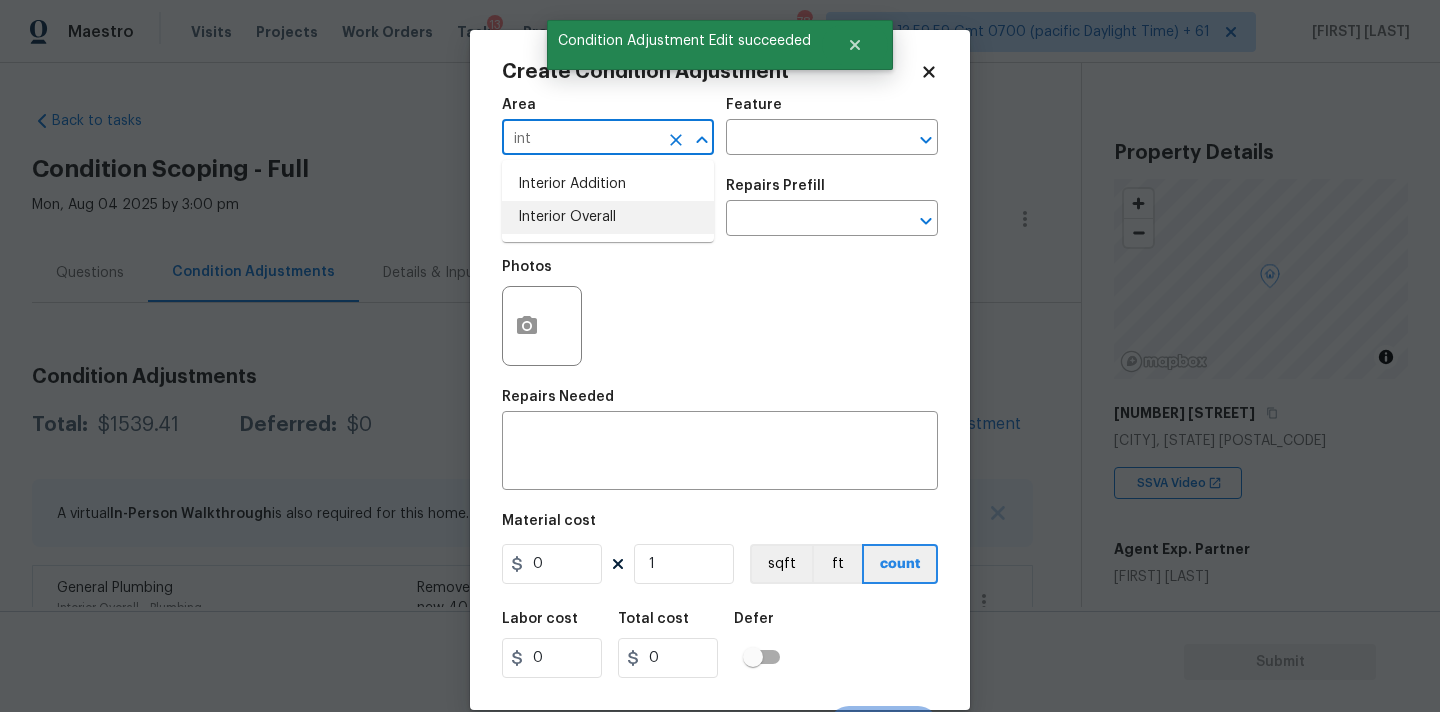 click on "Interior Overall" at bounding box center [608, 217] 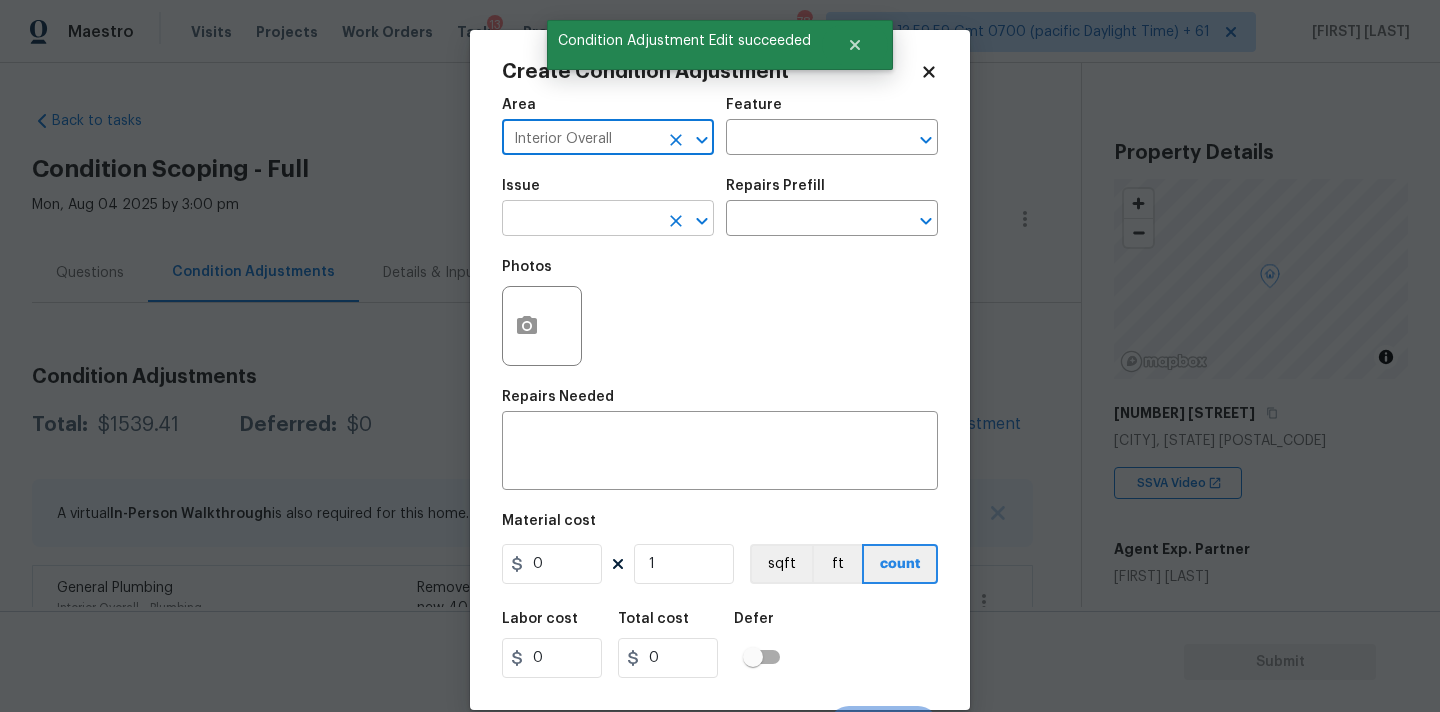 type on "Interior Overall" 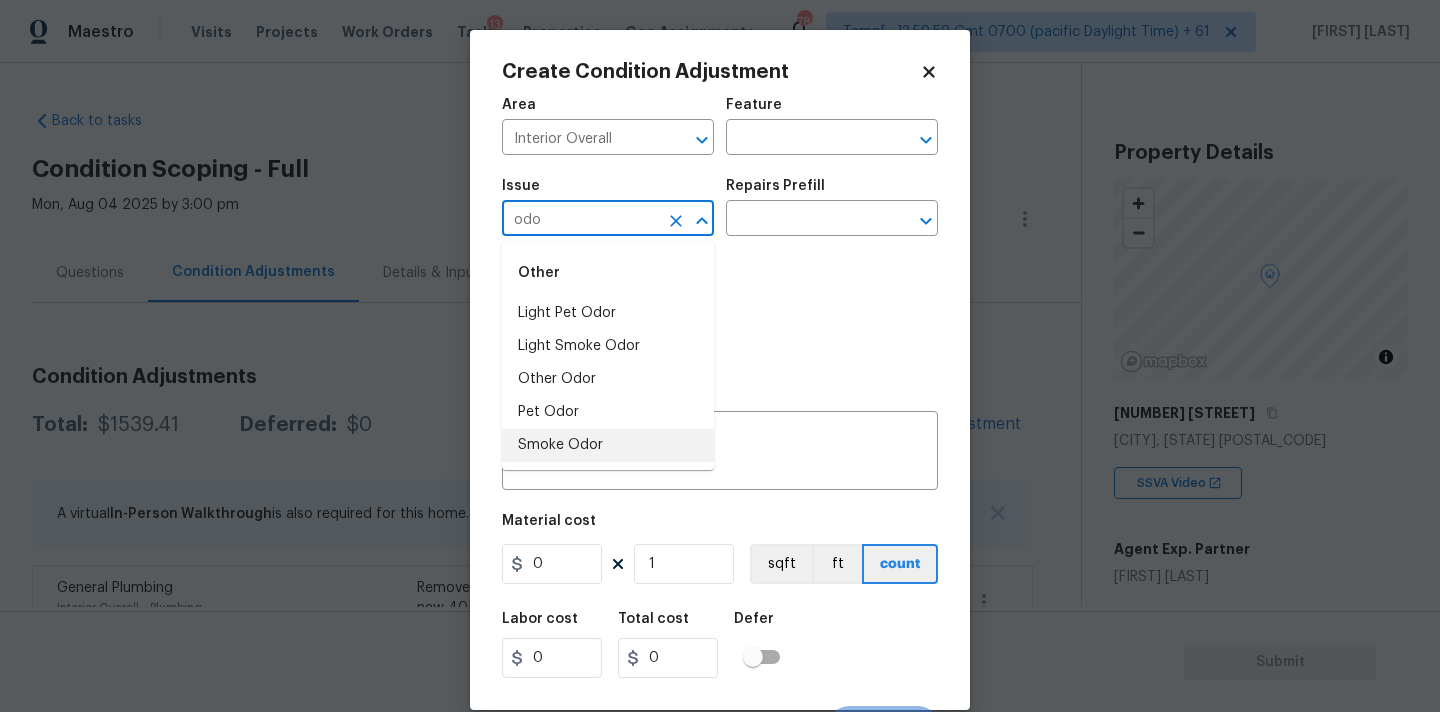 click on "Smoke Odor" at bounding box center [608, 445] 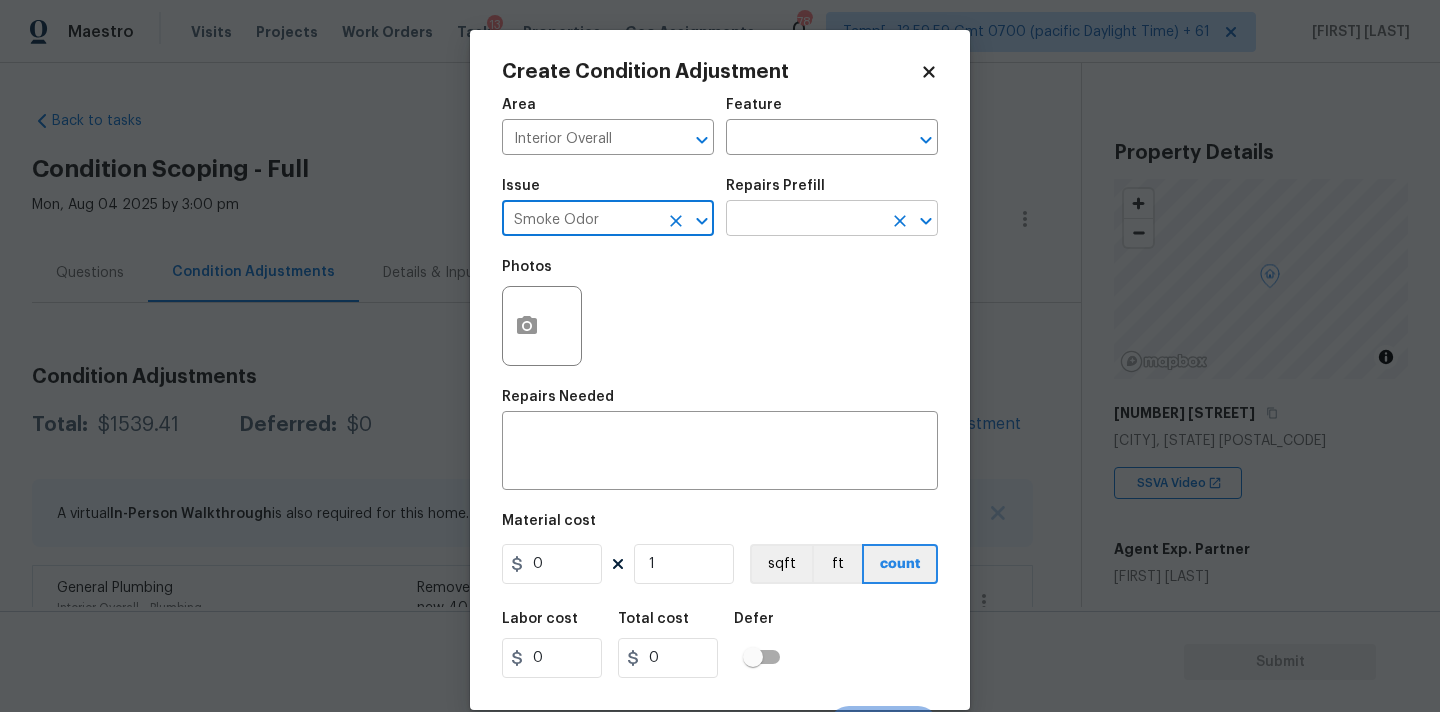 type on "Smoke Odor" 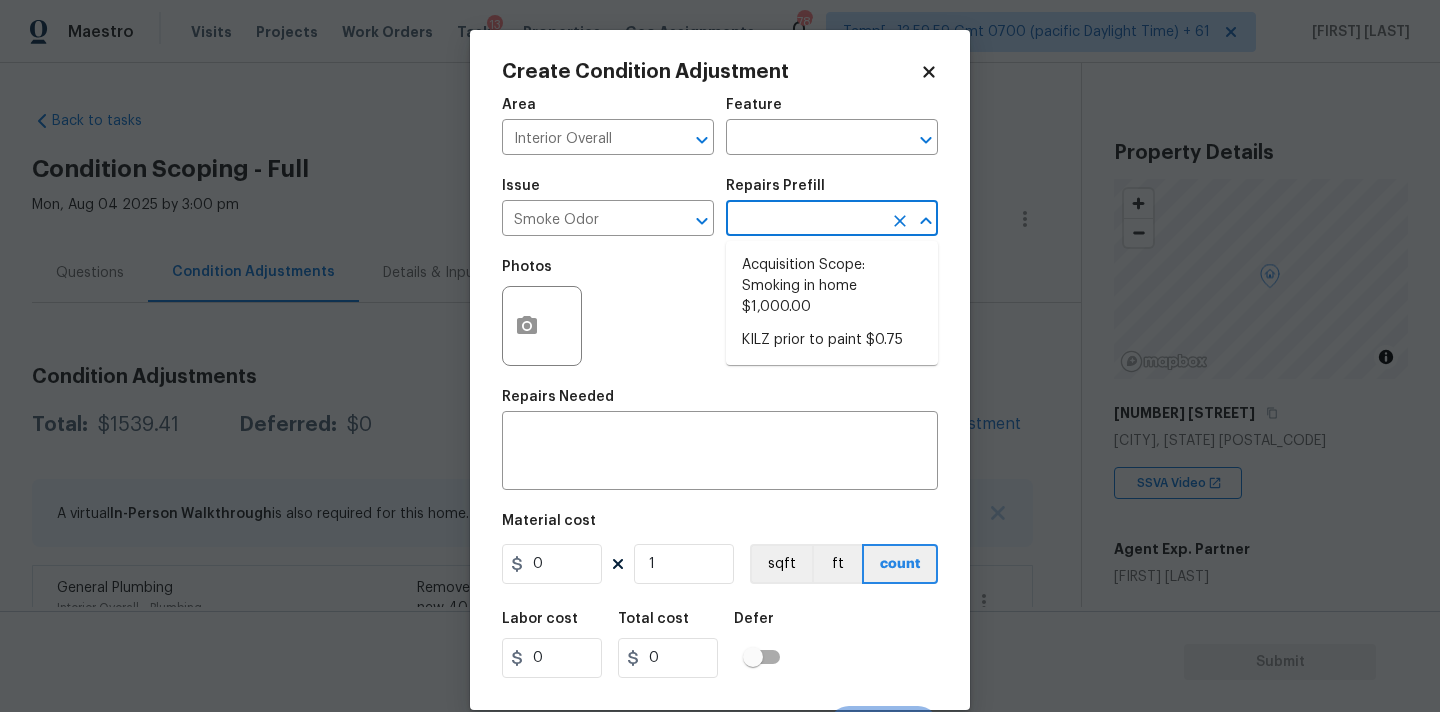 click at bounding box center (804, 220) 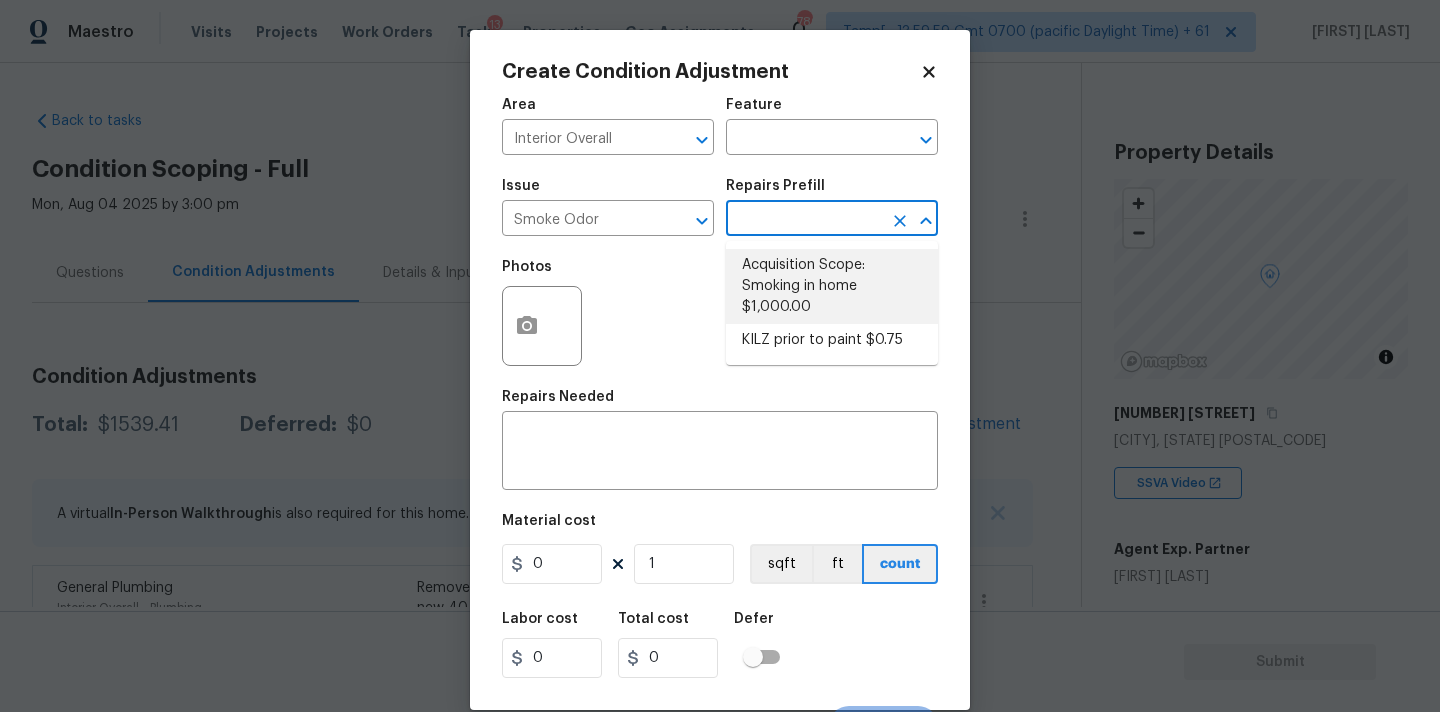 click on "Acquisition Scope: Smoking in home $1,000.00" at bounding box center (832, 286) 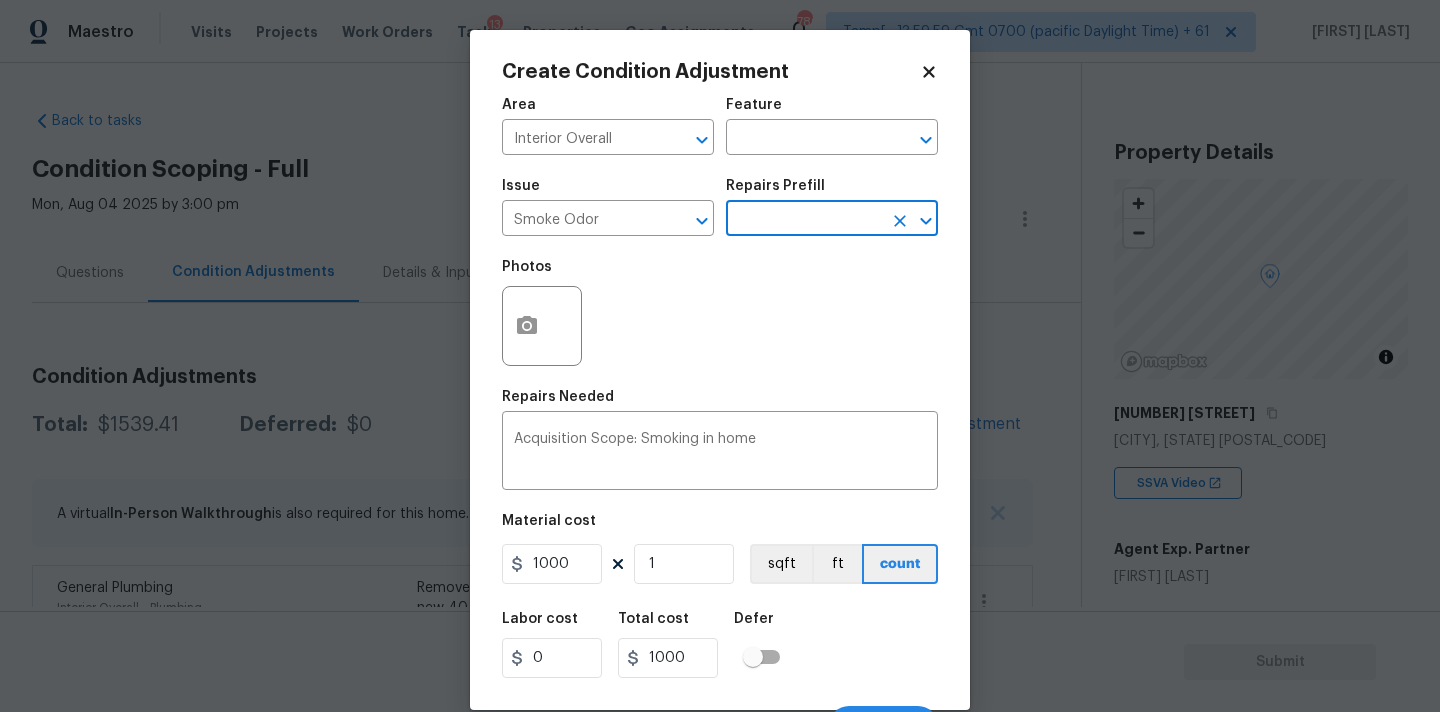 scroll, scrollTop: 35, scrollLeft: 0, axis: vertical 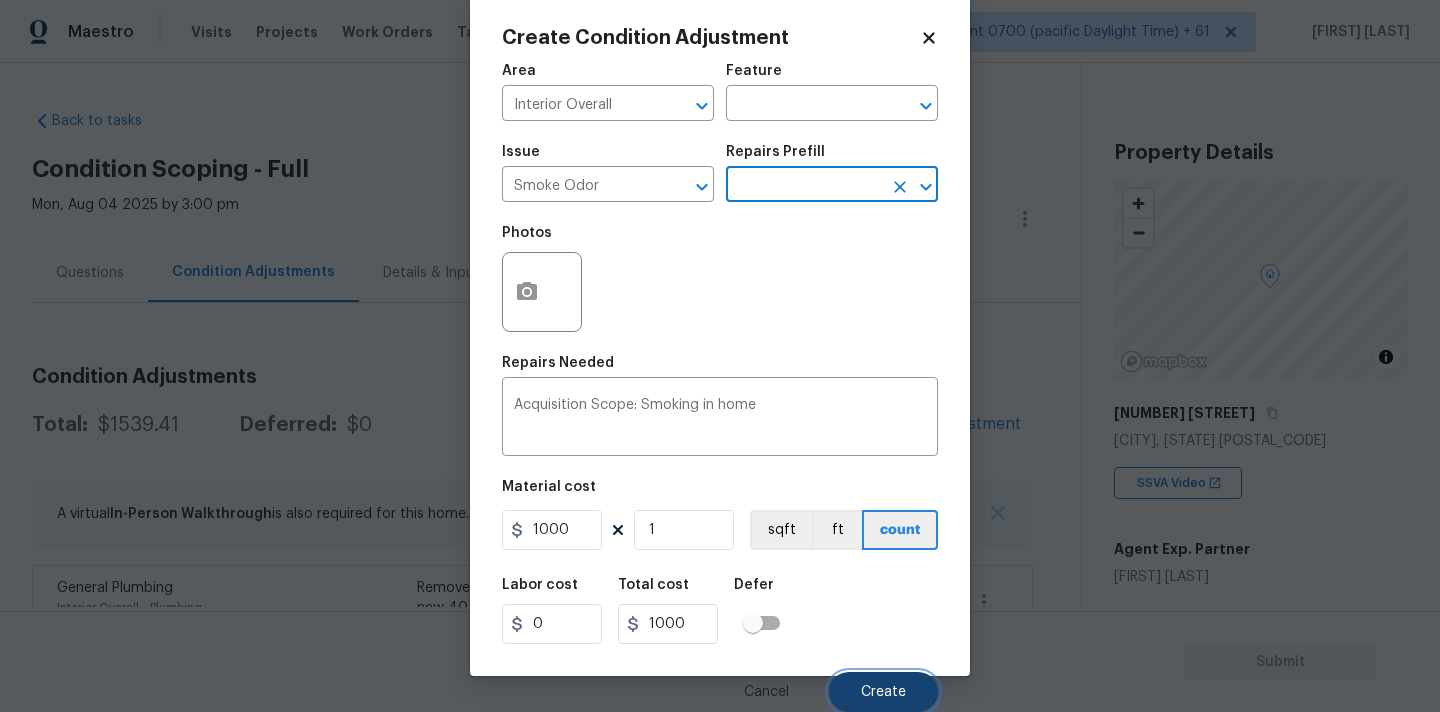 click on "Create" at bounding box center [883, 692] 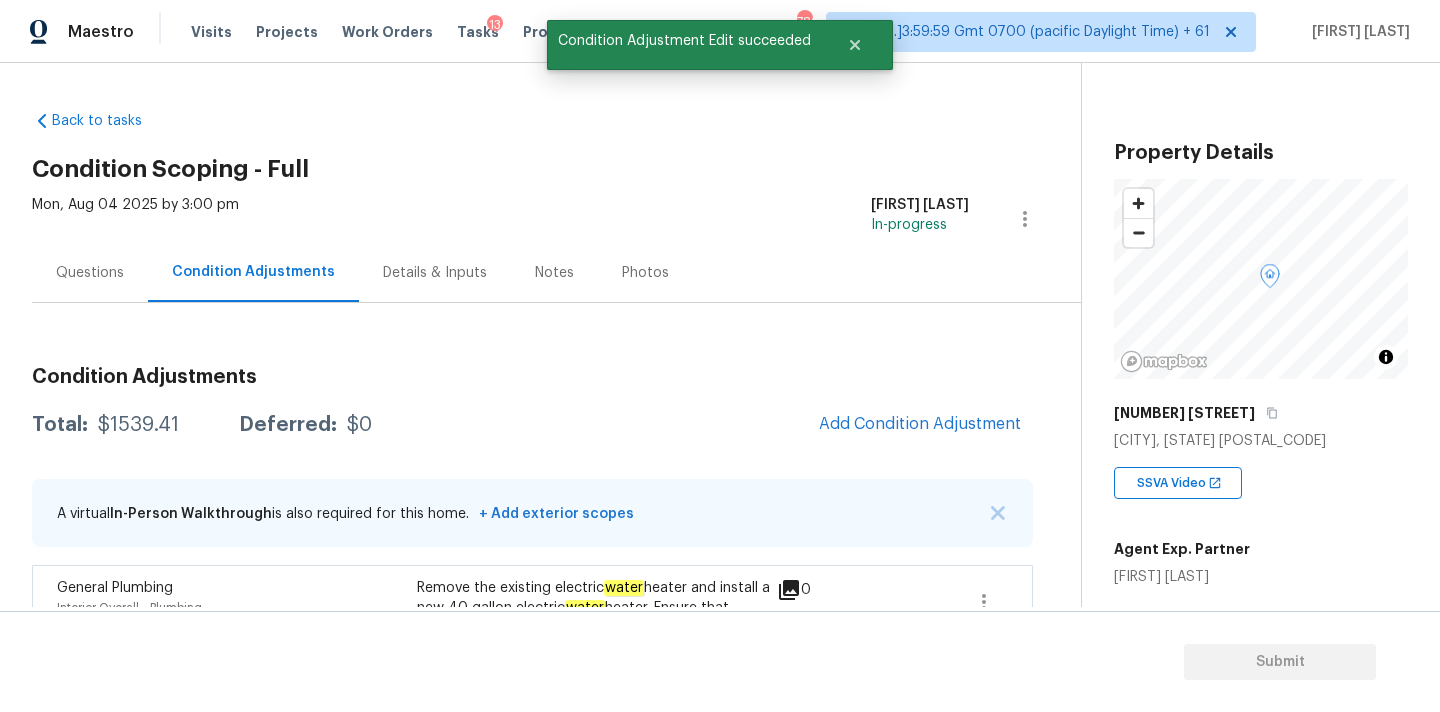 scroll, scrollTop: 28, scrollLeft: 0, axis: vertical 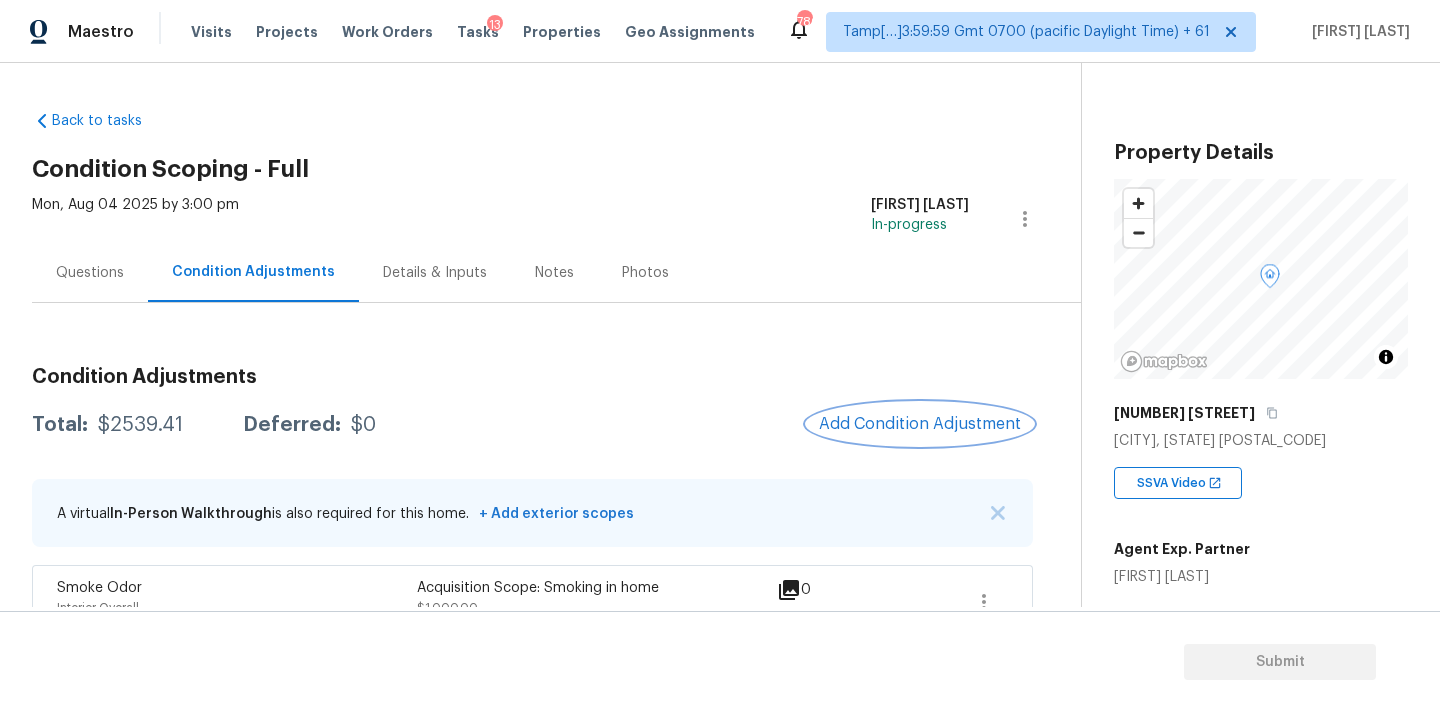 click on "Add Condition Adjustment" at bounding box center (920, 424) 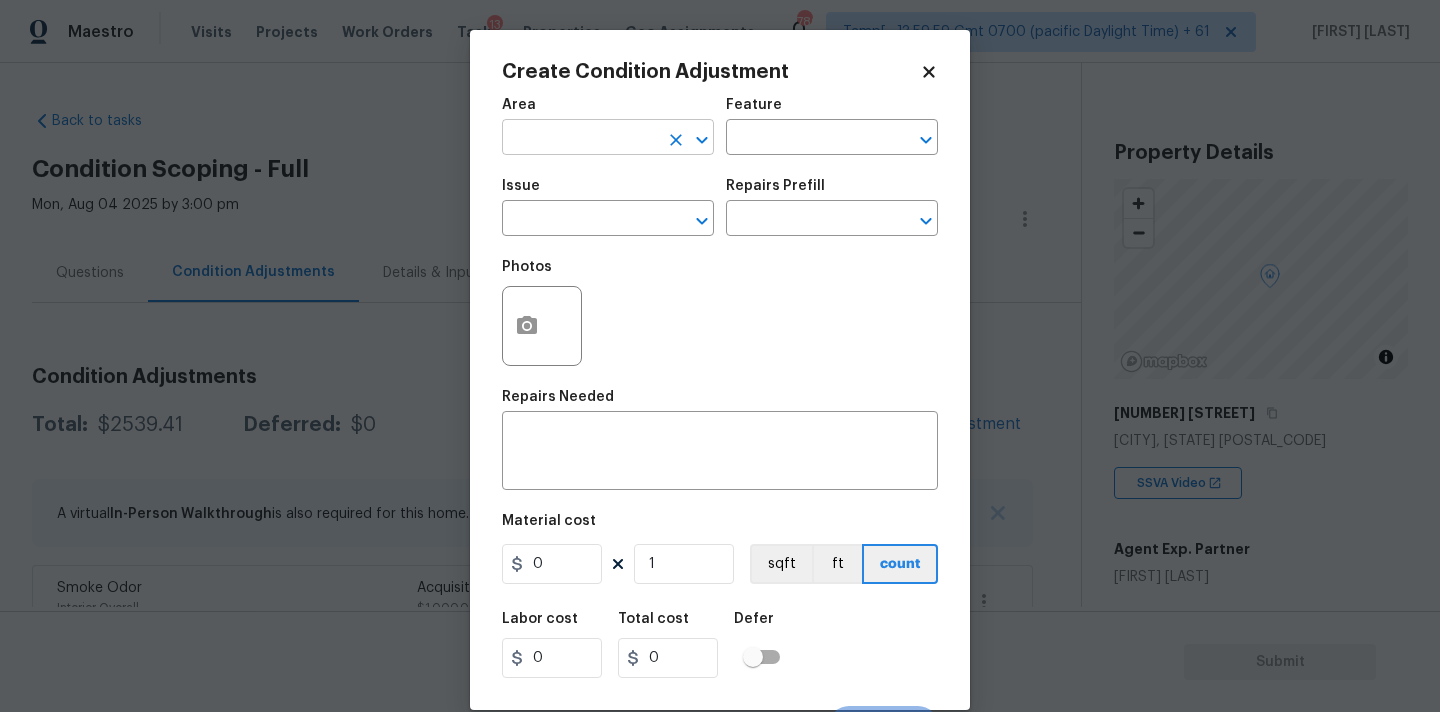 click at bounding box center (580, 139) 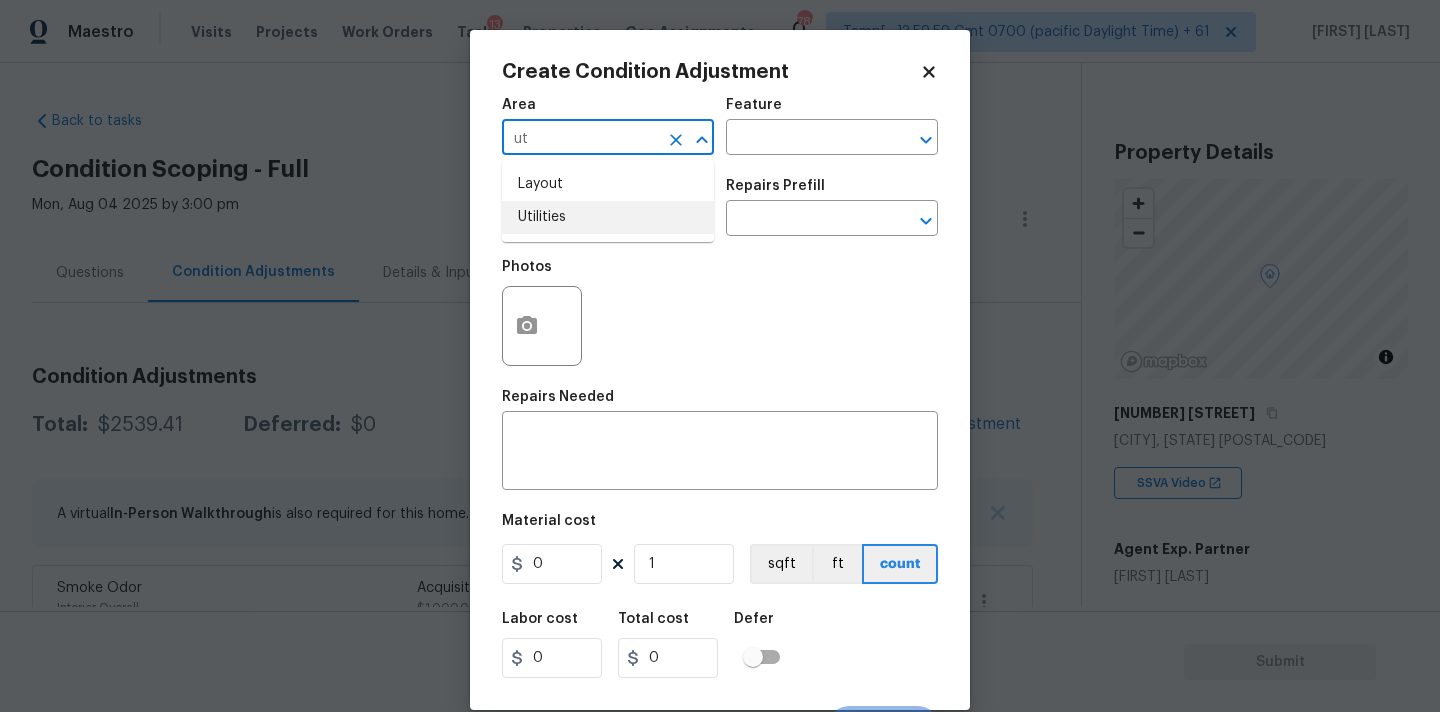 click on "Utilities" at bounding box center [608, 217] 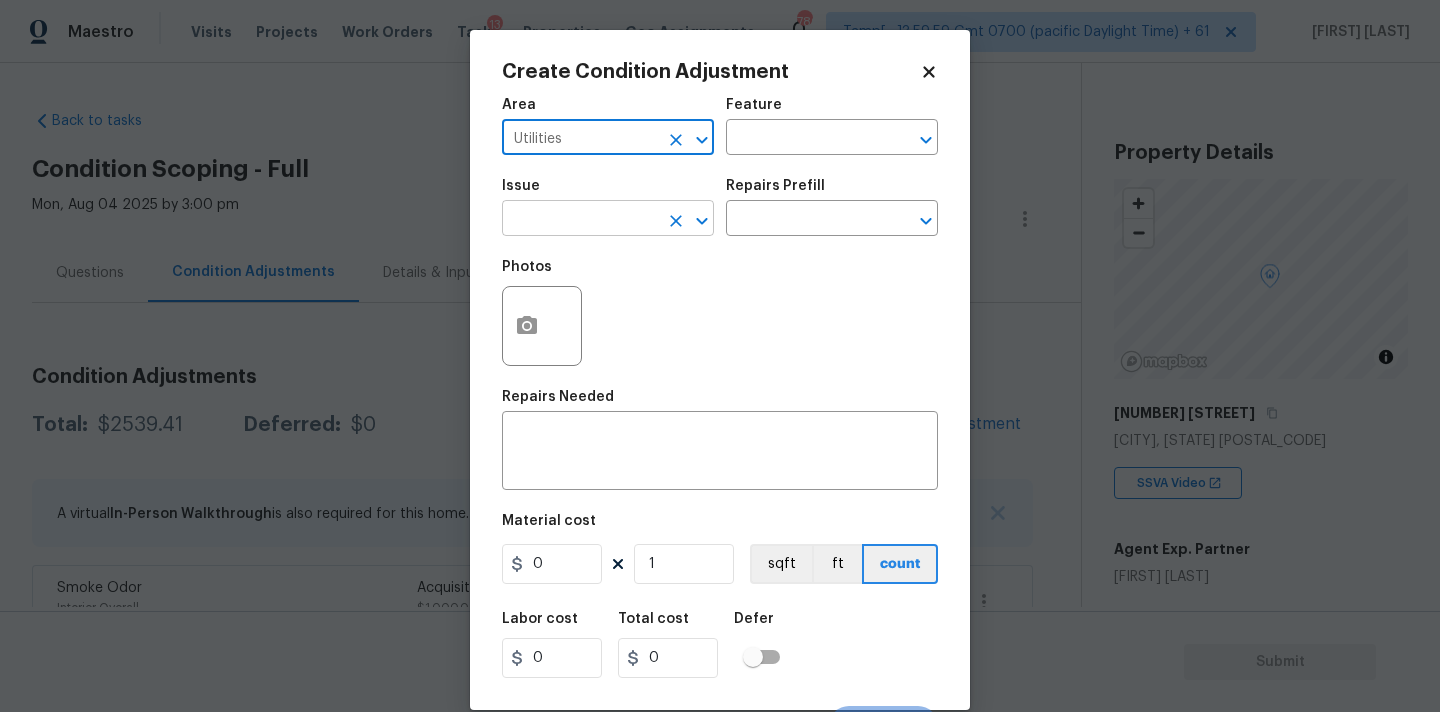 type on "Utilities" 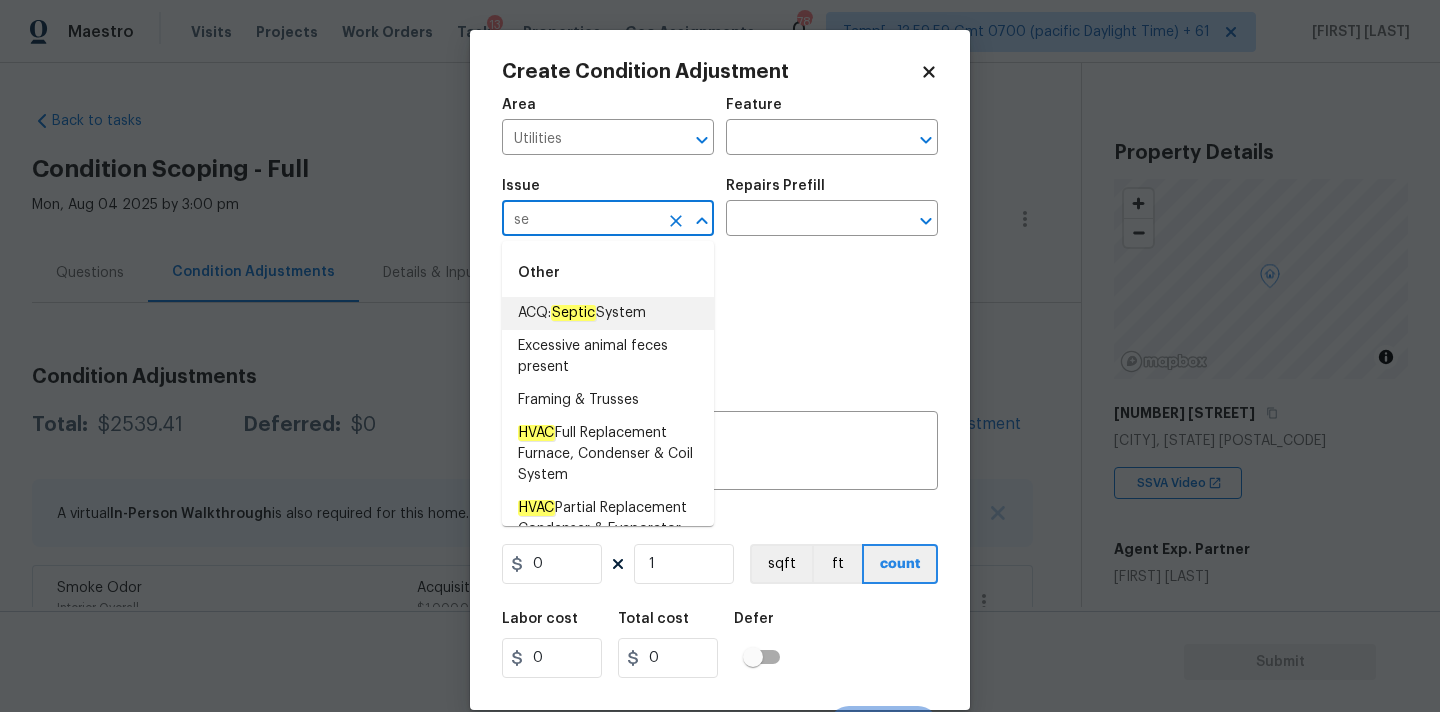 click on "ACQ: [PRICE]" at bounding box center [608, 313] 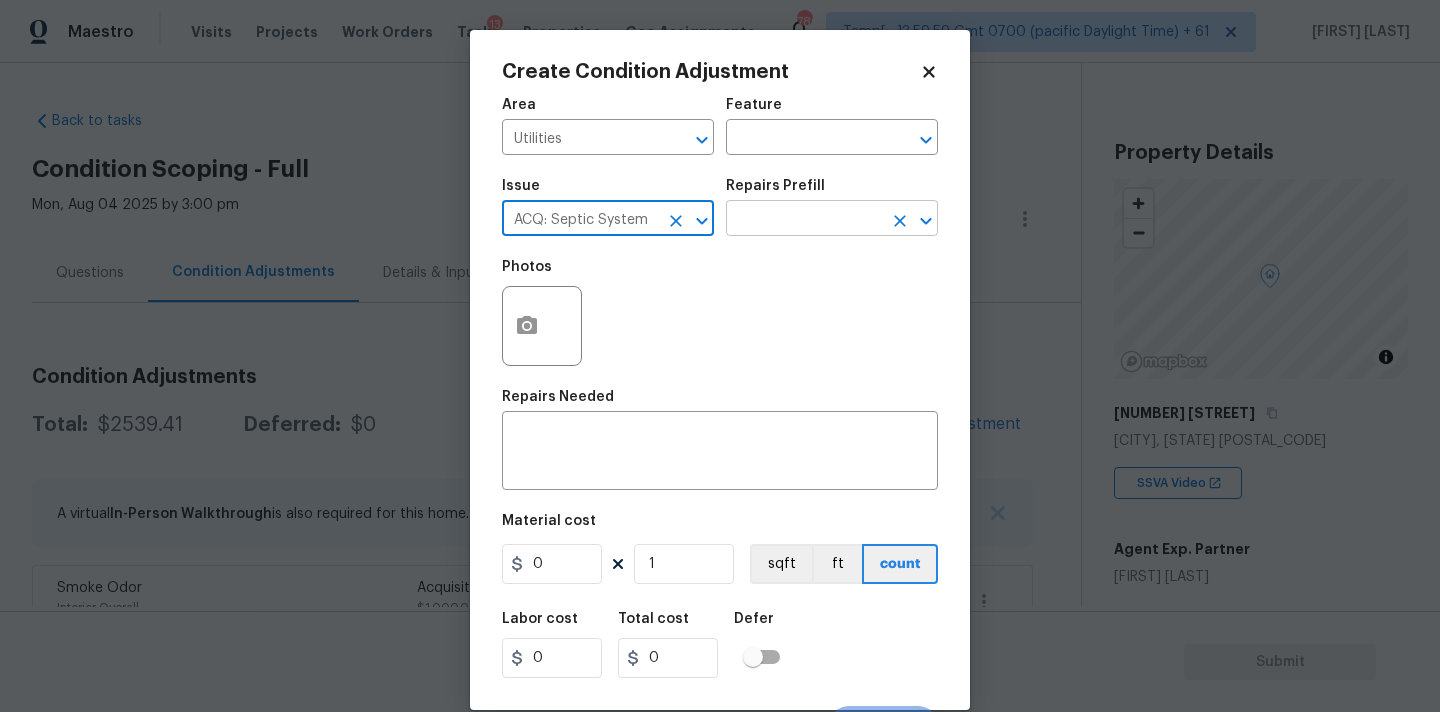 type on "ACQ: Septic System" 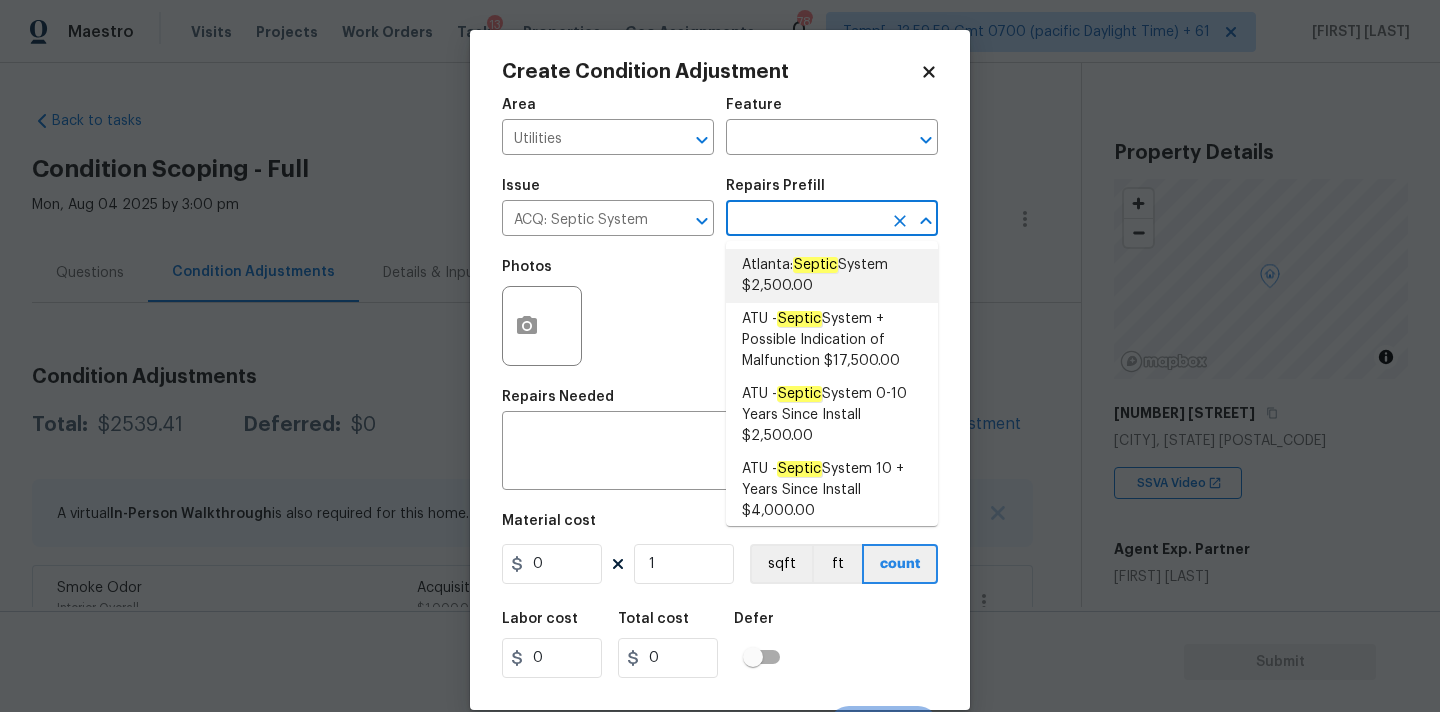 click on "[CITY]: [PRICE]" at bounding box center [832, 276] 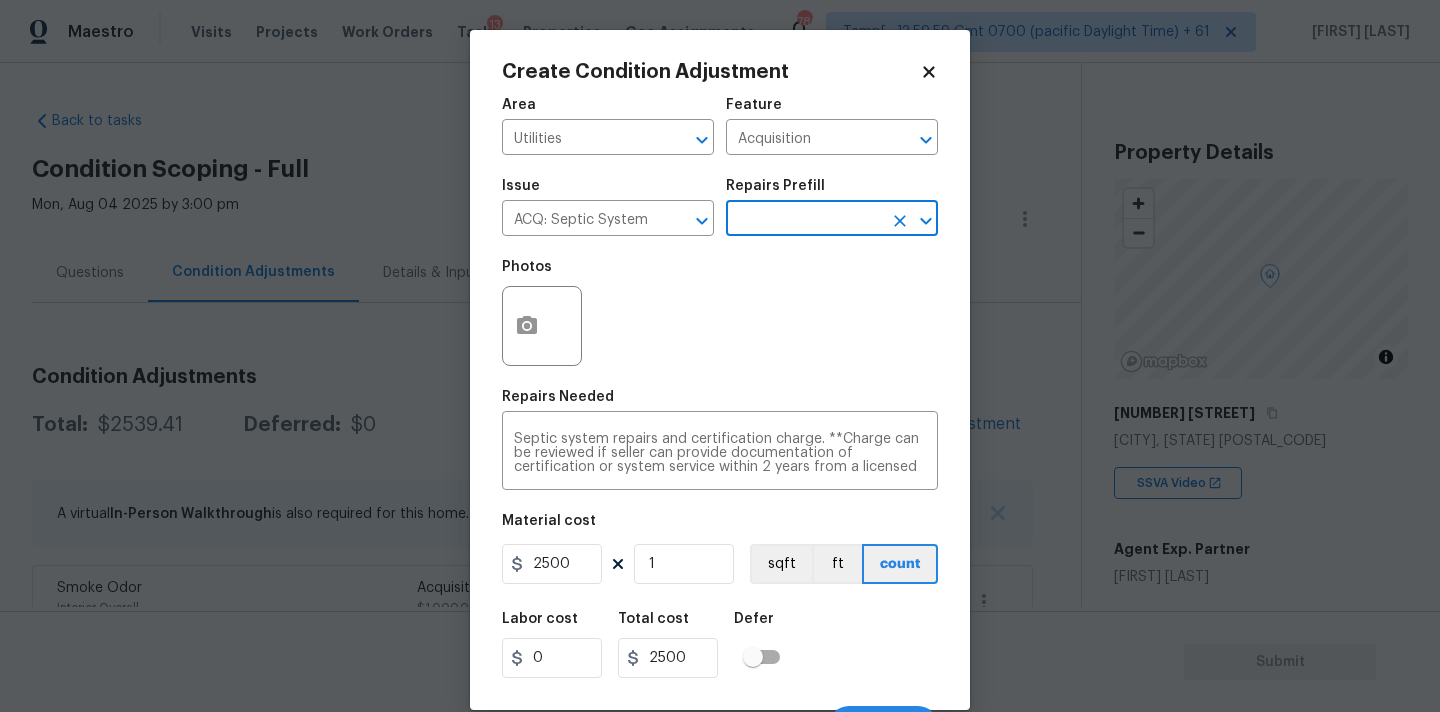scroll, scrollTop: 35, scrollLeft: 0, axis: vertical 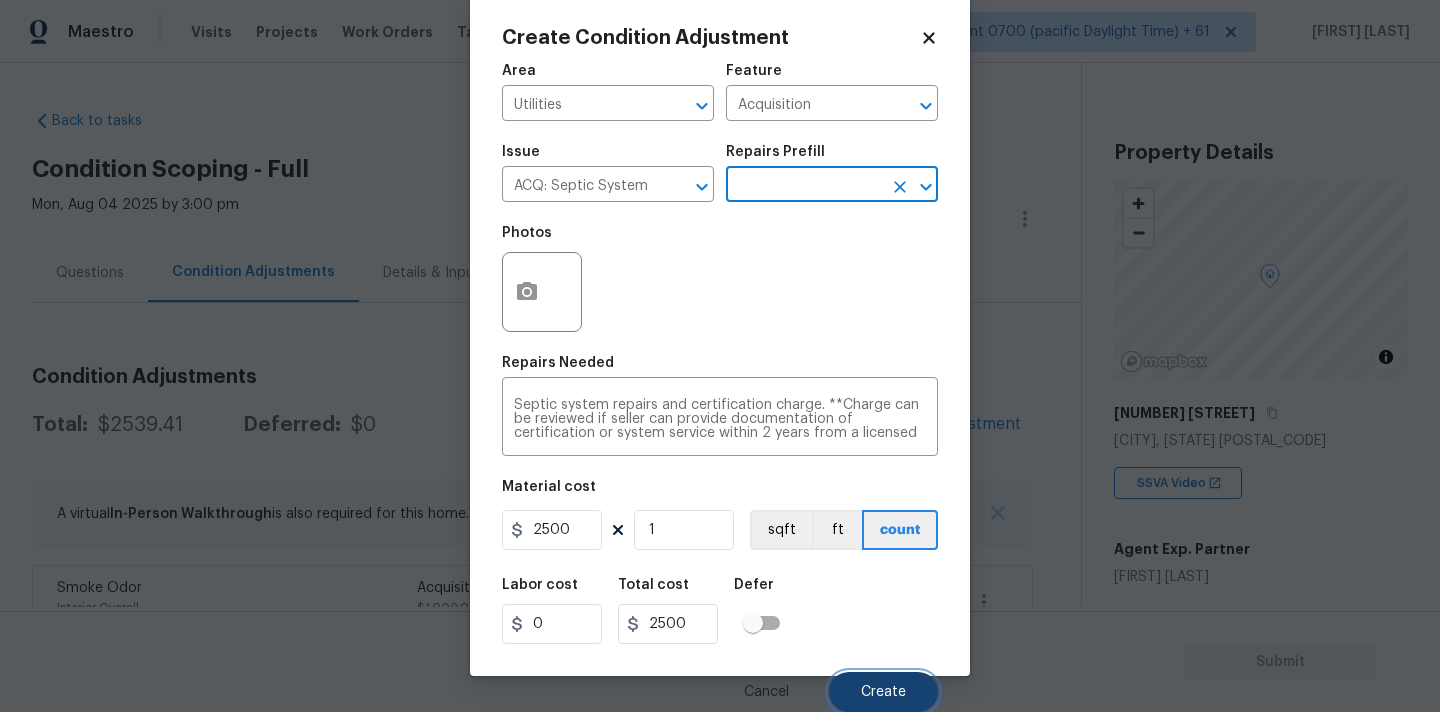 click on "Create" at bounding box center (883, 692) 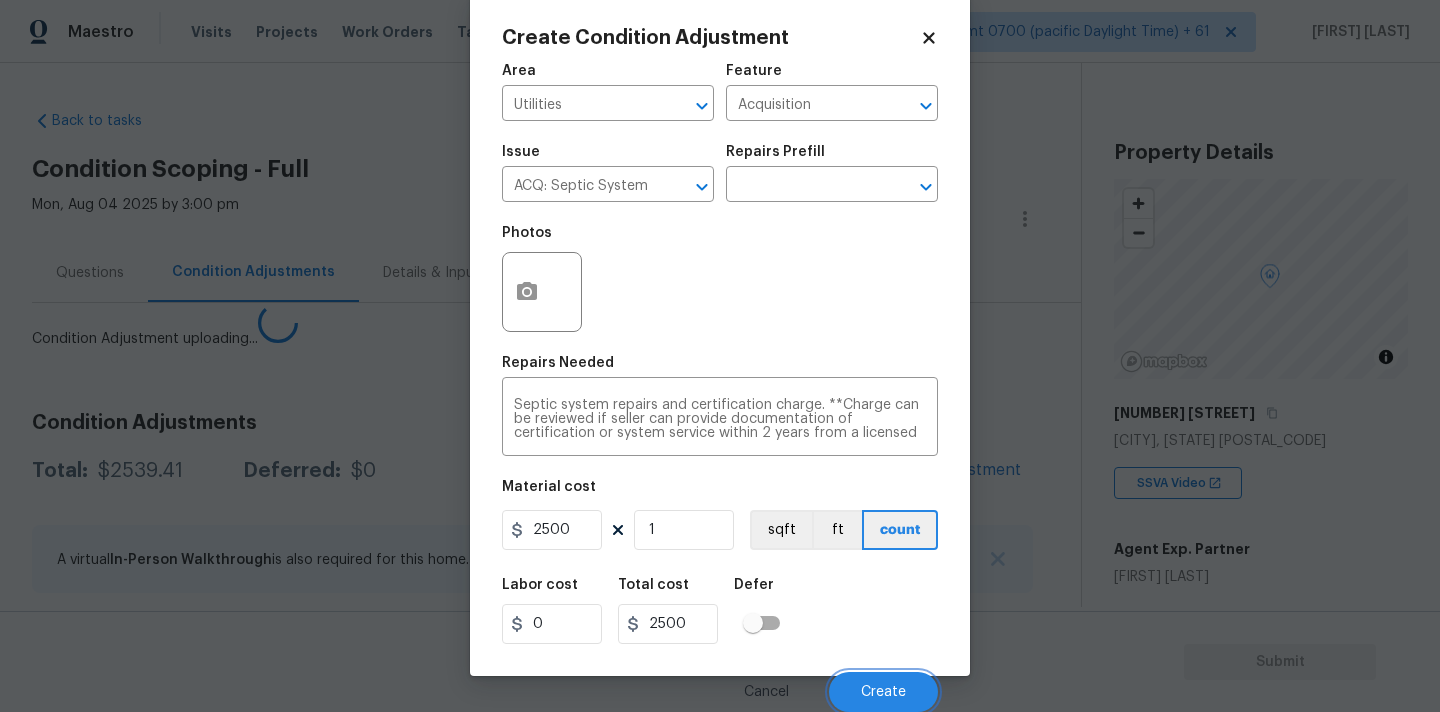 scroll, scrollTop: 28, scrollLeft: 0, axis: vertical 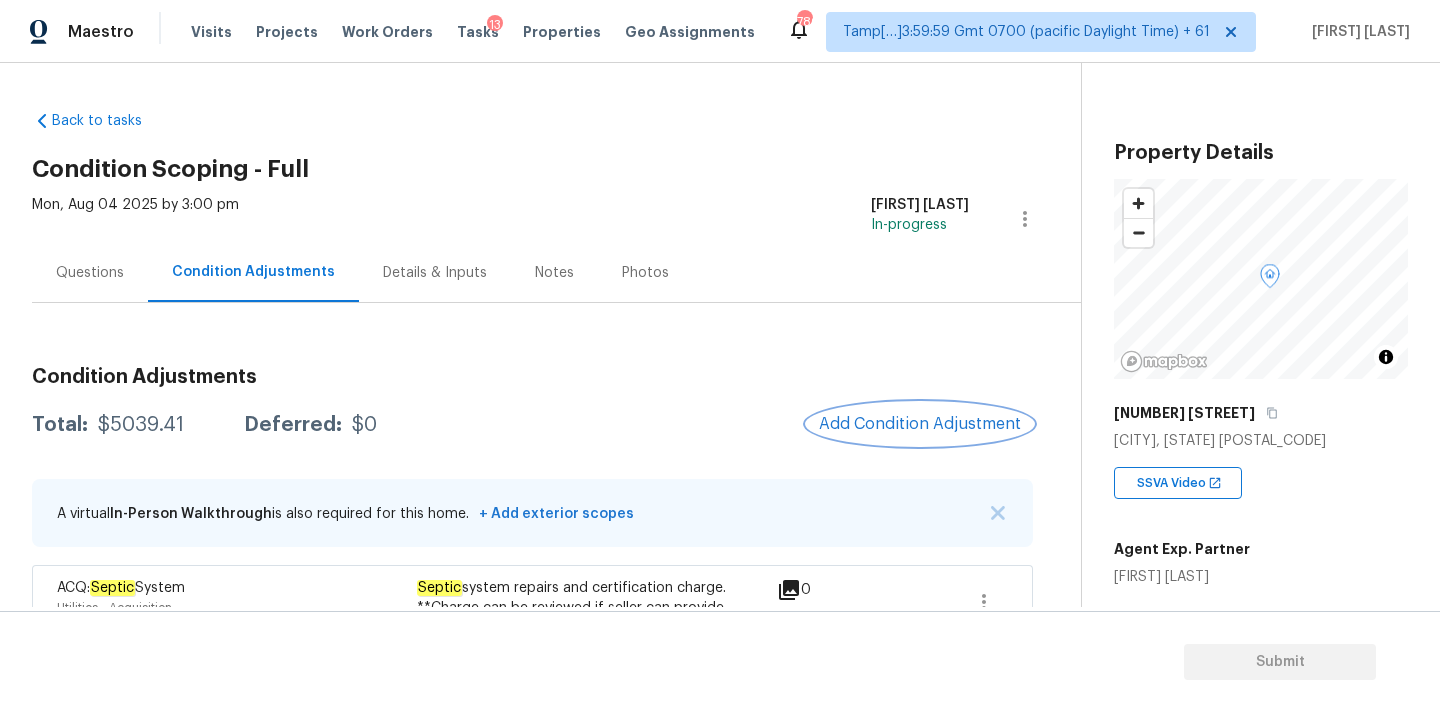 click on "Add Condition Adjustment" at bounding box center (920, 424) 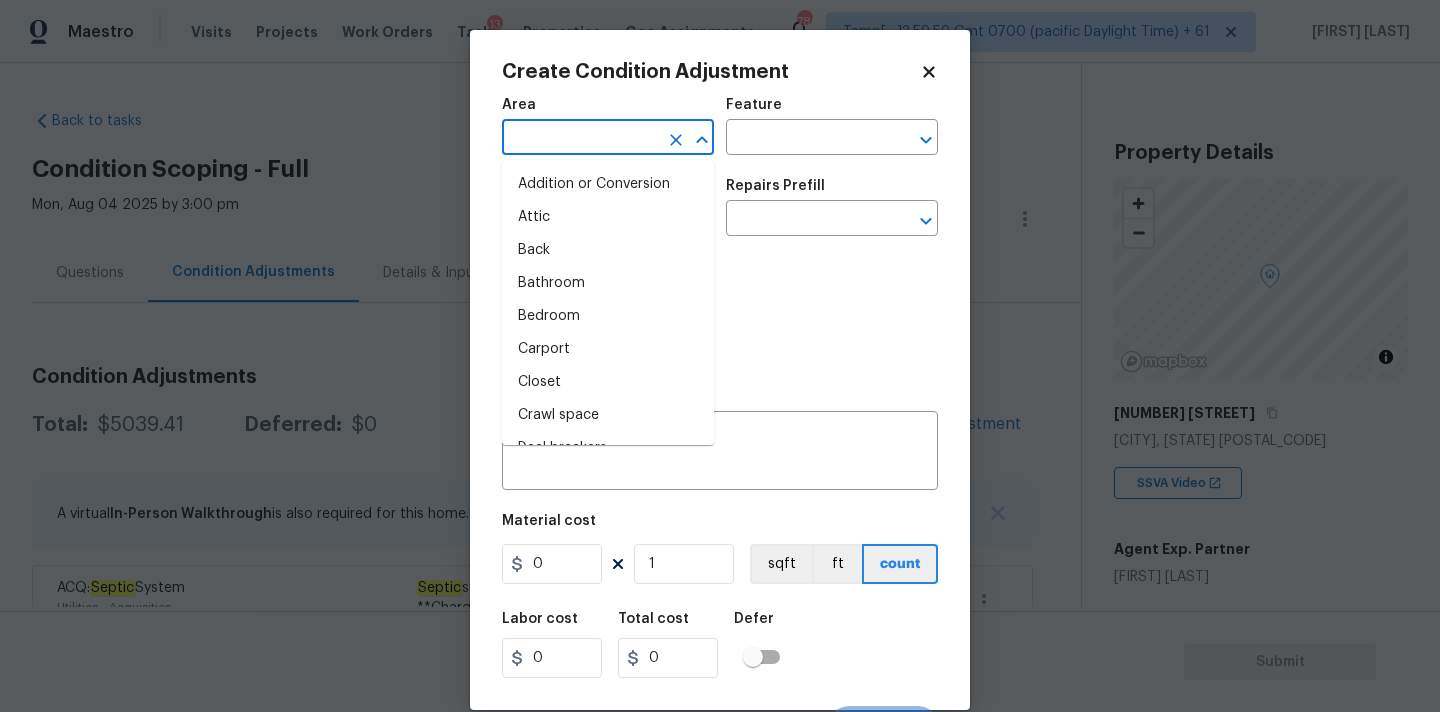 click at bounding box center [580, 139] 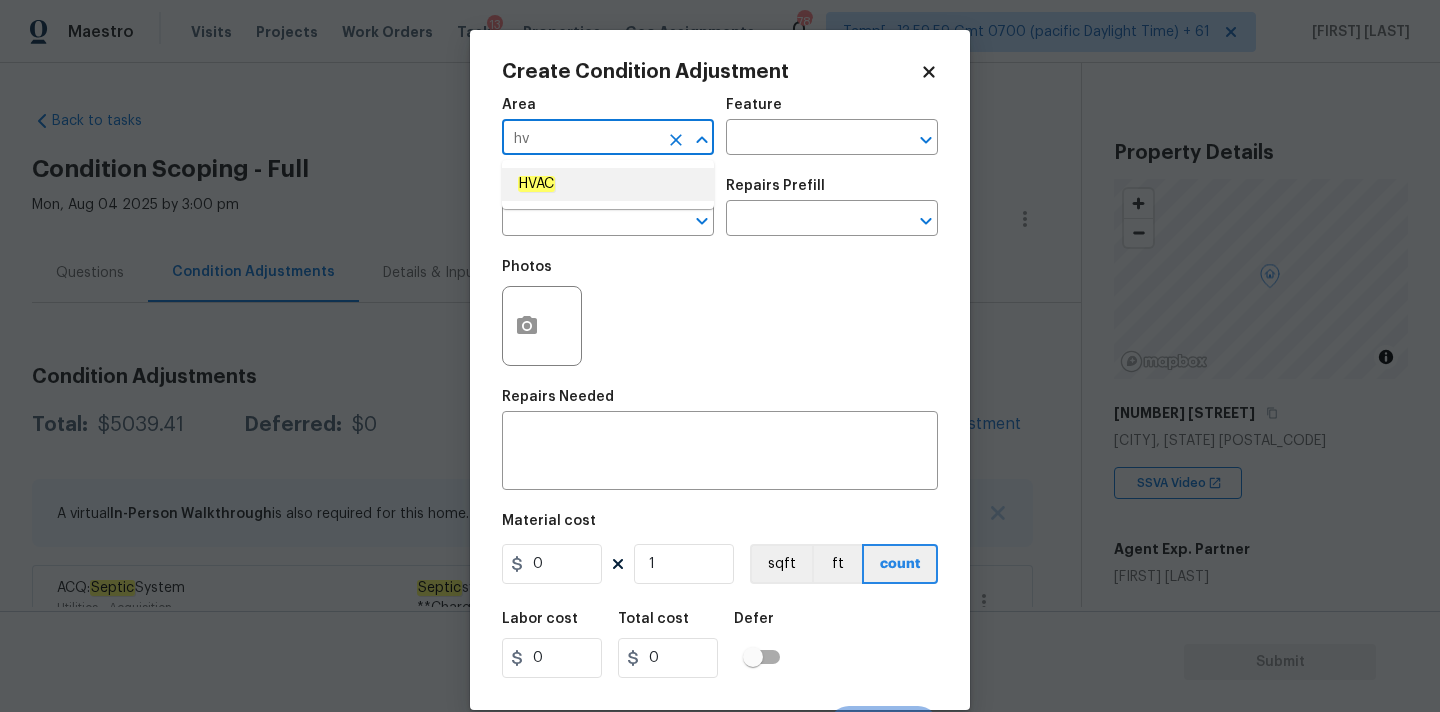 click on "HVAC" at bounding box center [608, 184] 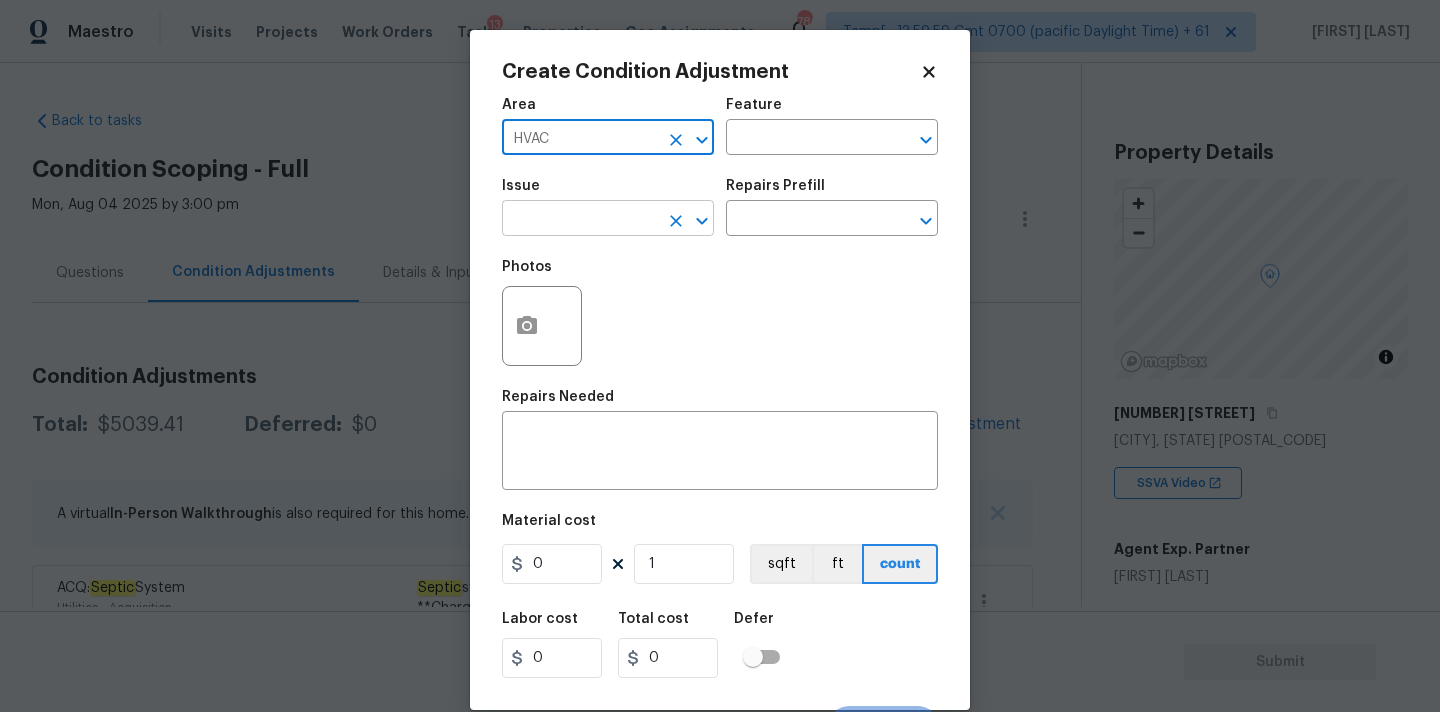 type on "HVAC" 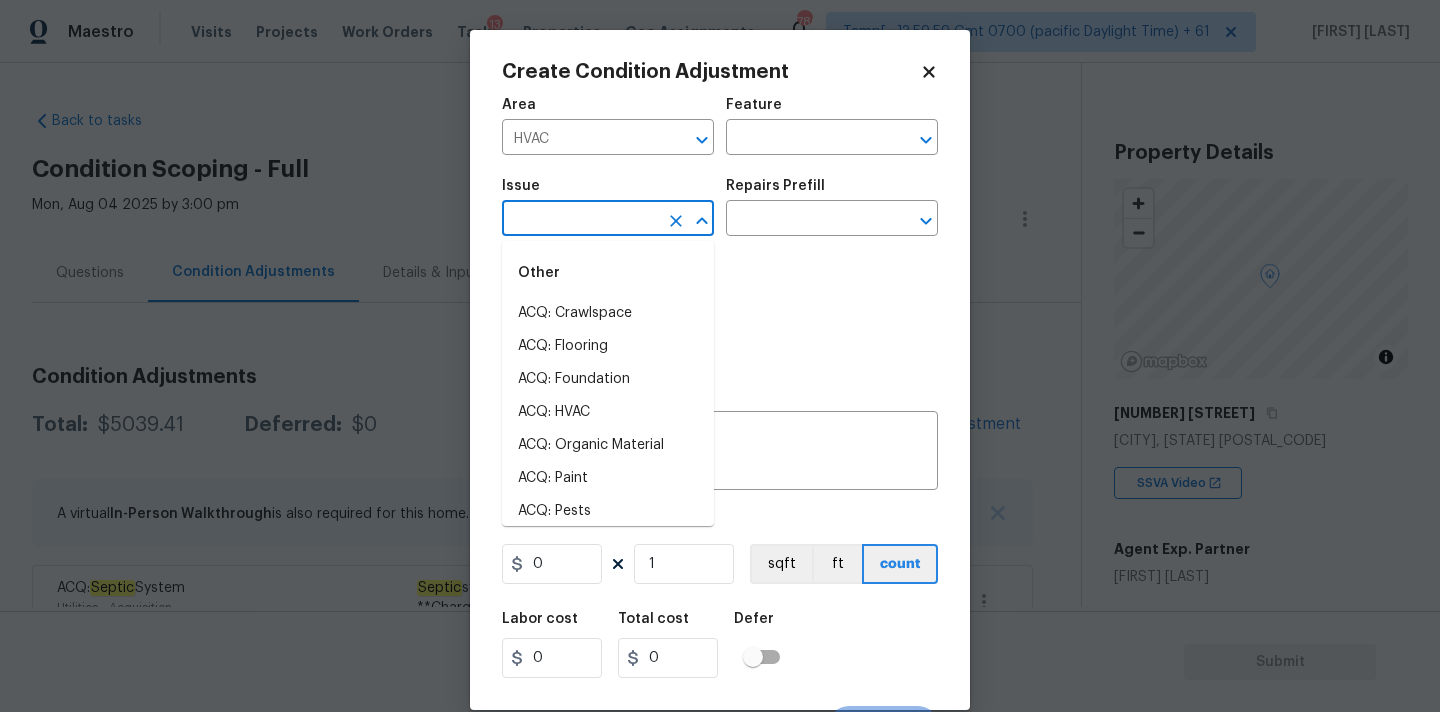 click at bounding box center (580, 220) 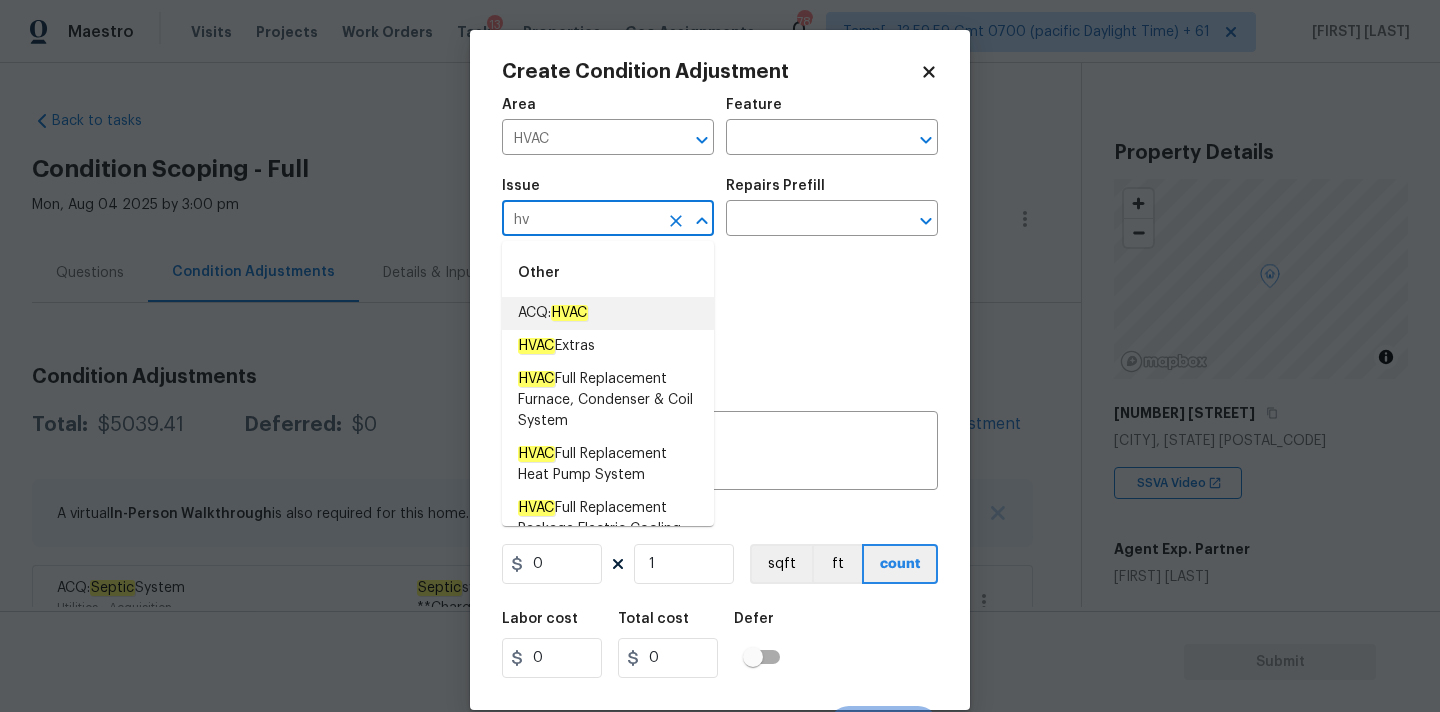 click on "ACQ:  HVAC" at bounding box center [553, 313] 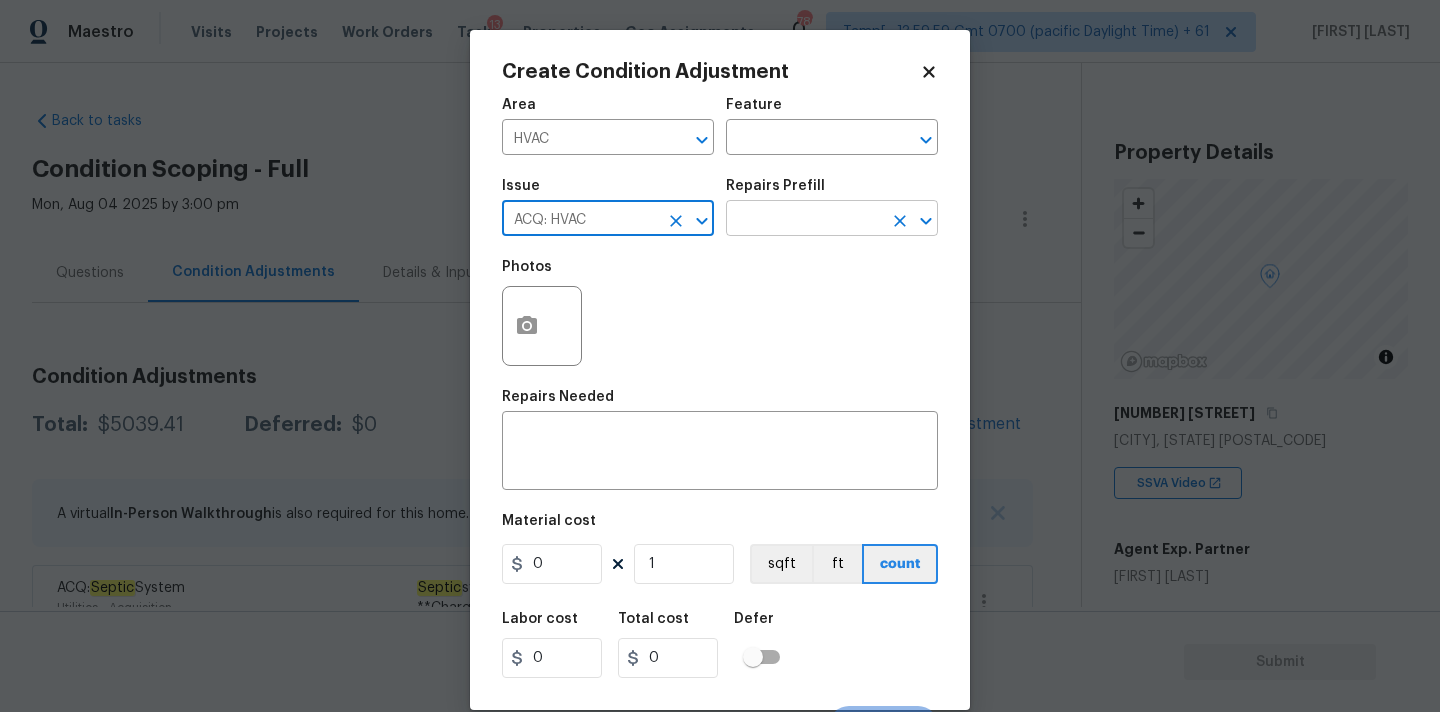 type on "ACQ: HVAC" 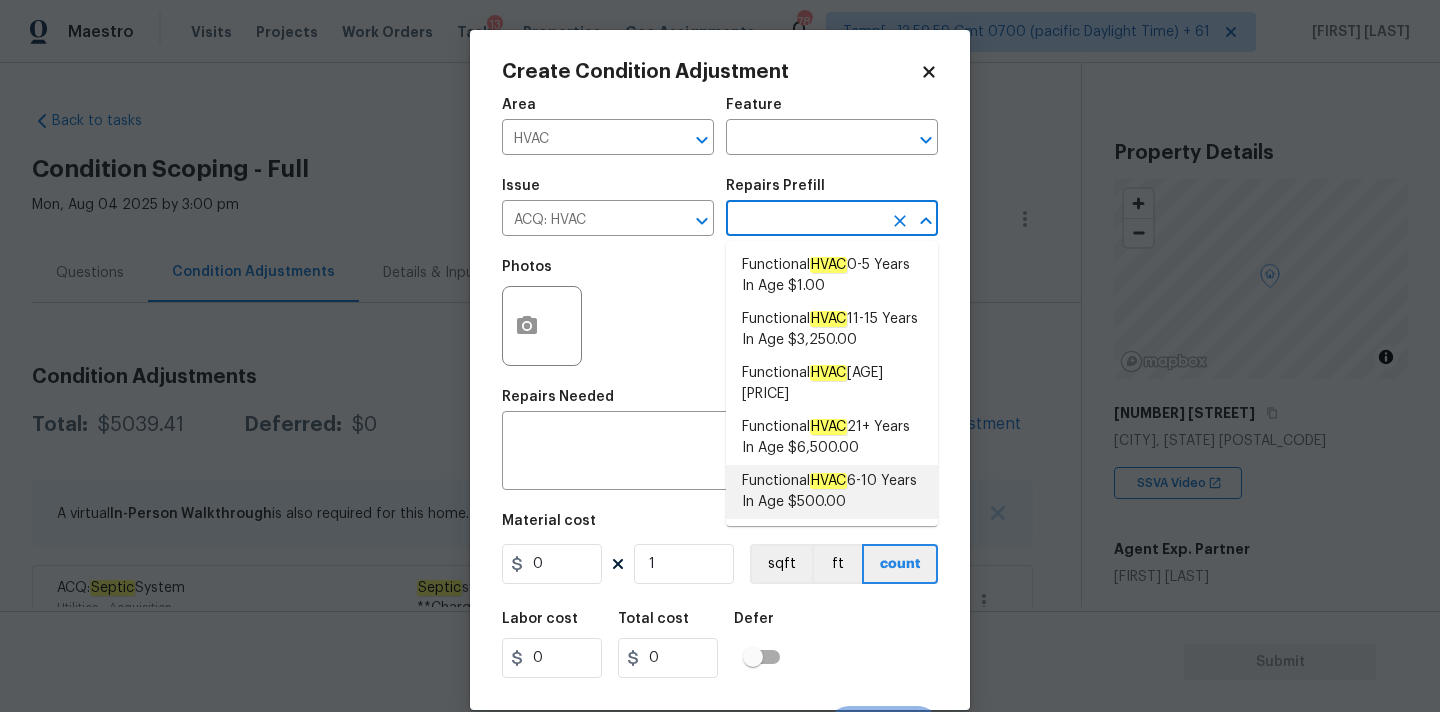 click on "HVAC" at bounding box center (828, 481) 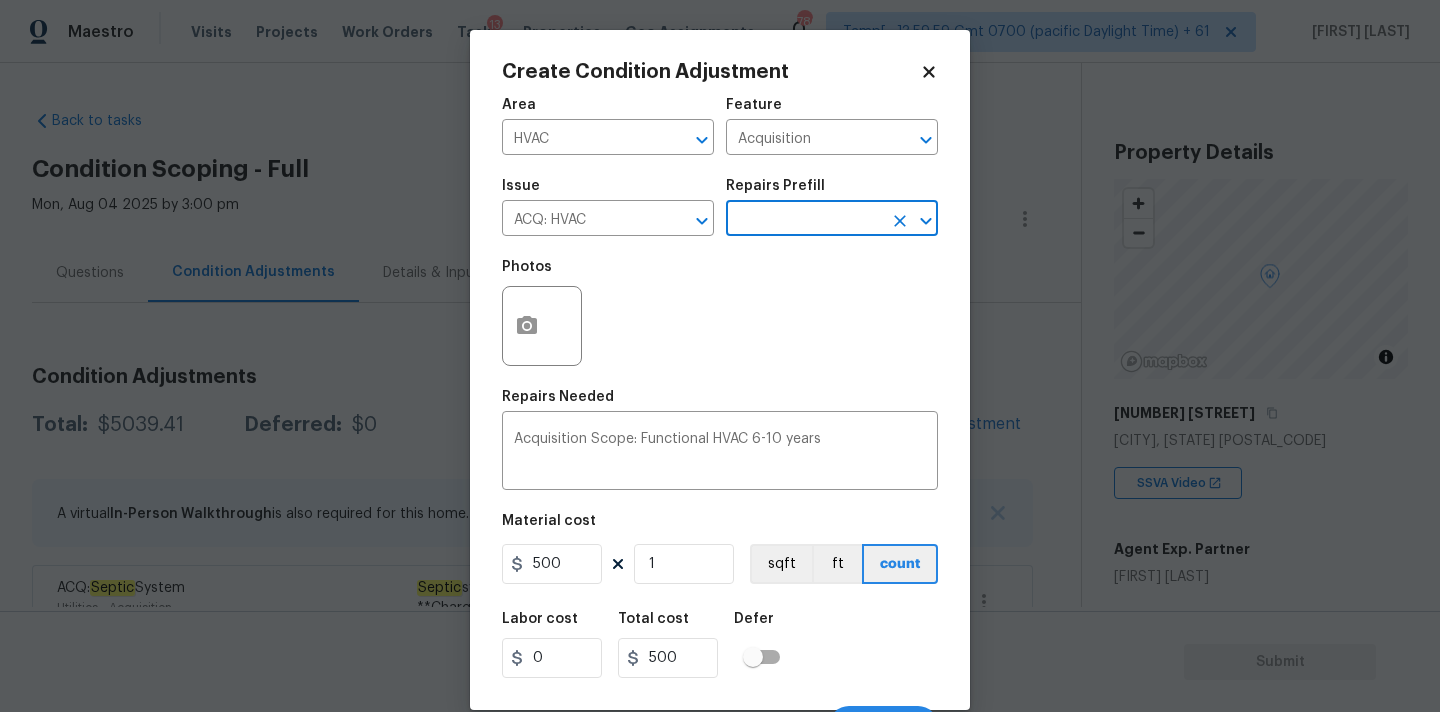 scroll, scrollTop: 35, scrollLeft: 0, axis: vertical 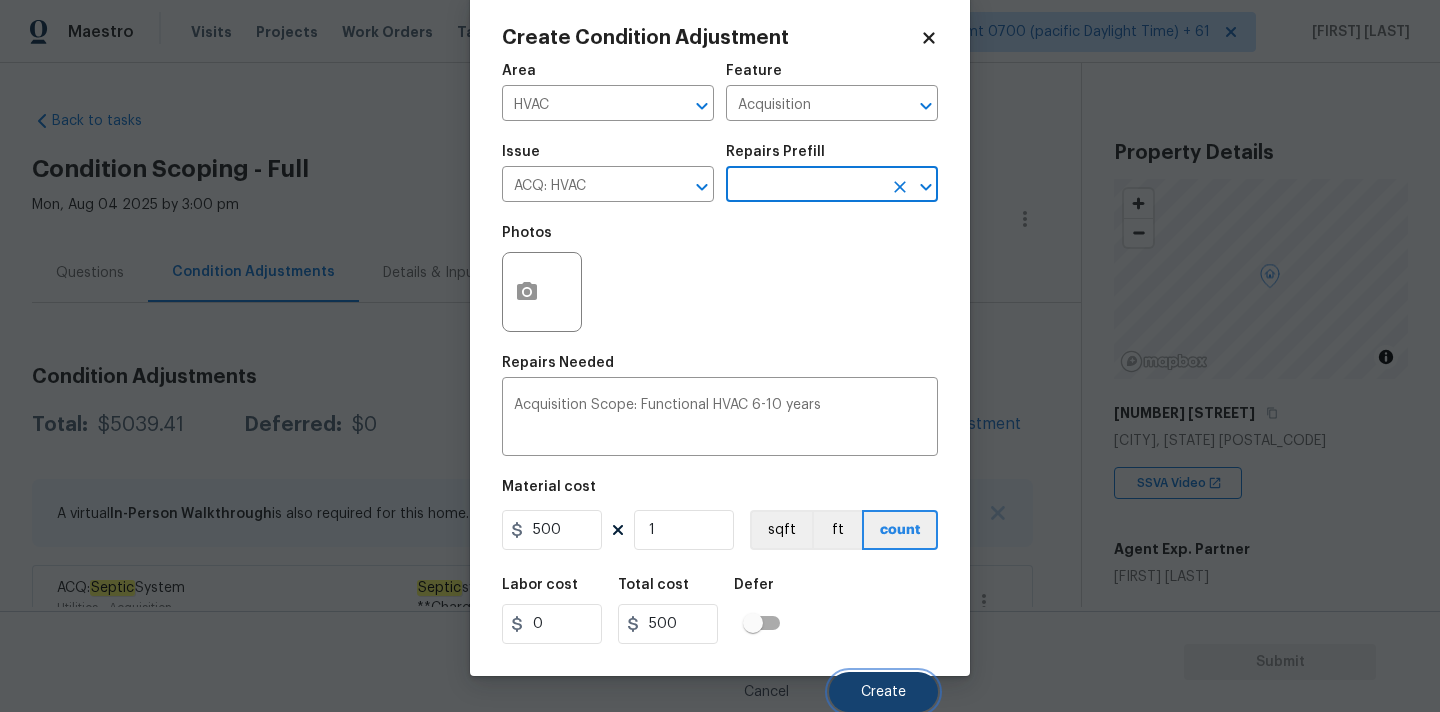 click on "Create" at bounding box center [883, 692] 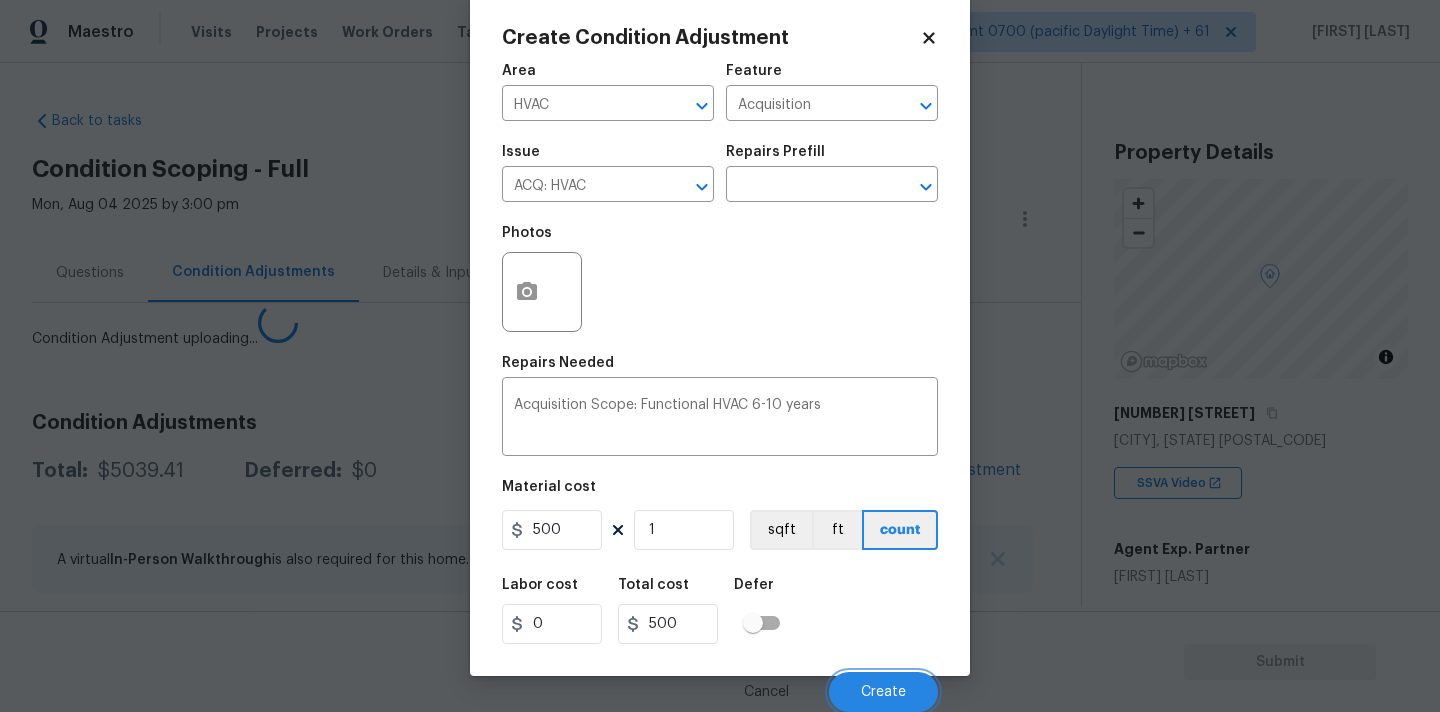 scroll, scrollTop: 28, scrollLeft: 0, axis: vertical 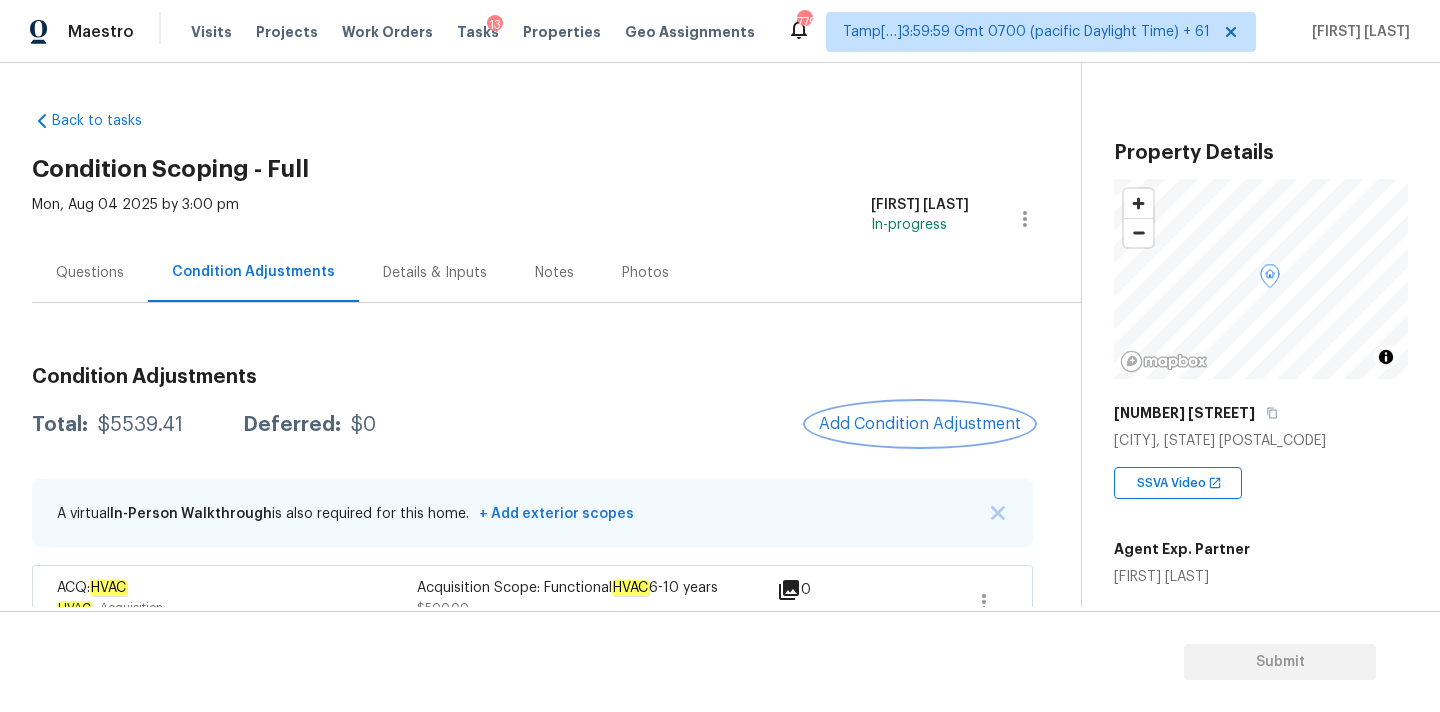 click on "Add Condition Adjustment" at bounding box center (920, 424) 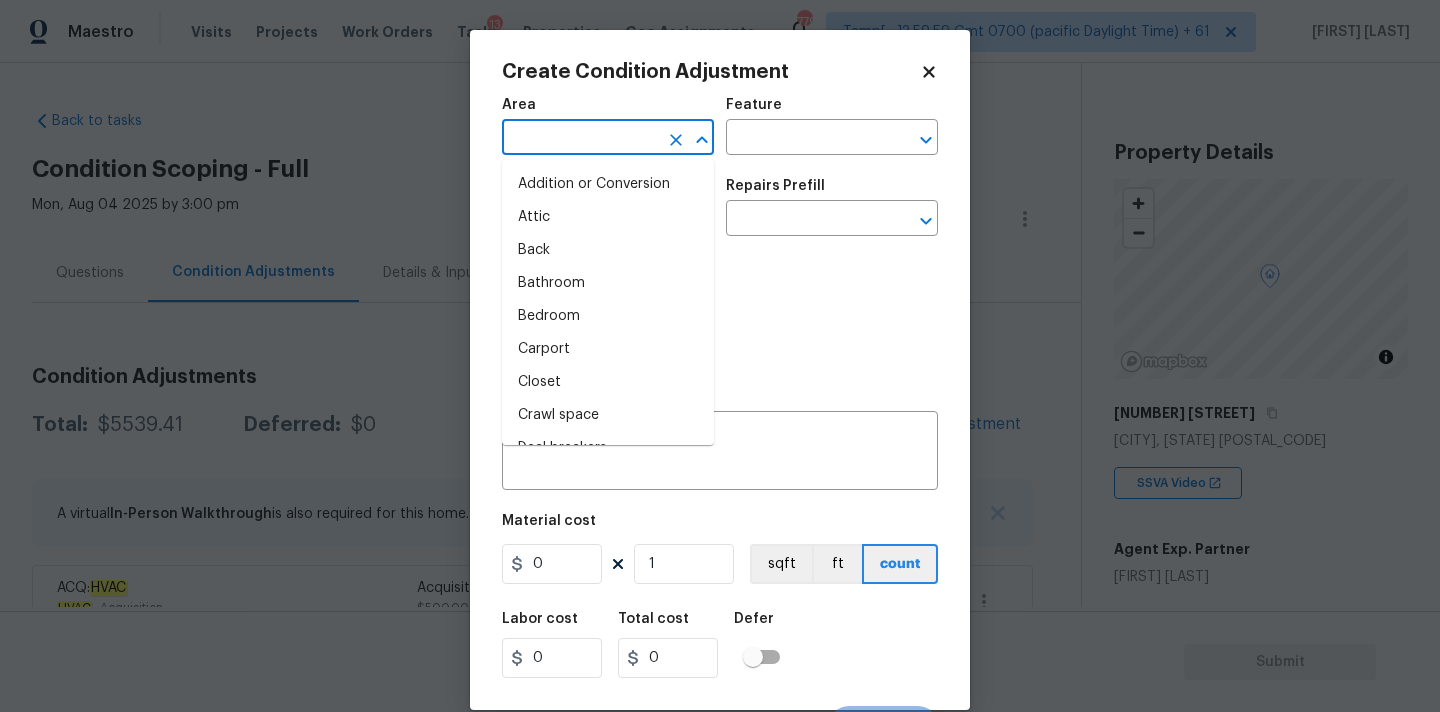 click at bounding box center [580, 139] 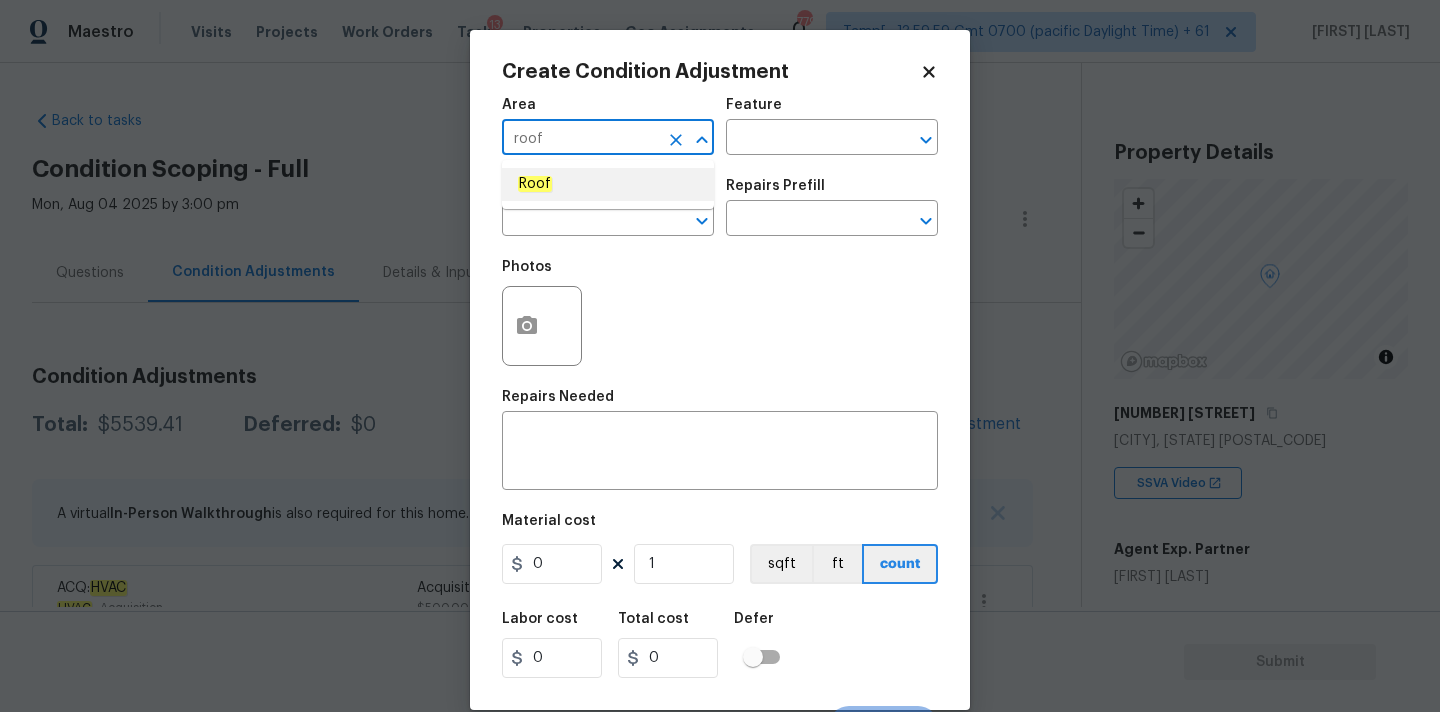 click on "Roof" at bounding box center (608, 184) 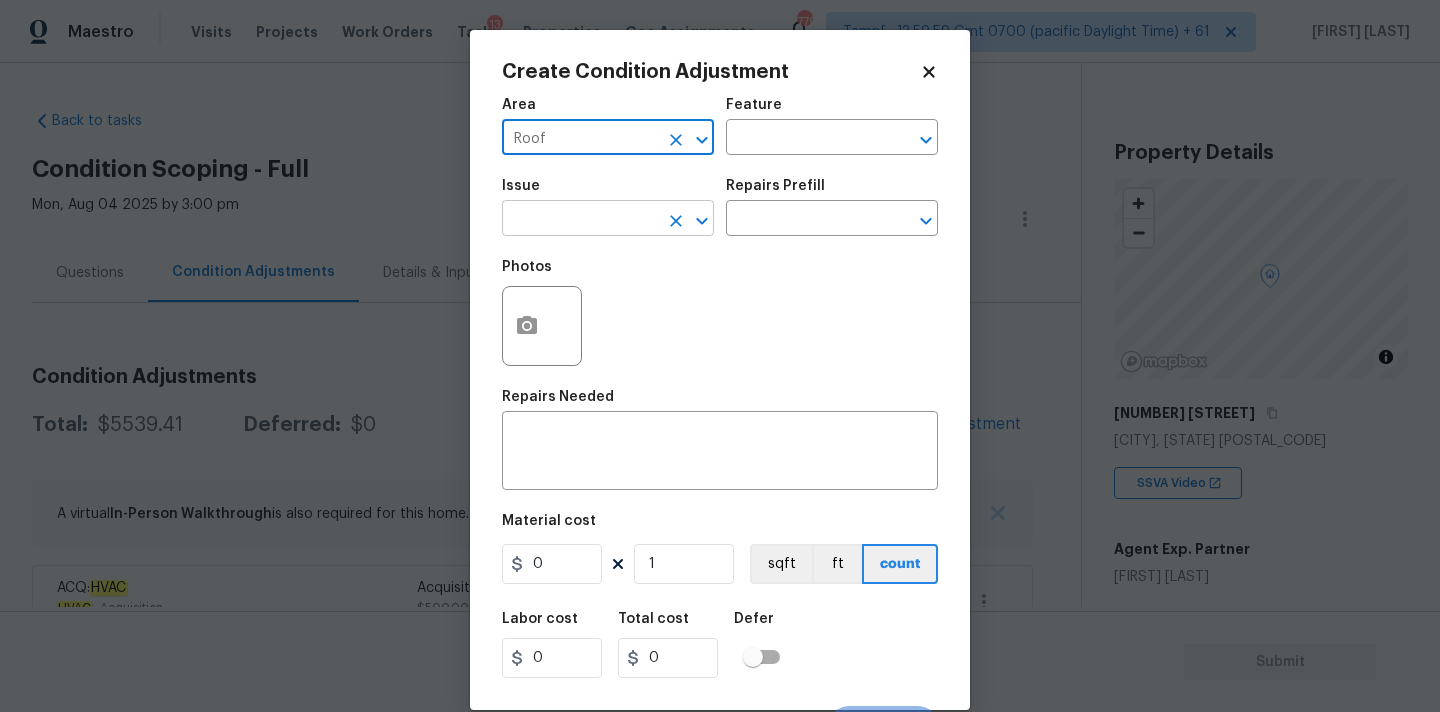 type on "Roof" 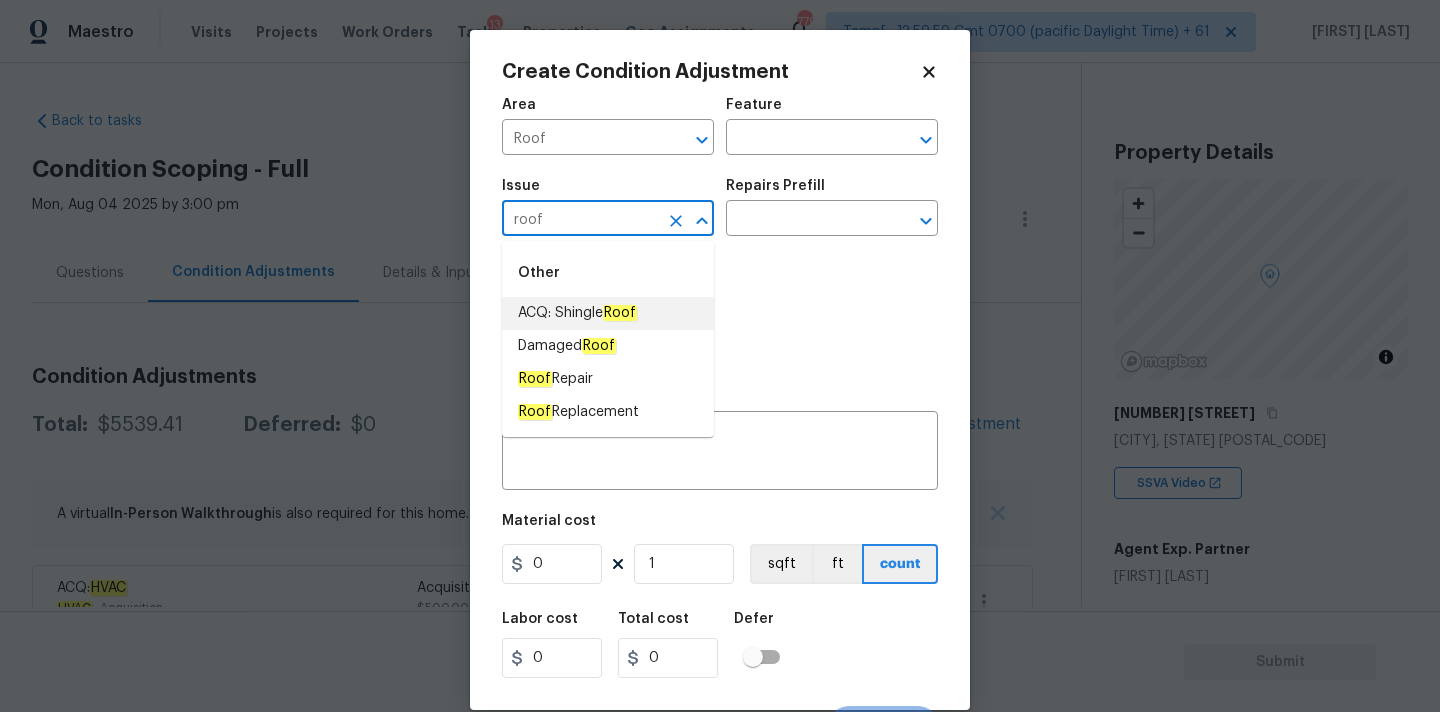 click on "ACQ: Shingle  Roof" at bounding box center [577, 313] 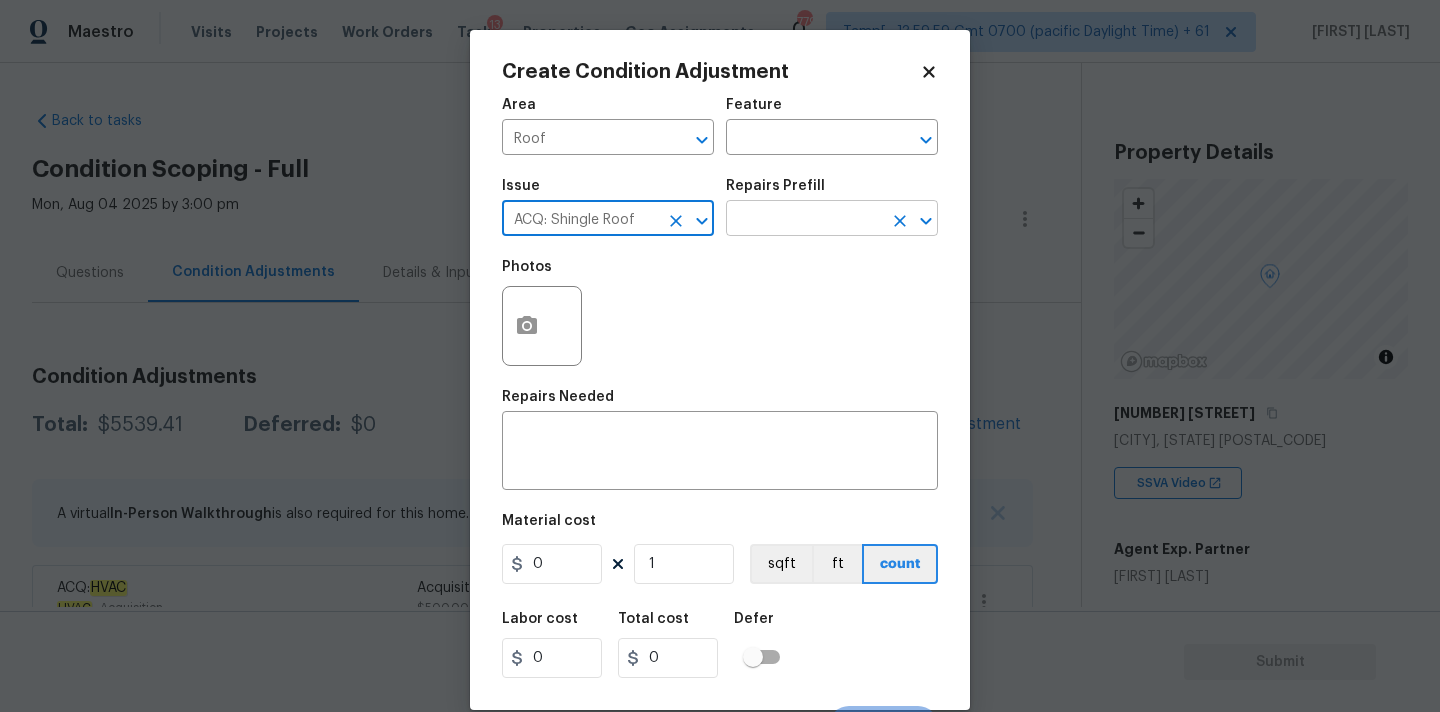 type on "ACQ: Shingle Roof" 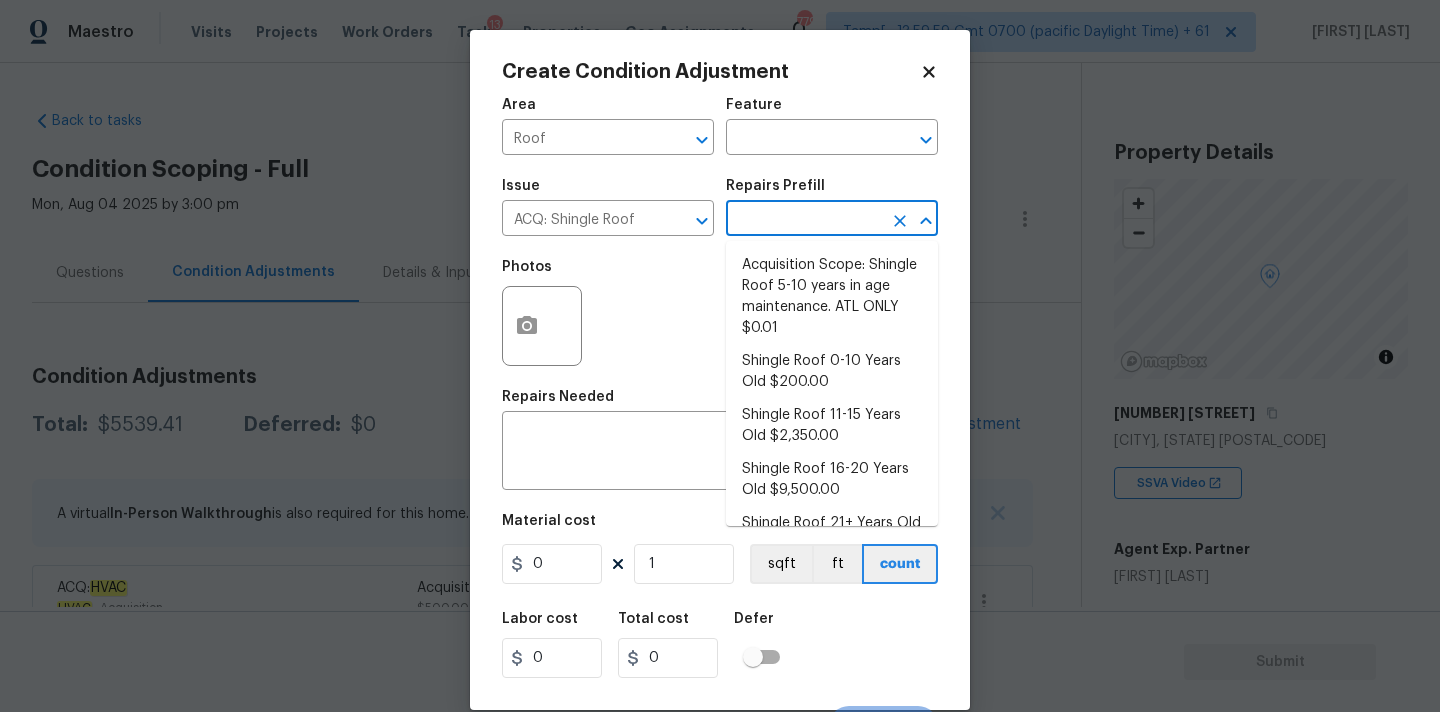 click at bounding box center (804, 220) 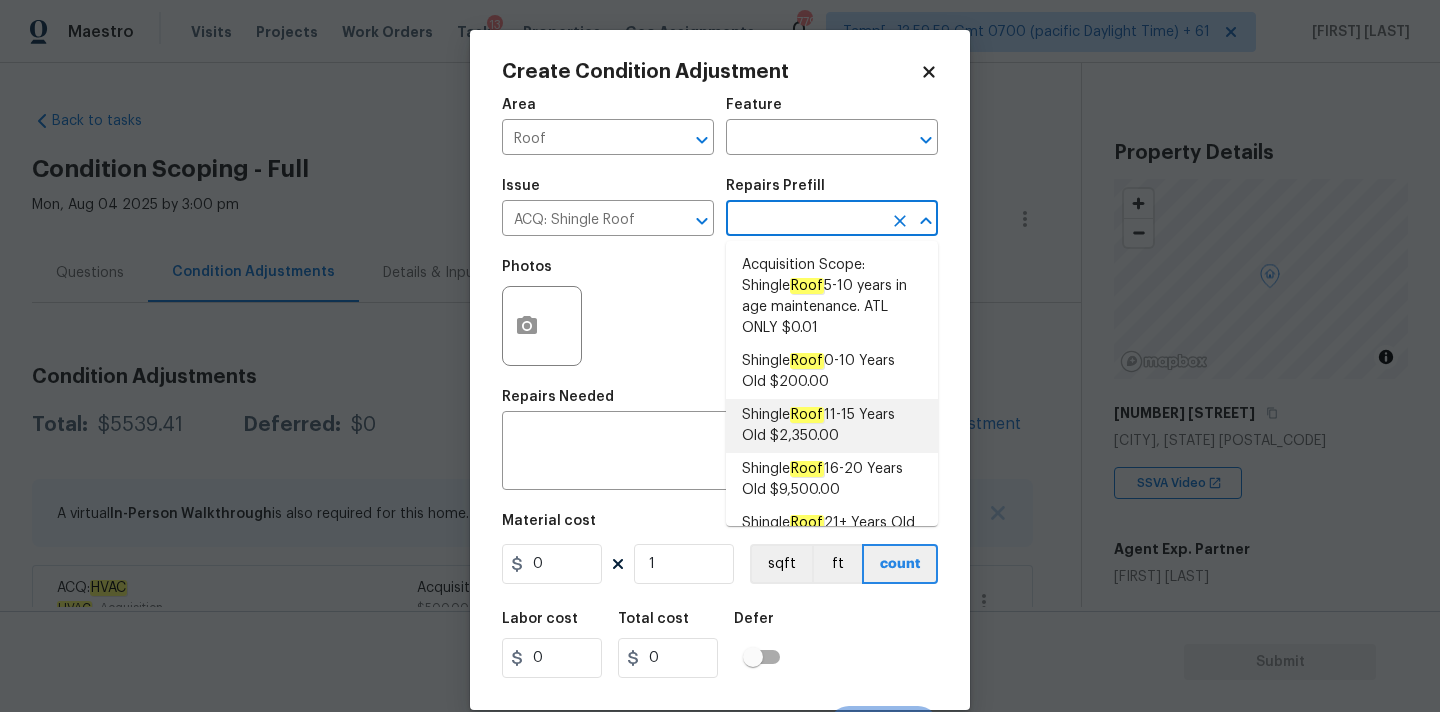 click on "[AGE] [PRICE]" at bounding box center (832, 426) 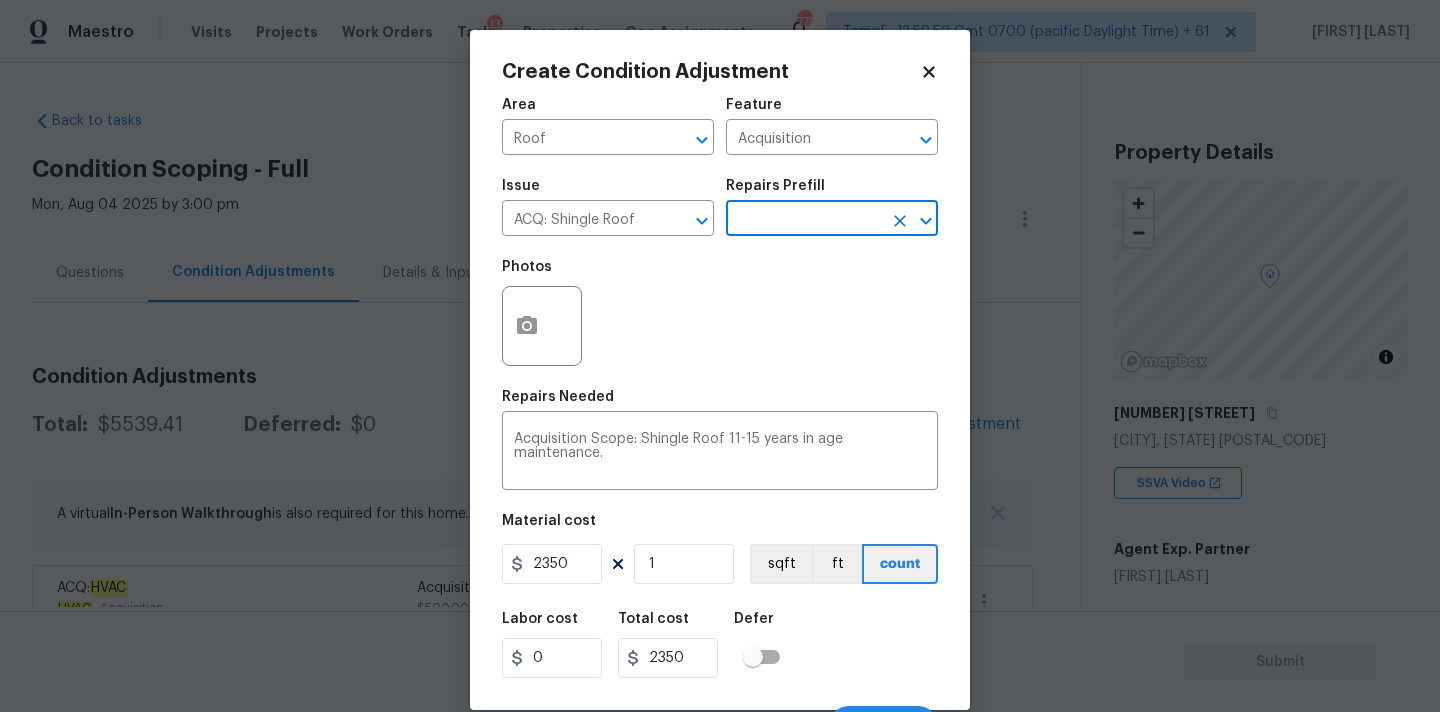 scroll, scrollTop: 35, scrollLeft: 0, axis: vertical 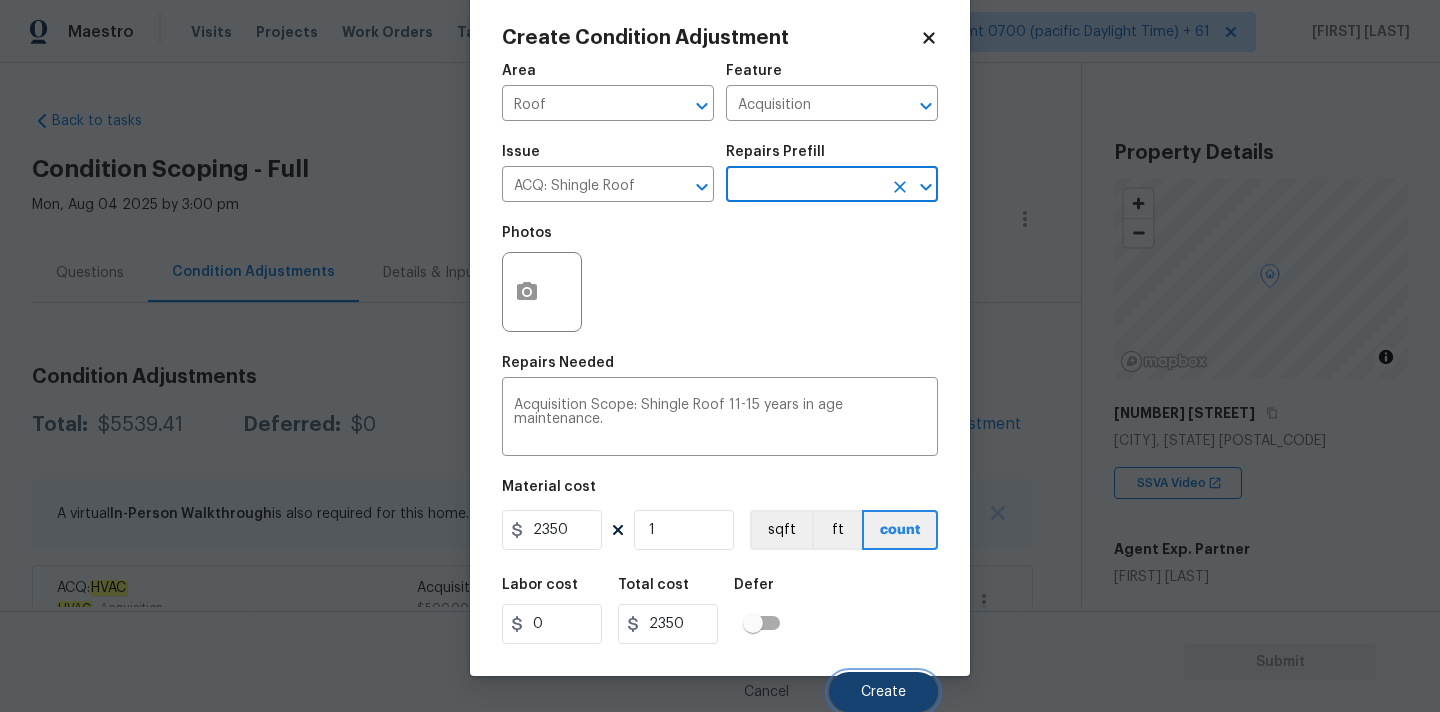 click on "Create" at bounding box center (883, 692) 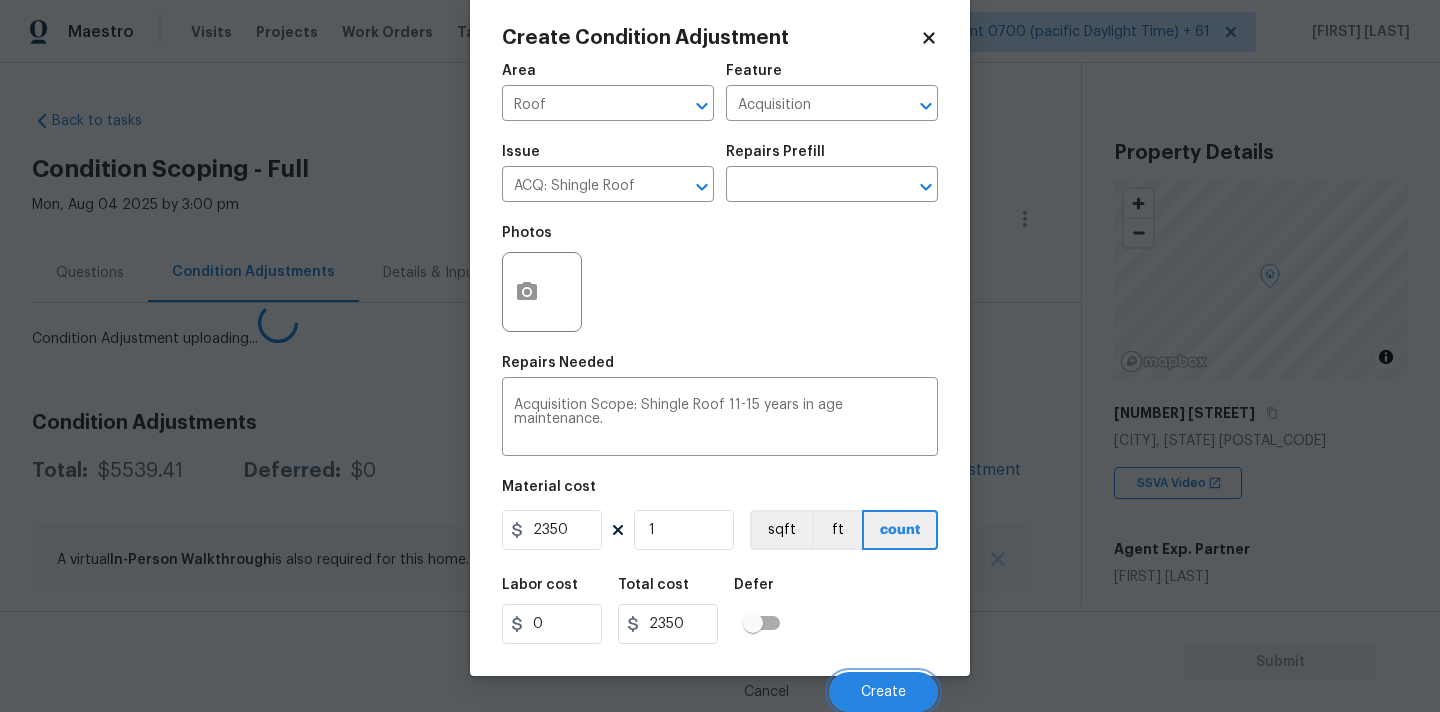 scroll, scrollTop: 28, scrollLeft: 0, axis: vertical 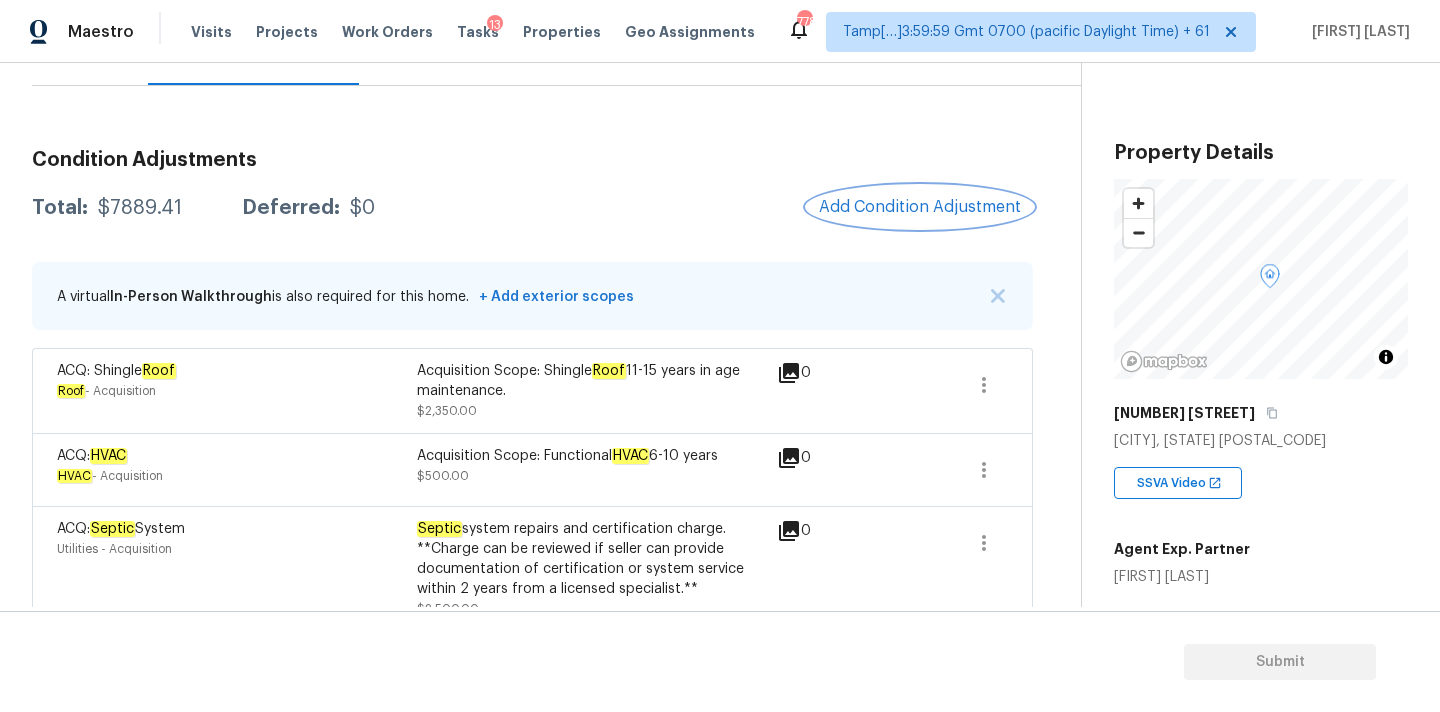 click on "Add Condition Adjustment" at bounding box center [920, 207] 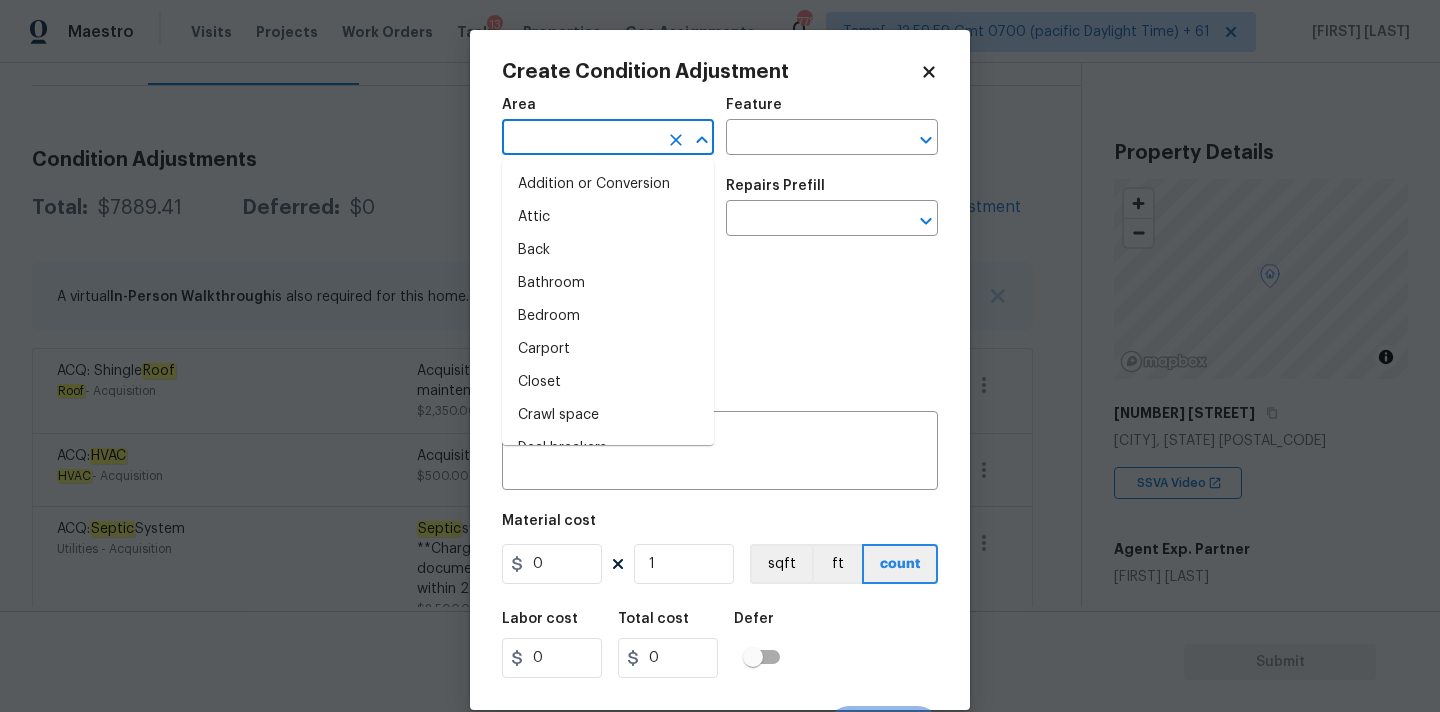 click at bounding box center [580, 139] 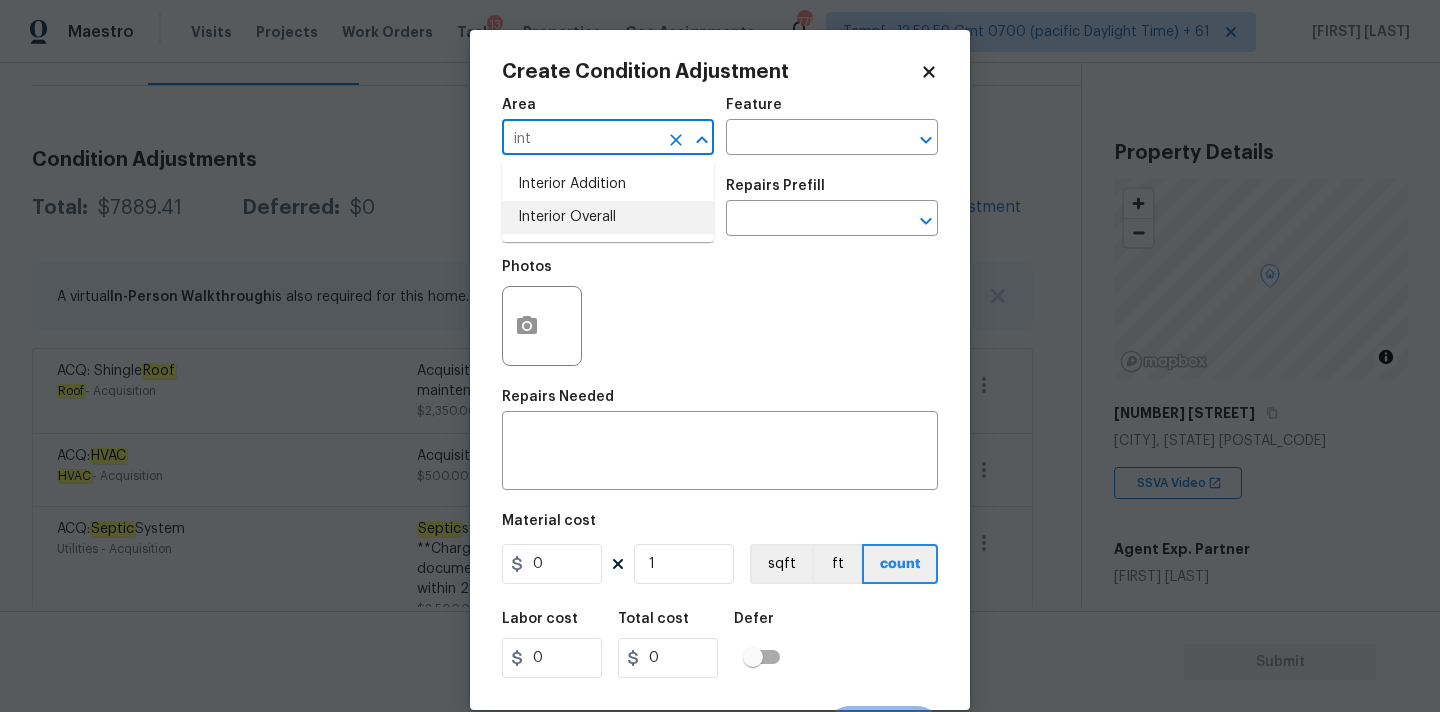 click on "Interior Overall" at bounding box center (608, 217) 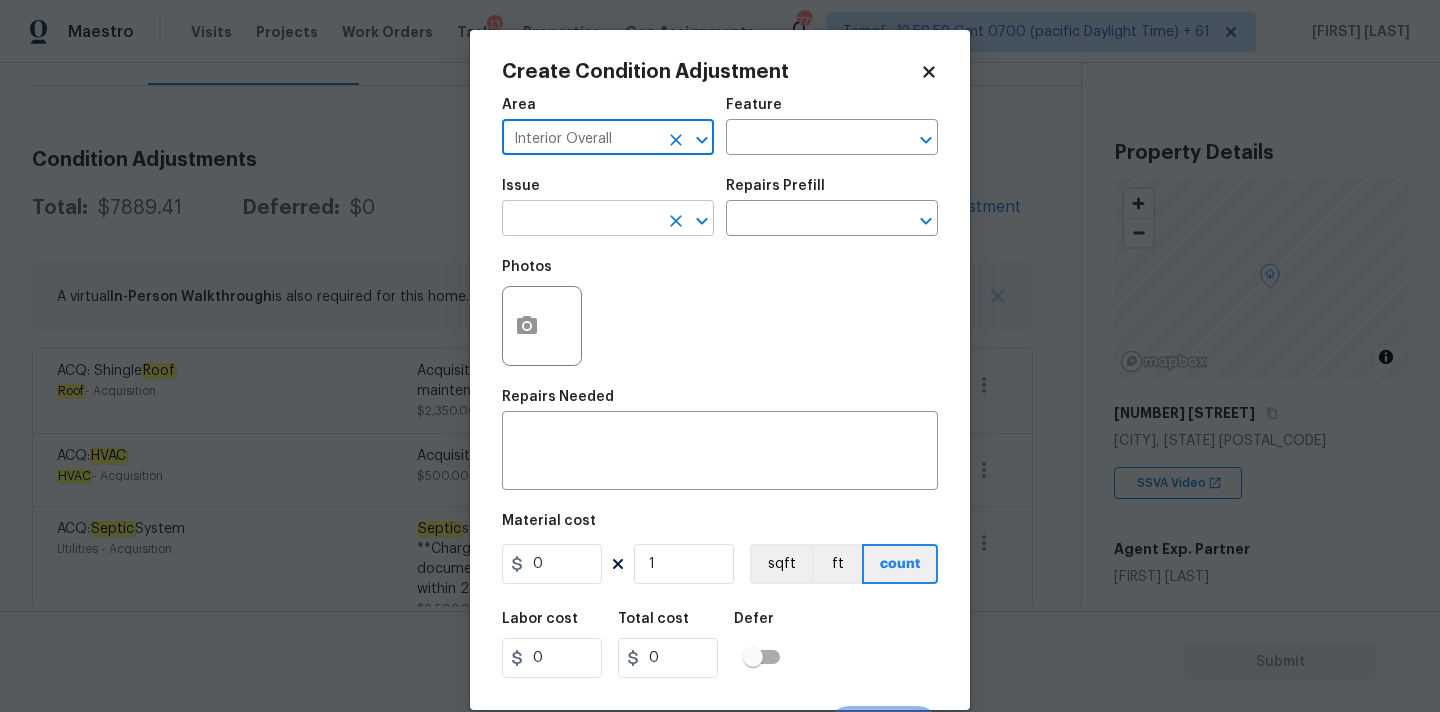 type on "Interior Overall" 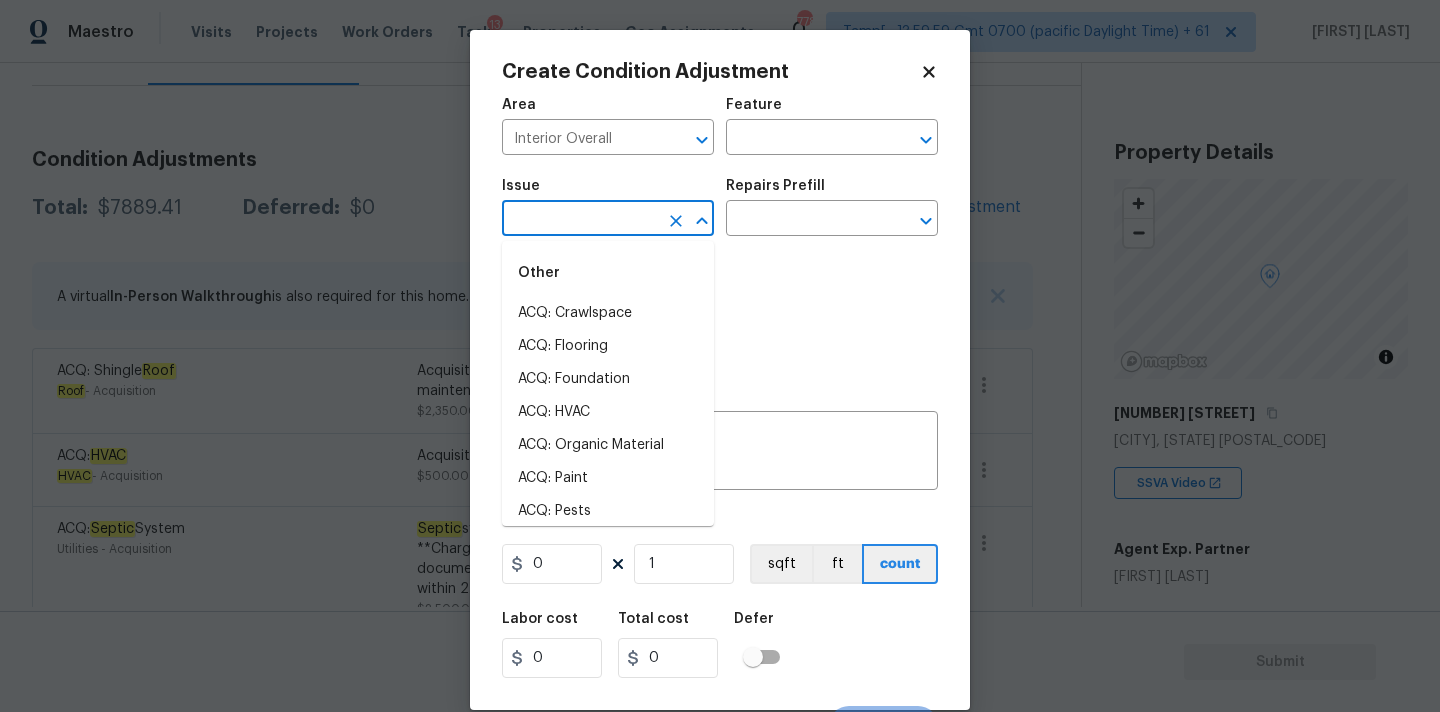 click at bounding box center (580, 220) 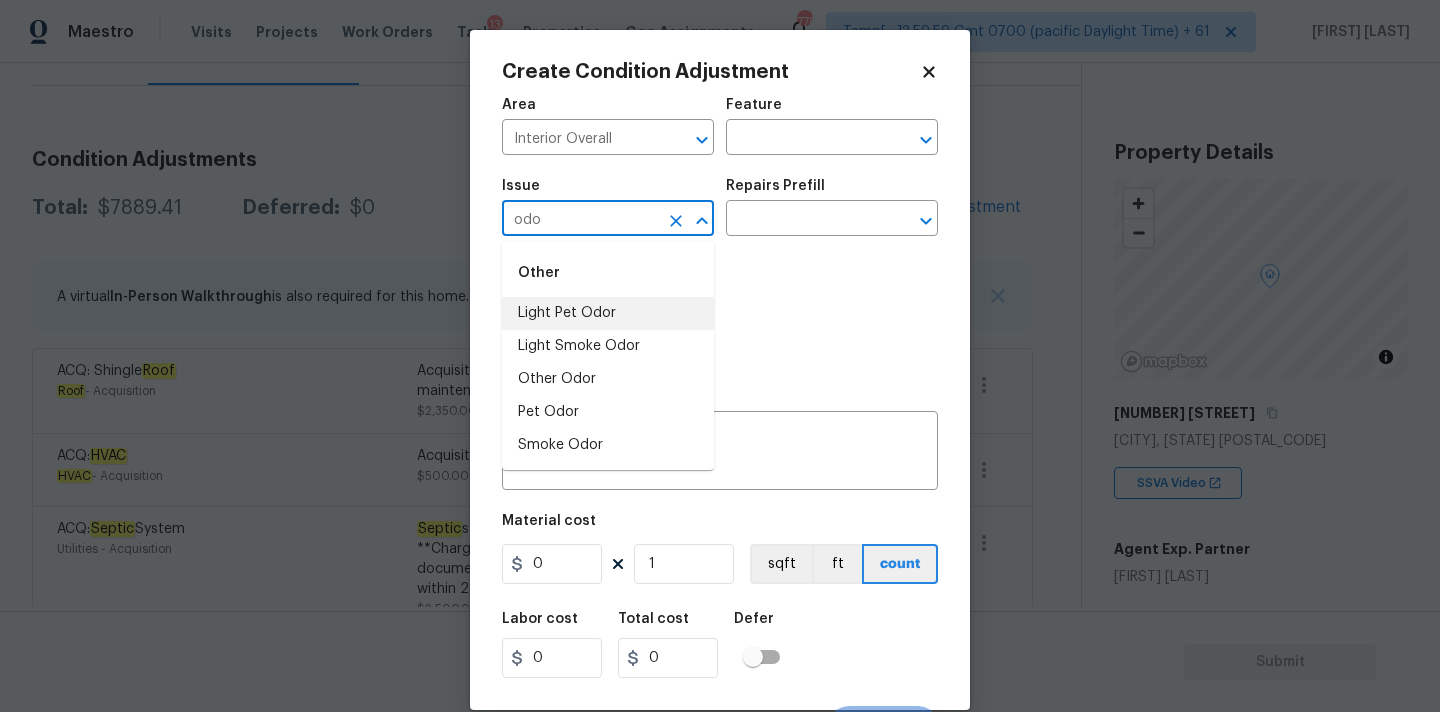 click on "Light Pet Odor" at bounding box center (608, 313) 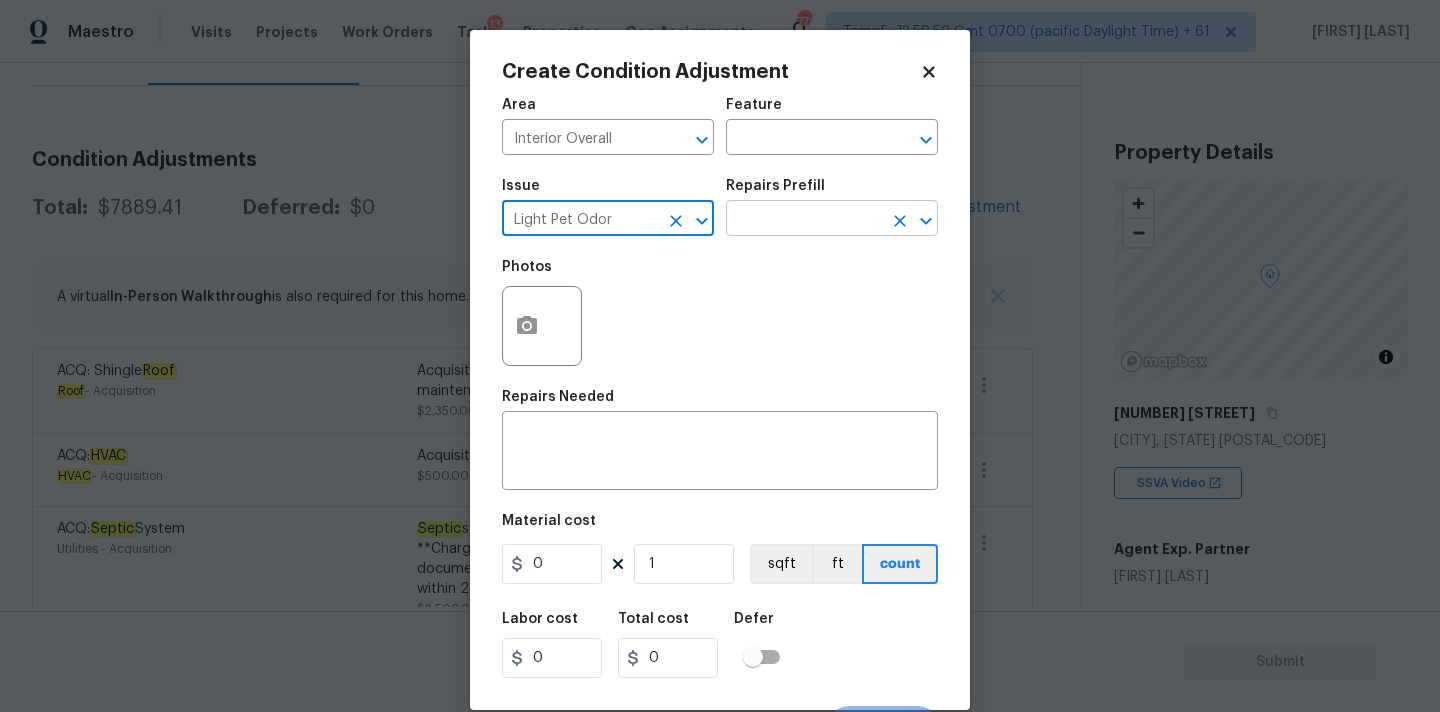 type on "Light Pet Odor" 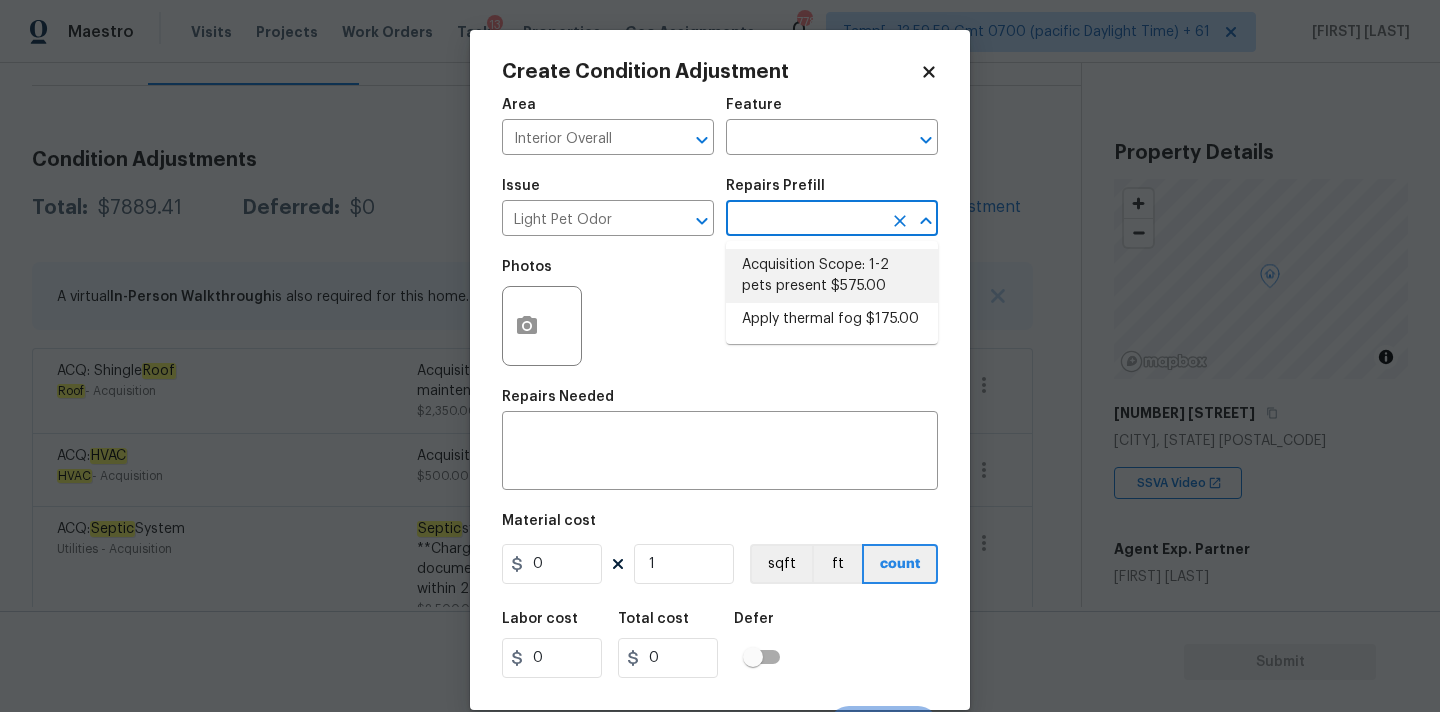 click on "Acquisition Scope: 1-2 pets present $575.00" at bounding box center [832, 276] 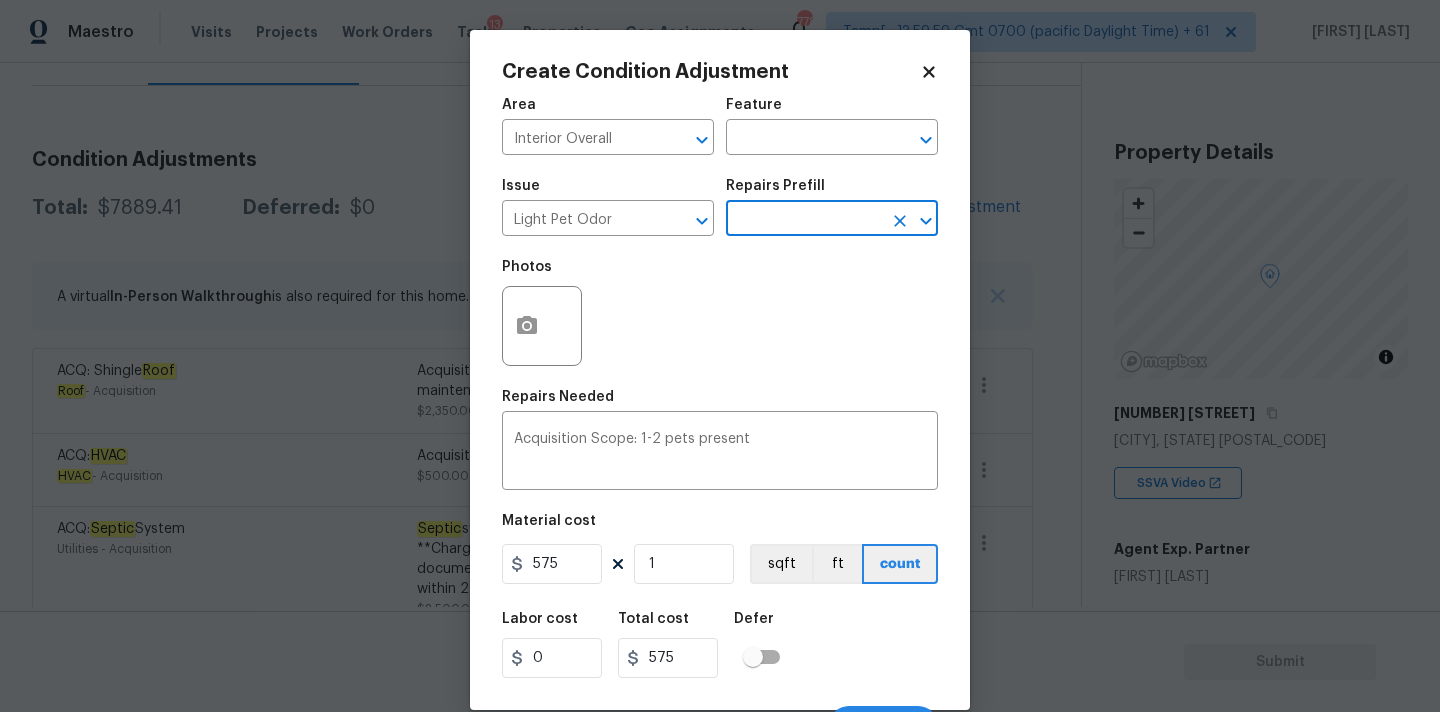 scroll, scrollTop: 35, scrollLeft: 0, axis: vertical 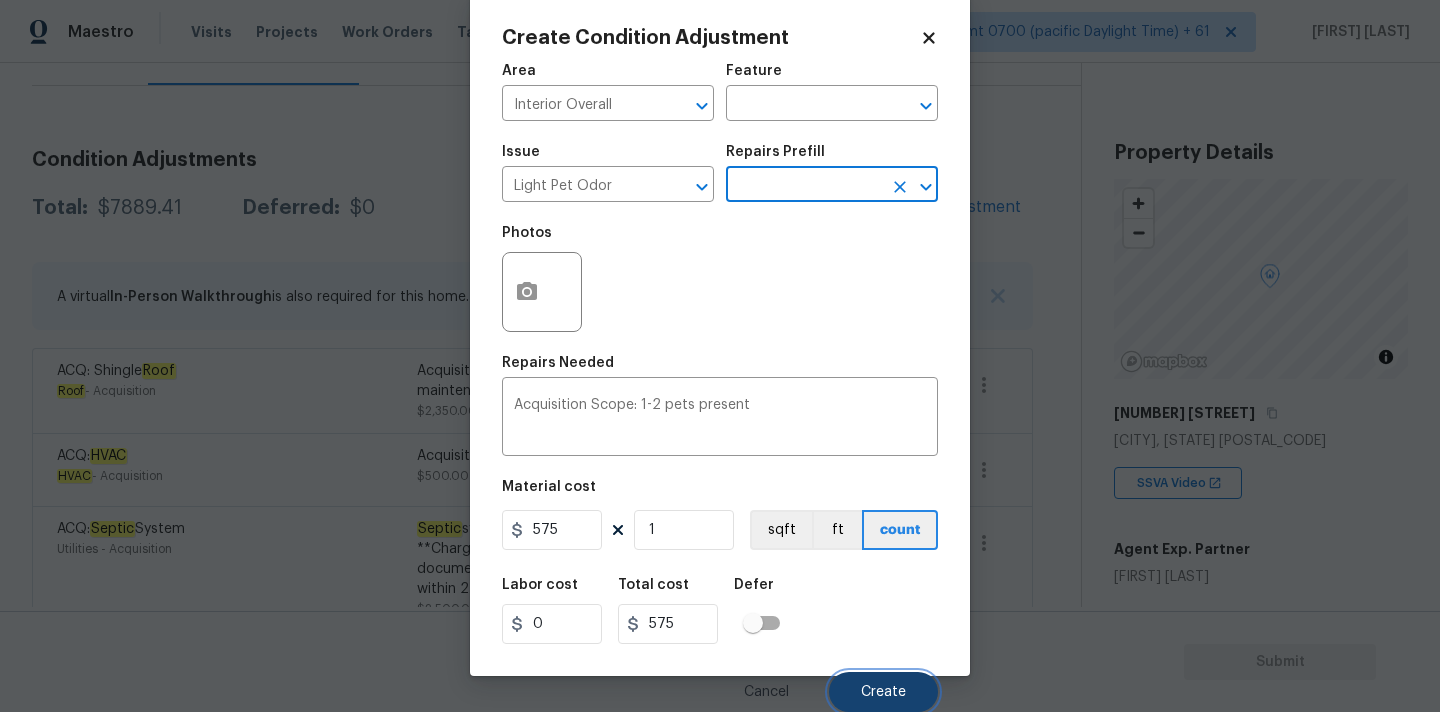 click on "Create" at bounding box center (883, 692) 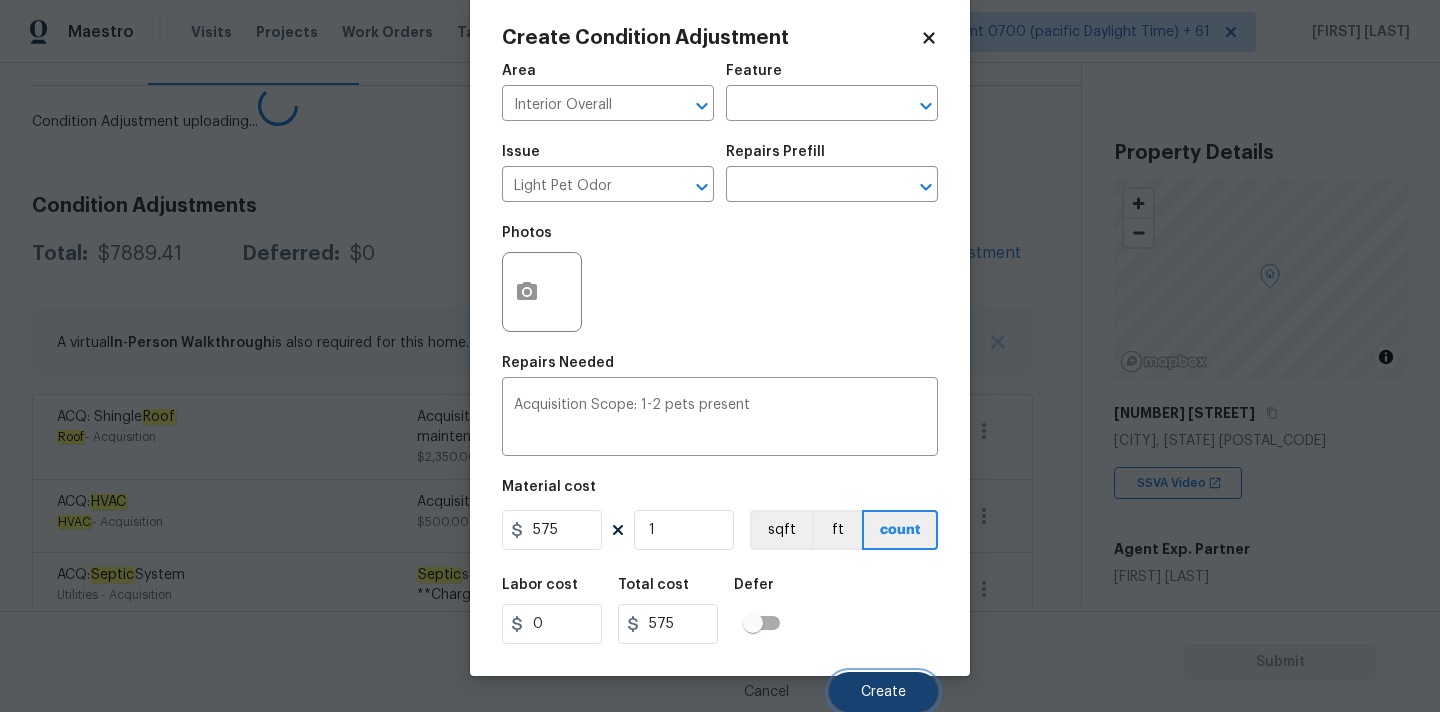 scroll, scrollTop: 28, scrollLeft: 0, axis: vertical 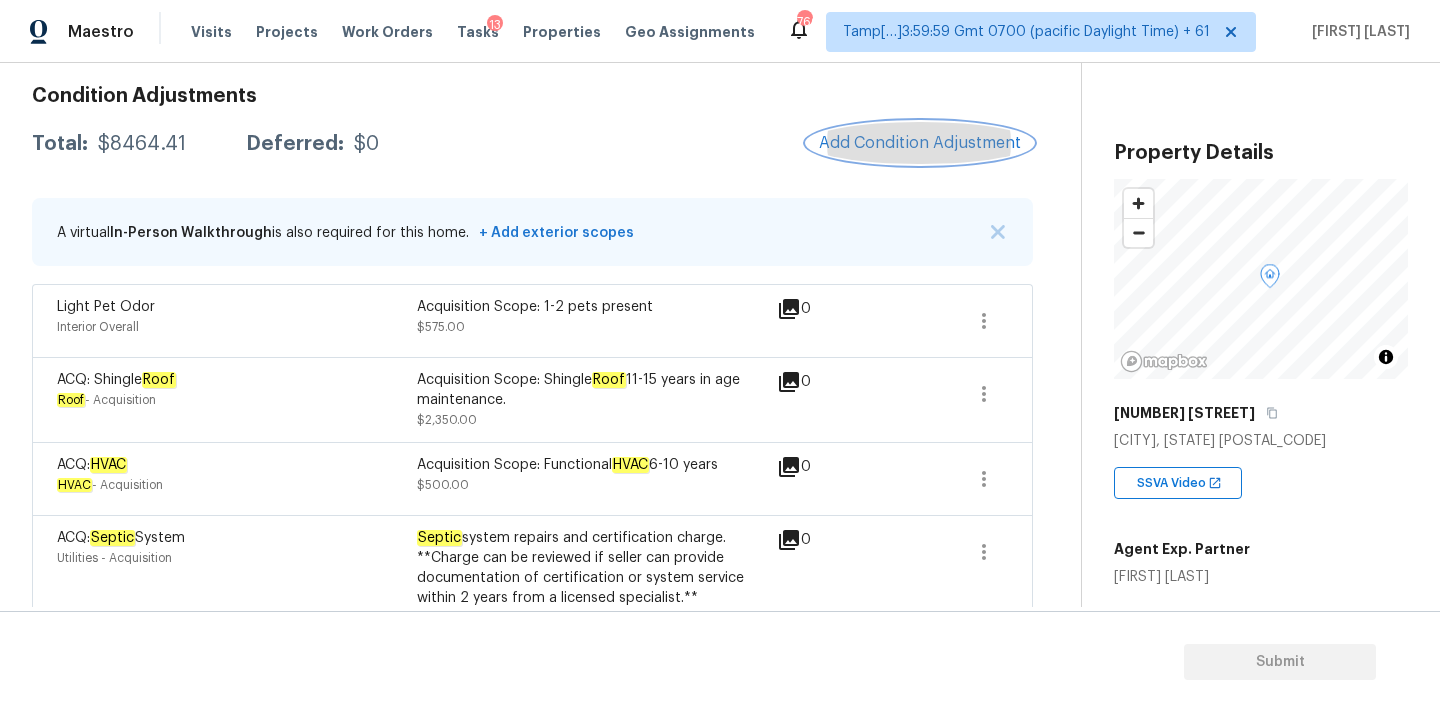 click on "Add Condition Adjustment" at bounding box center (920, 143) 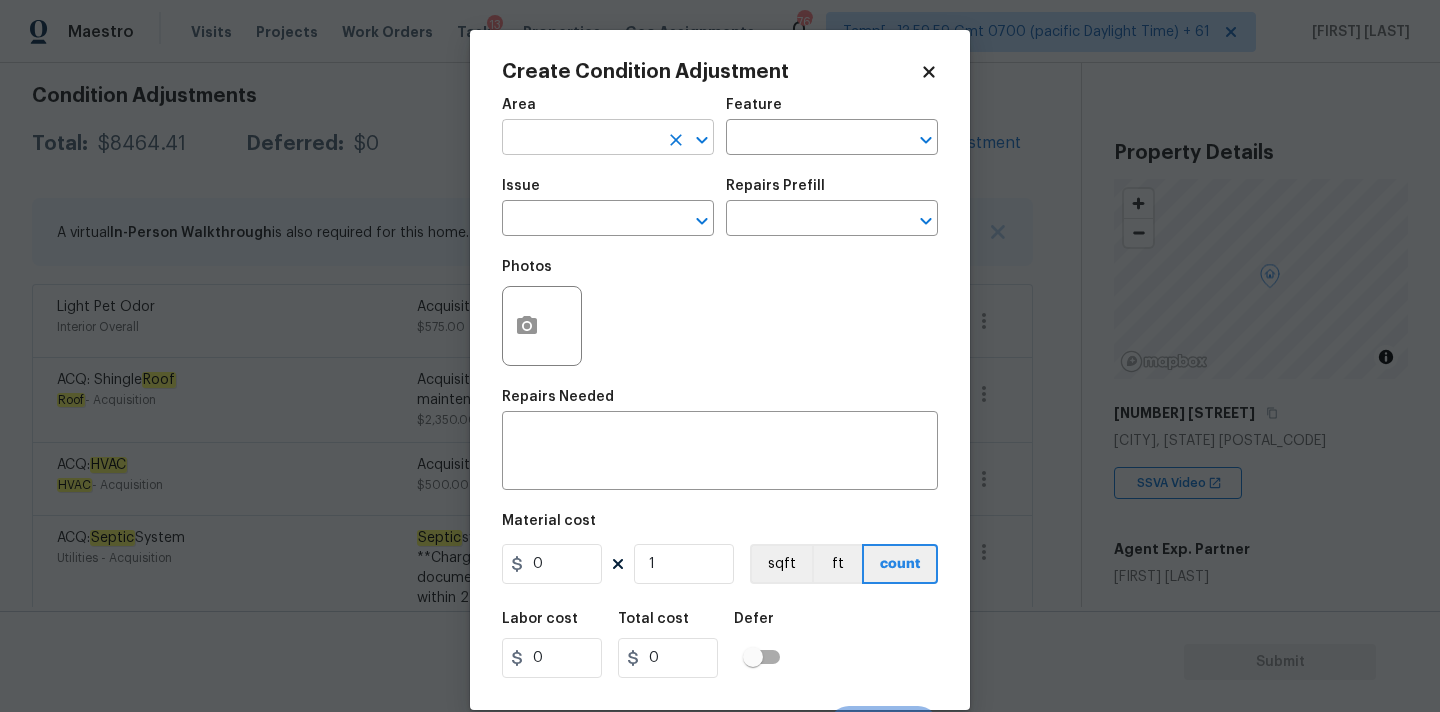 click at bounding box center (580, 139) 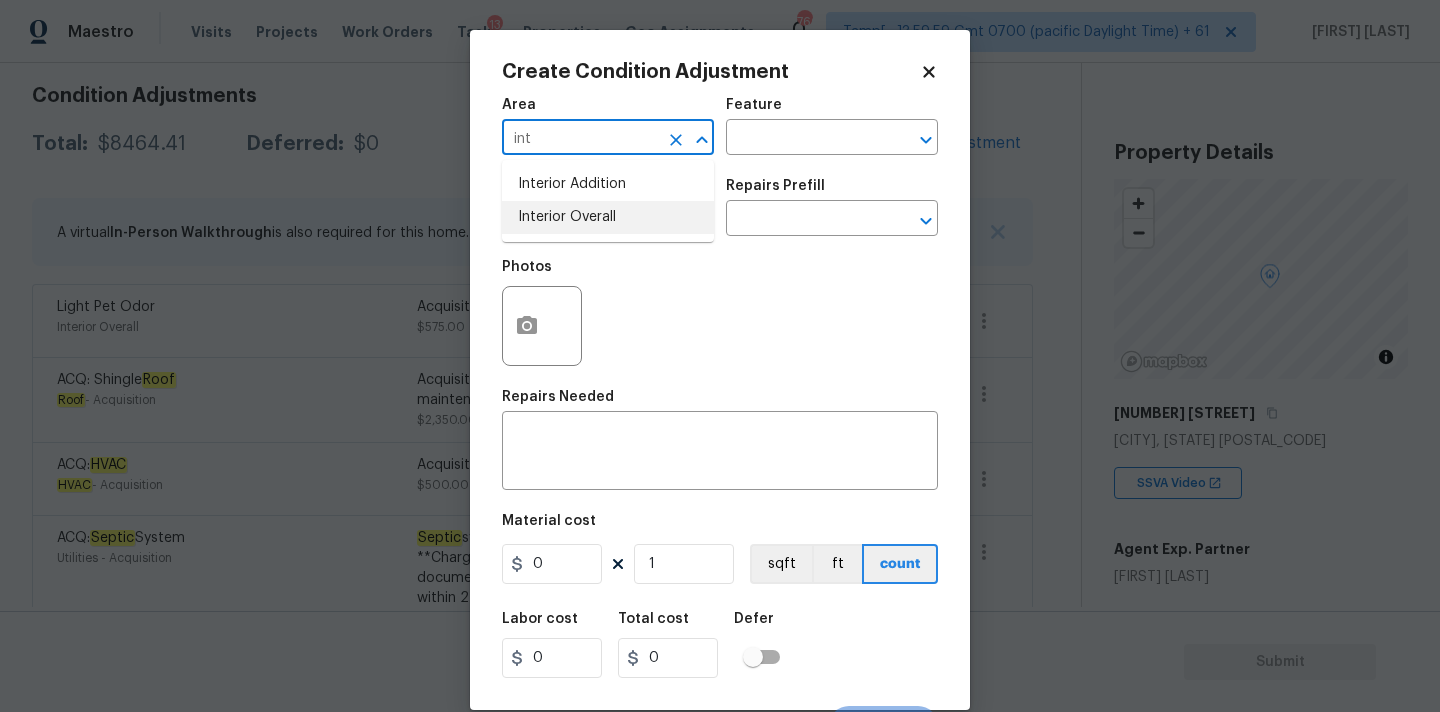 click on "Interior Overall" at bounding box center [608, 217] 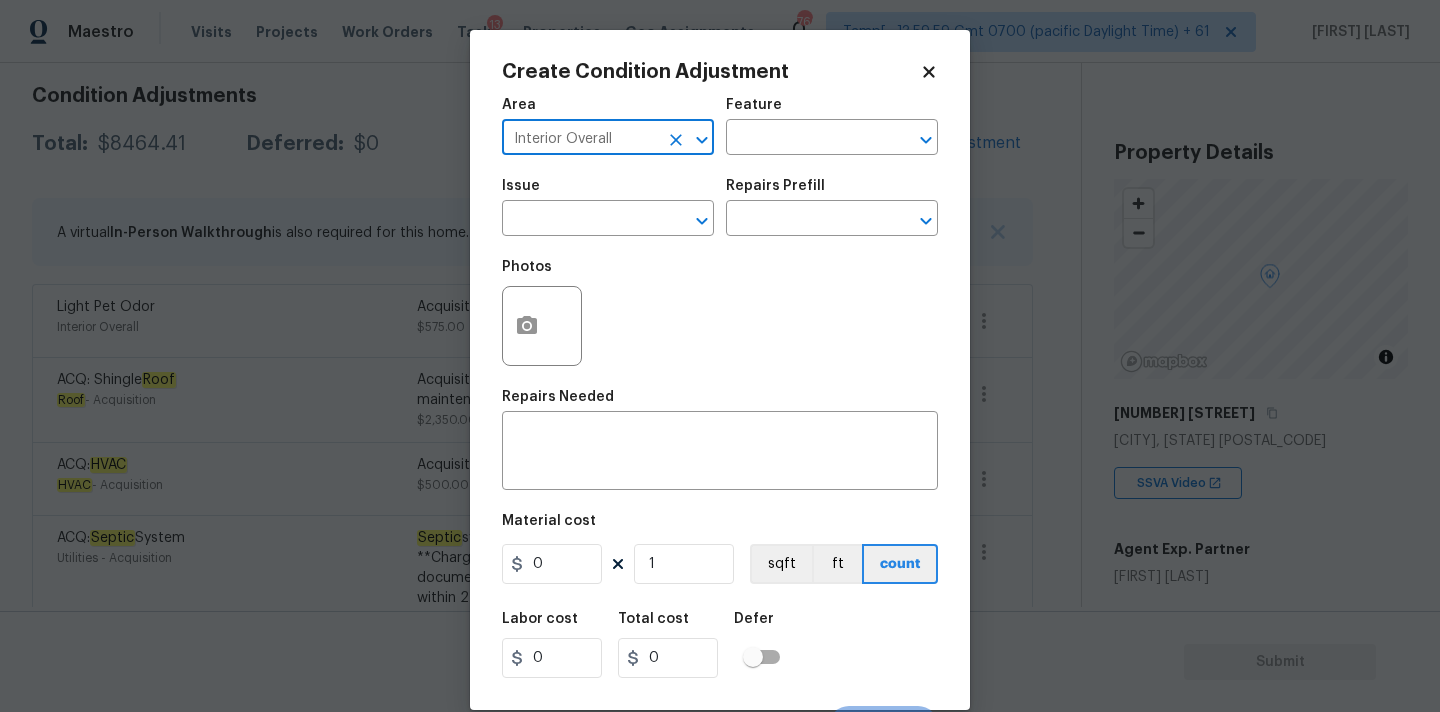 type on "Interior Overall" 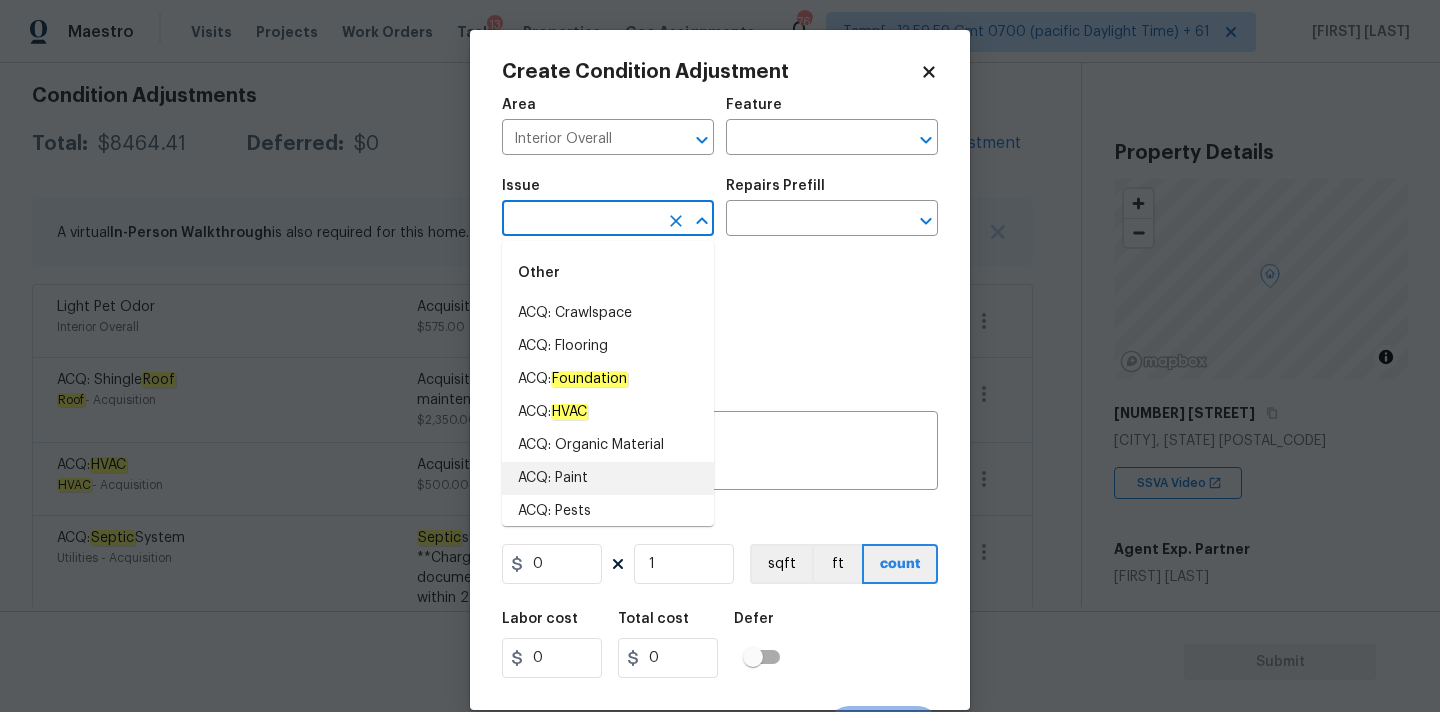 click on "ACQ: Paint" at bounding box center [608, 478] 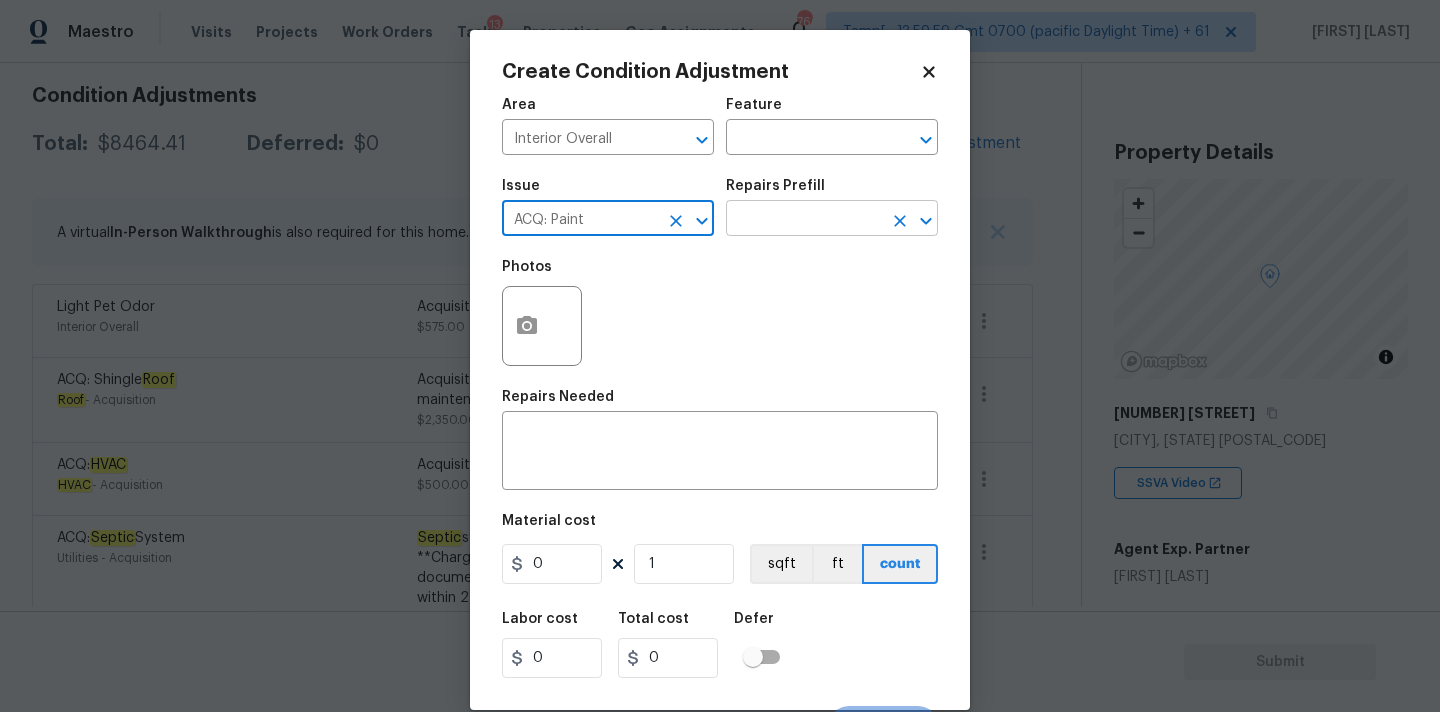 click at bounding box center [804, 220] 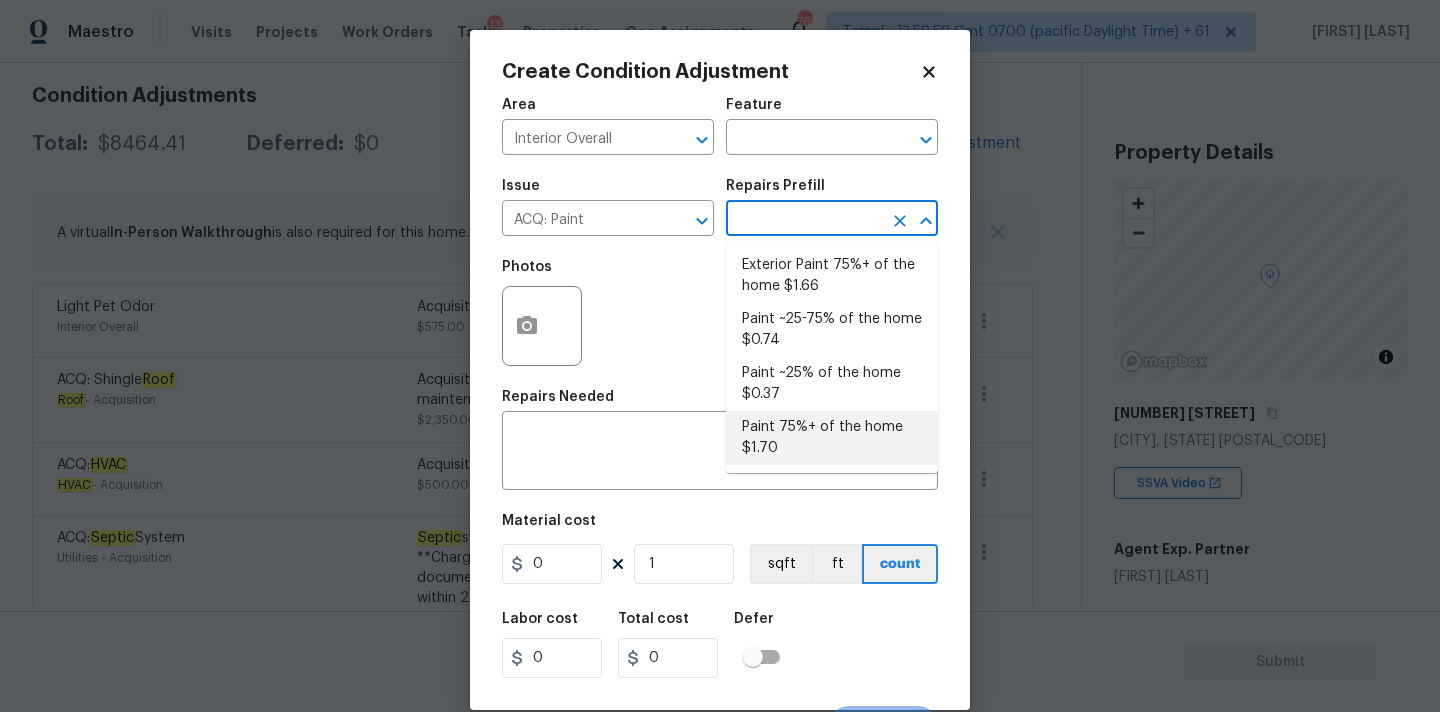 click on "Paint 75%+ of the home $1.70" at bounding box center (832, 438) 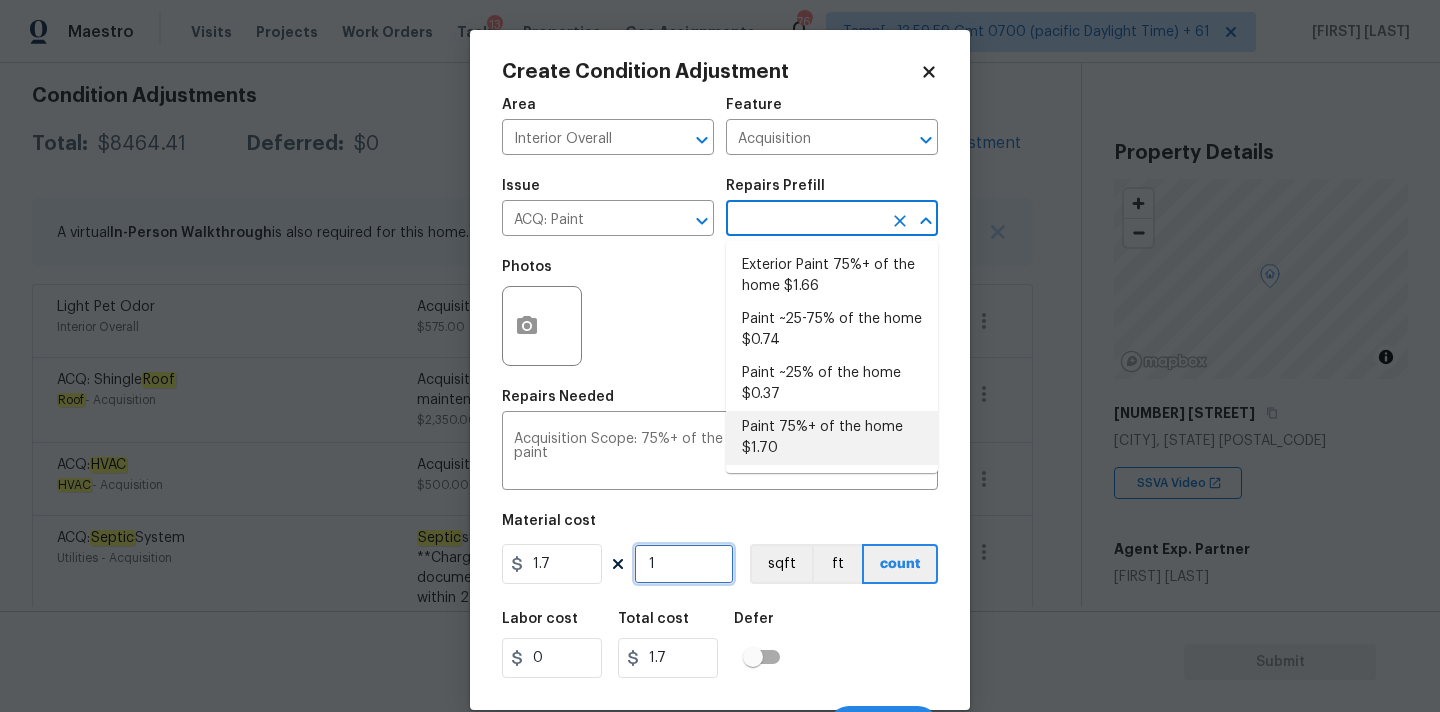 click on "1" at bounding box center [684, 564] 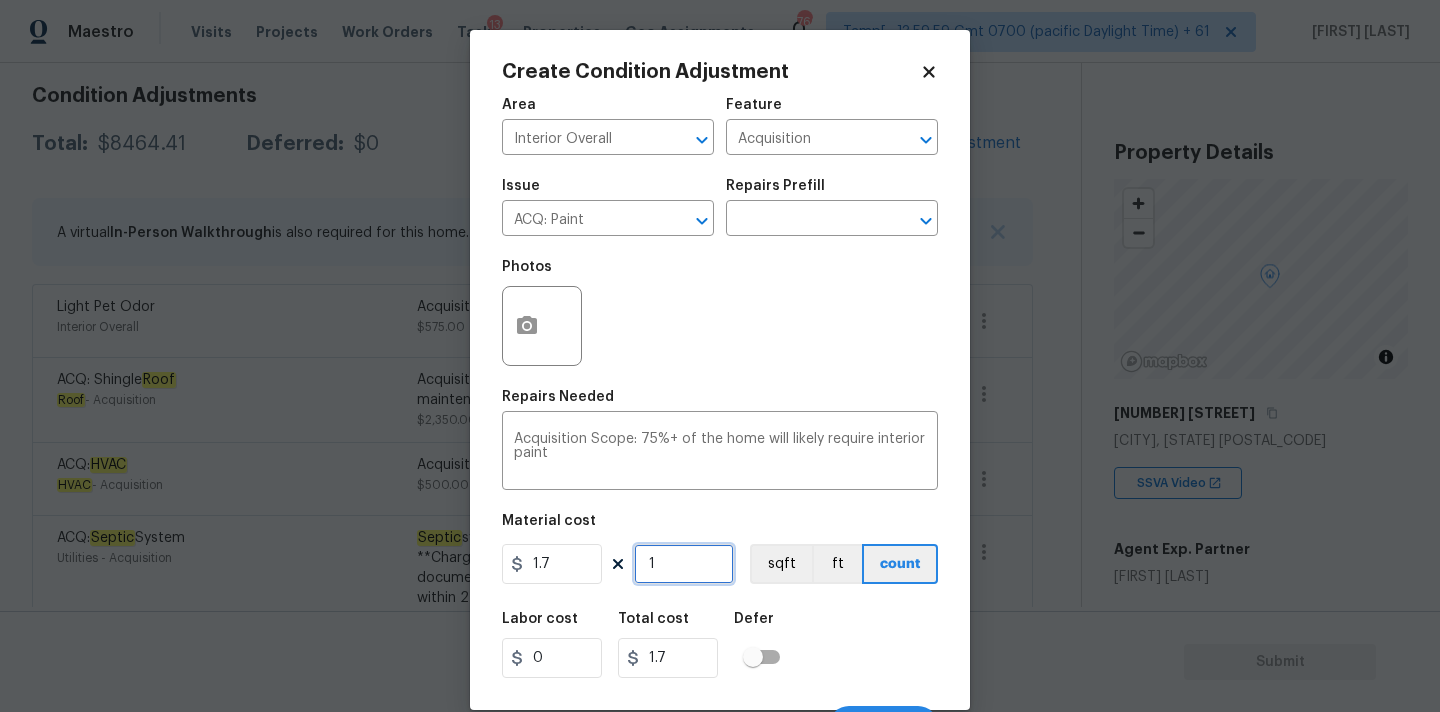 type on "13" 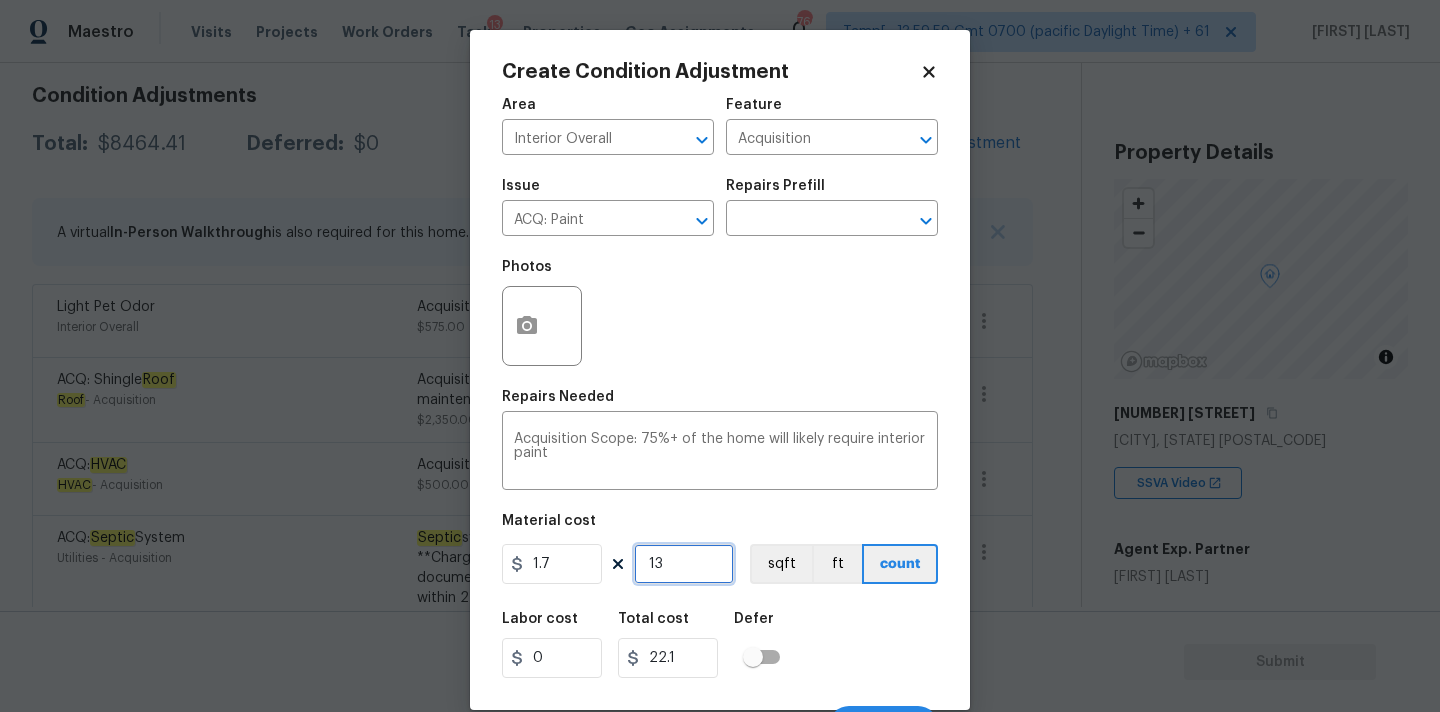 type on "137" 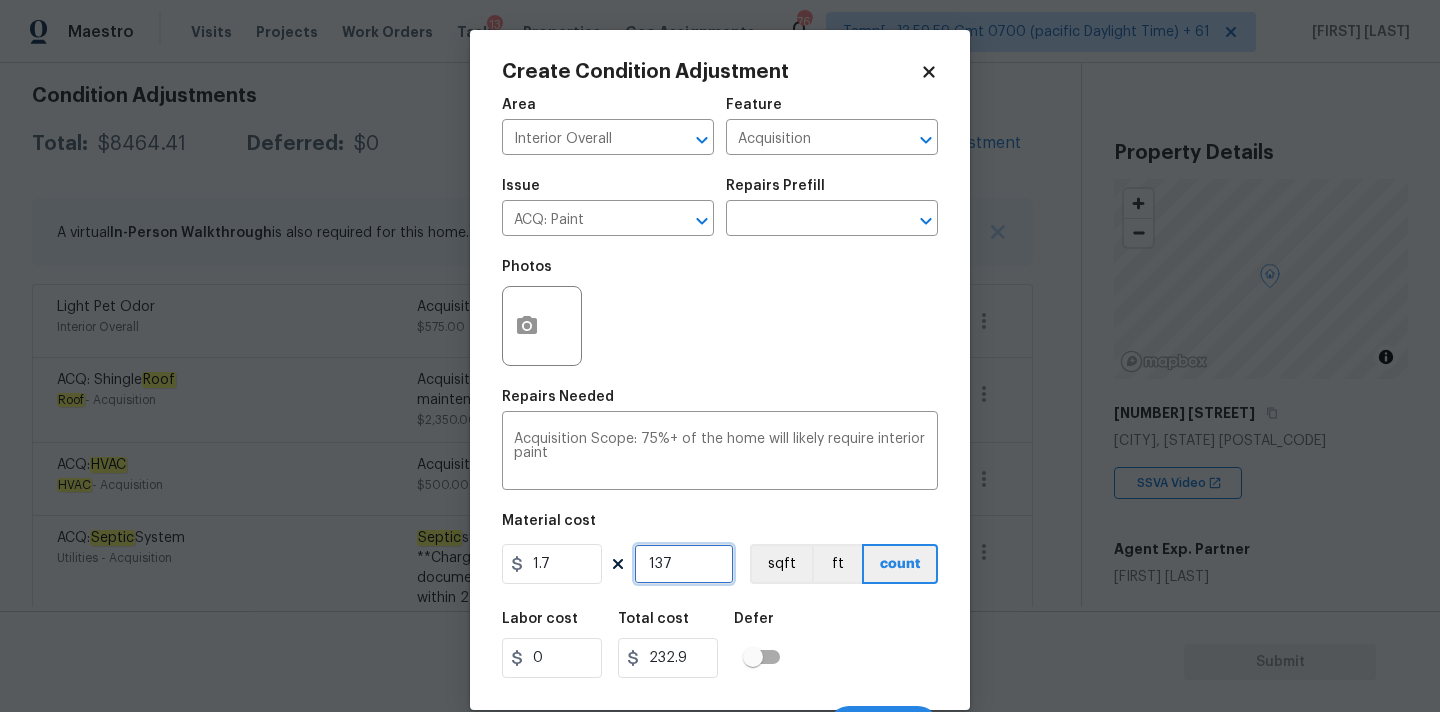 type on "1374" 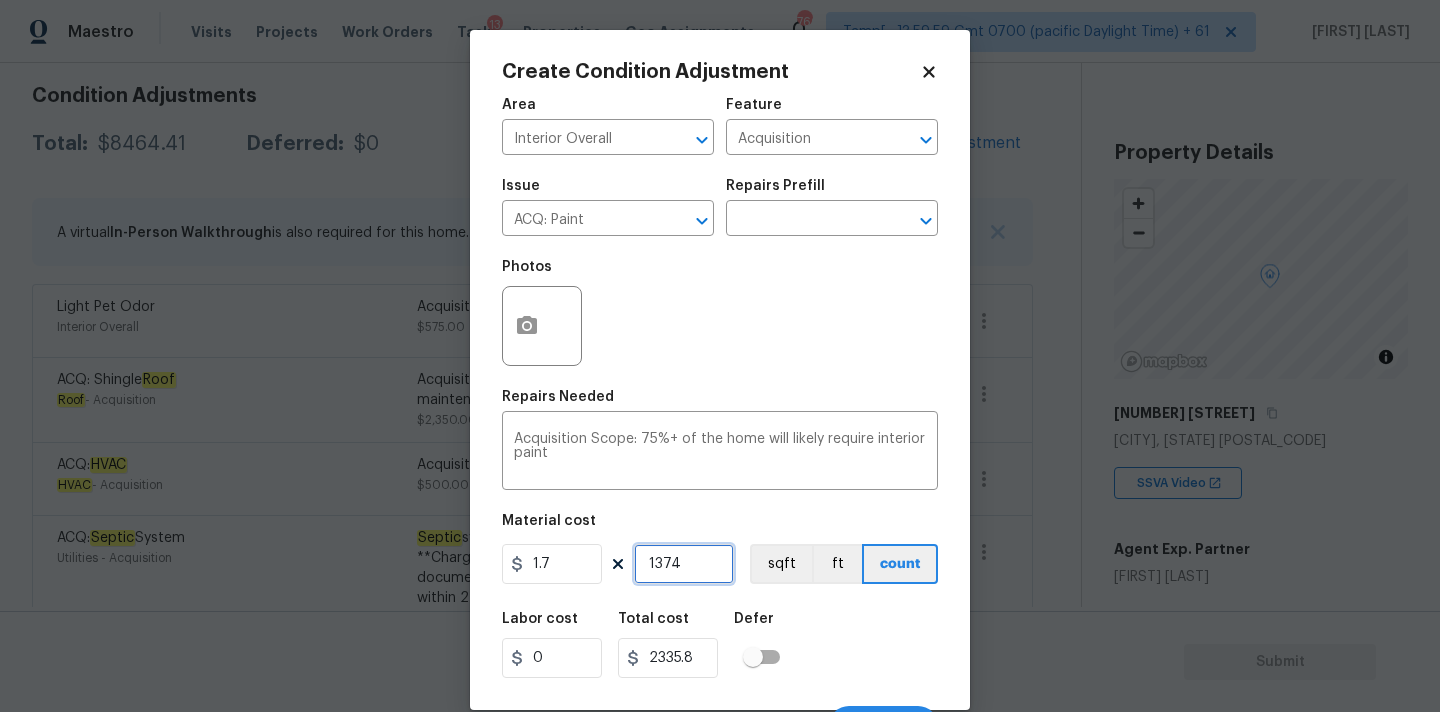 type on "1374" 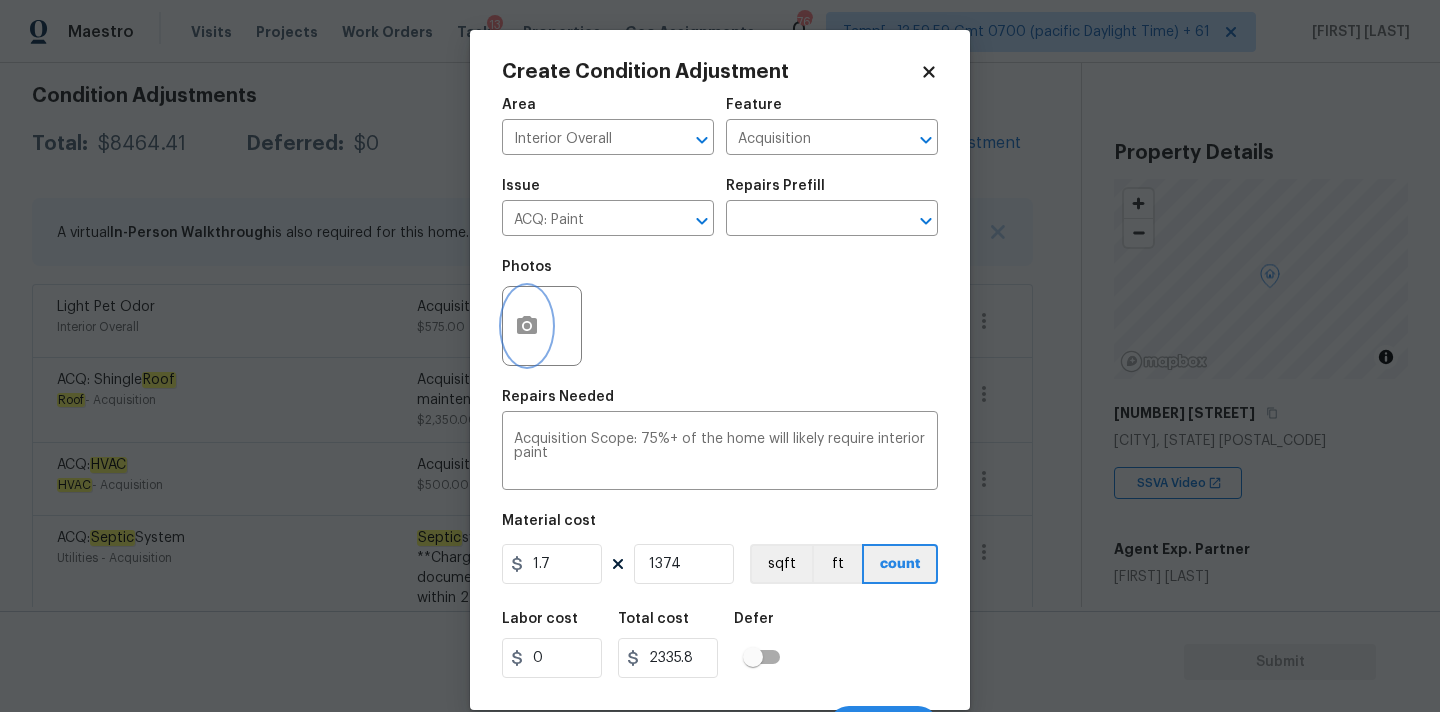 click at bounding box center [527, 326] 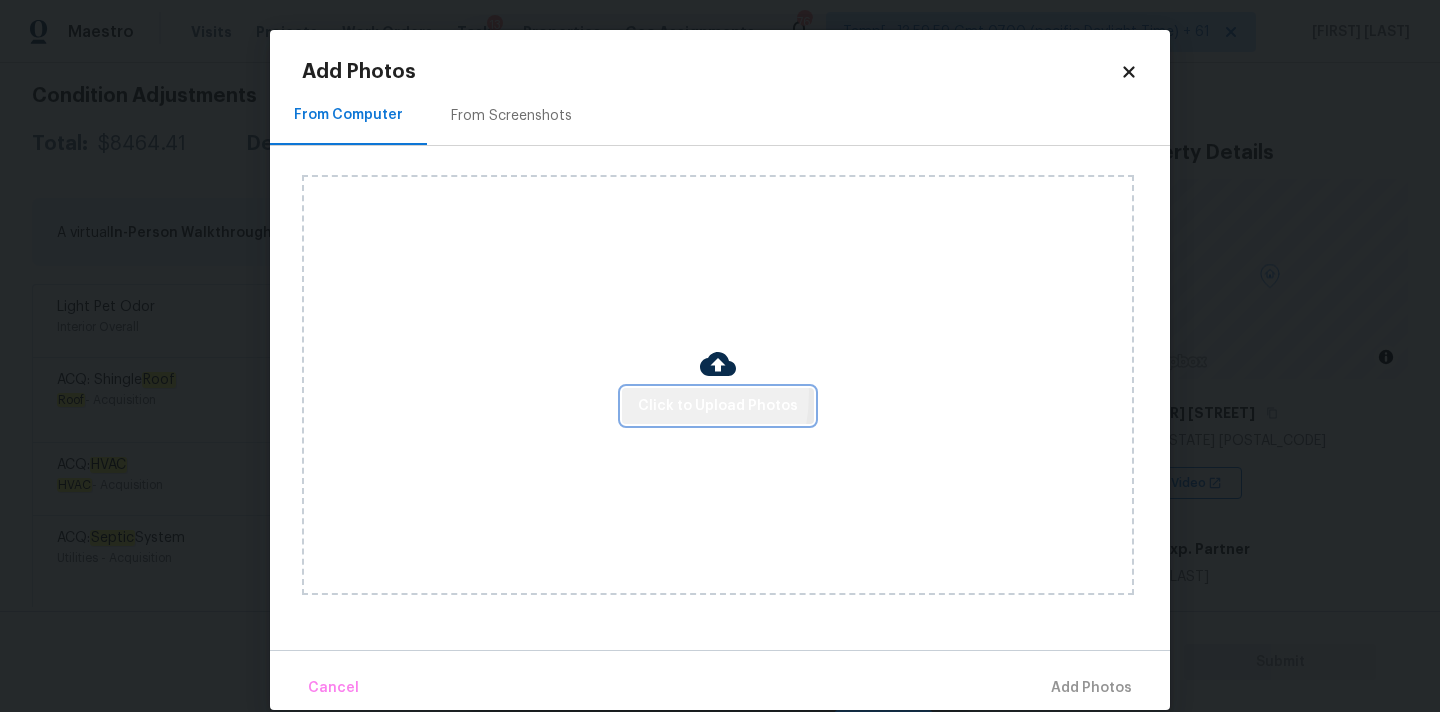 click on "Click to Upload Photos" at bounding box center [718, 406] 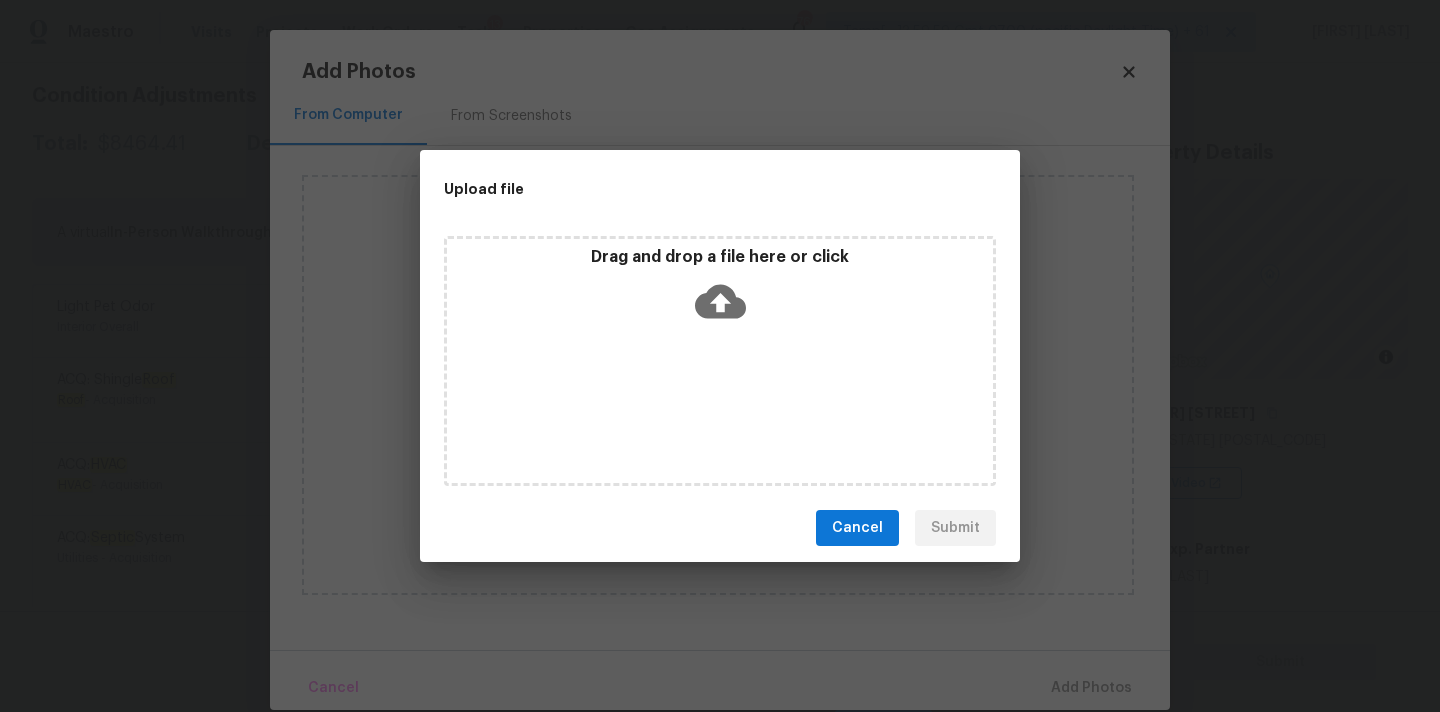 click 